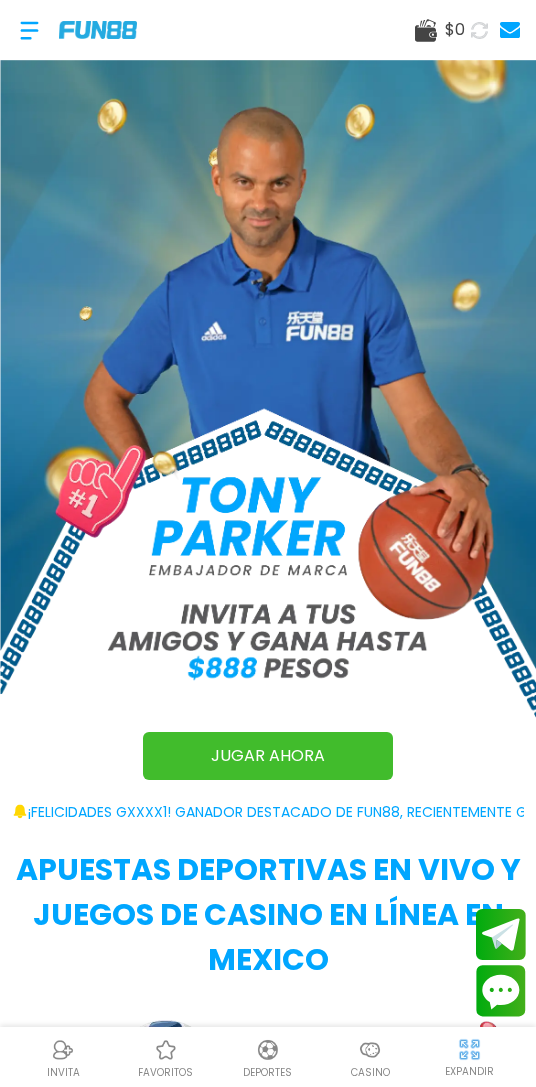 scroll, scrollTop: 0, scrollLeft: 0, axis: both 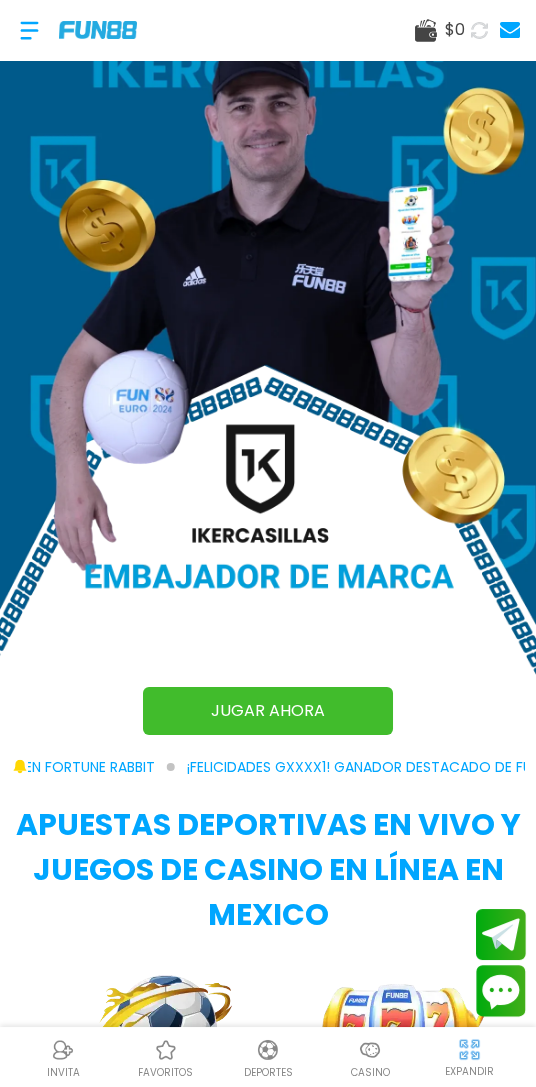 click at bounding box center [29, 30] 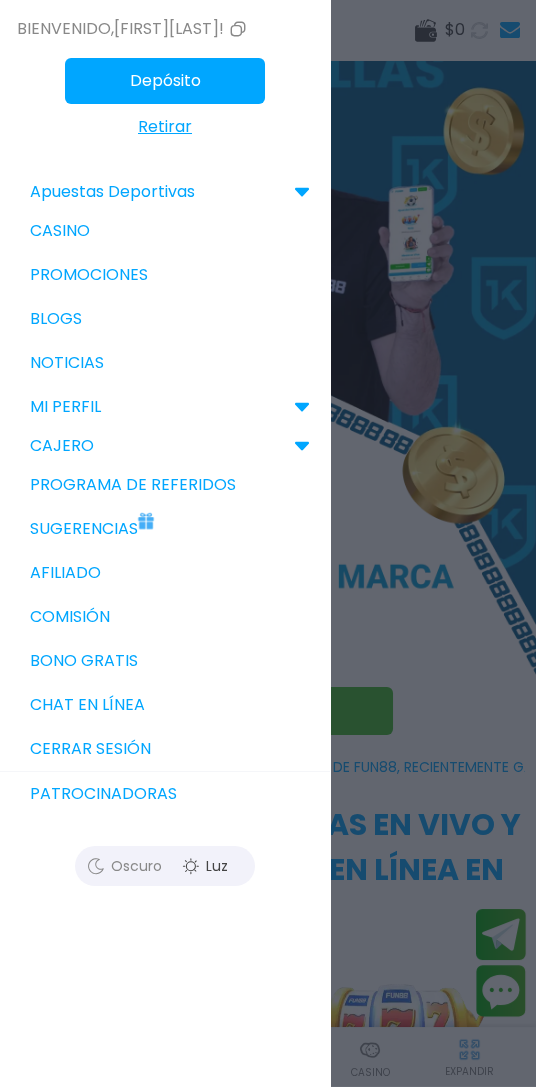 scroll, scrollTop: 0, scrollLeft: 0, axis: both 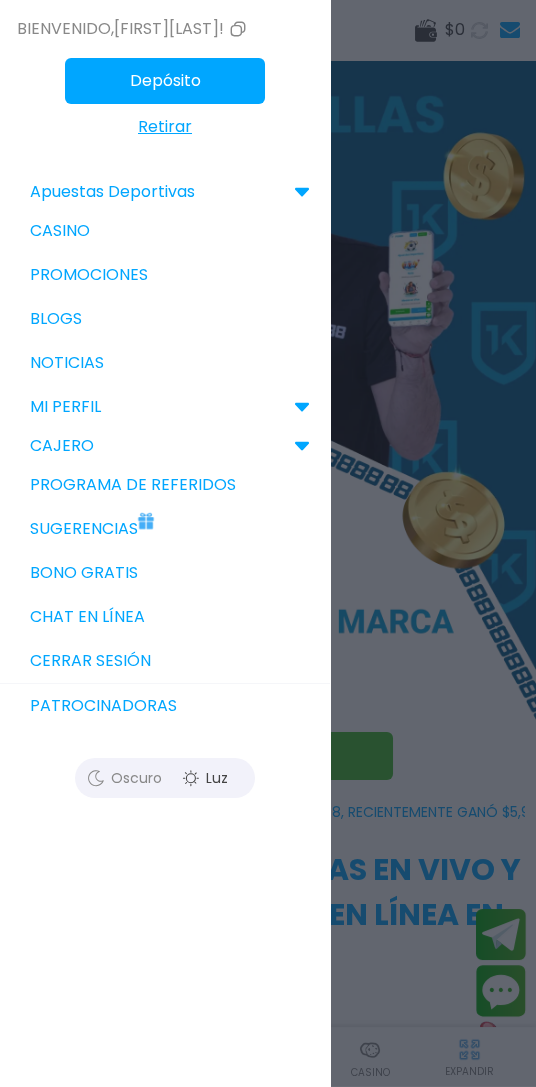 click on "MI PERFIL" at bounding box center (165, 407) 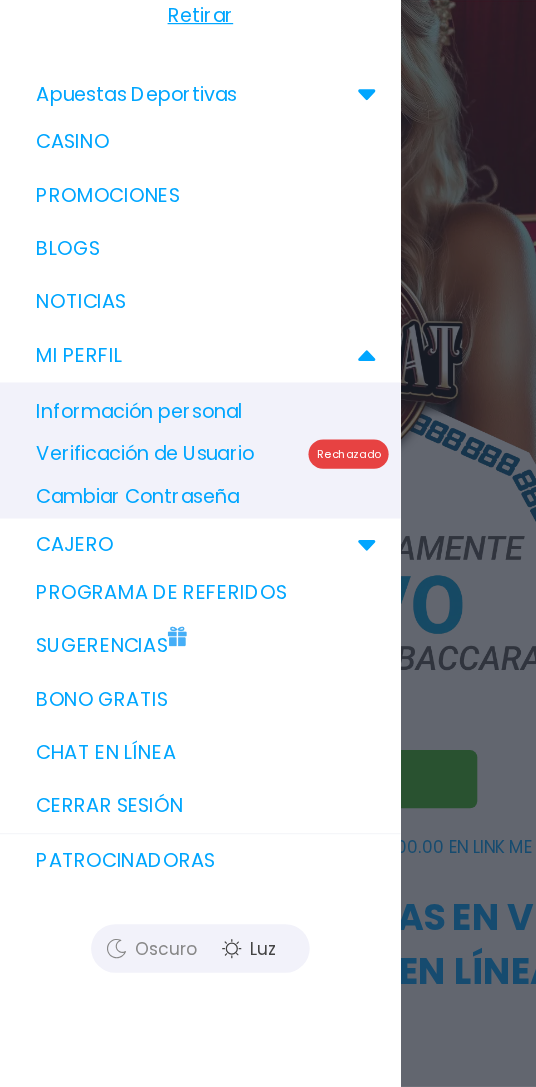 scroll, scrollTop: 0, scrollLeft: 0, axis: both 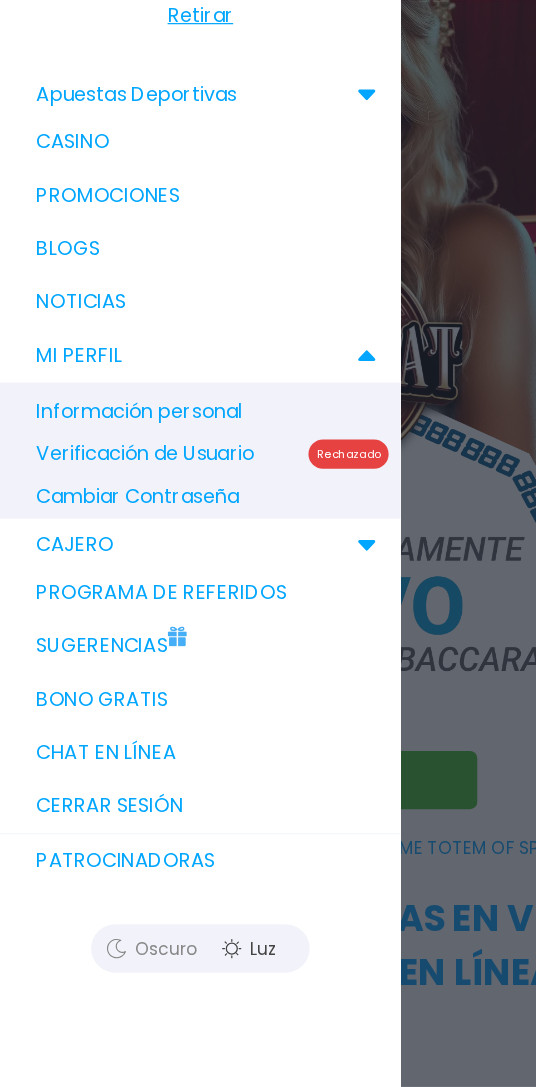 click on "Rechazado" at bounding box center [287, 488] 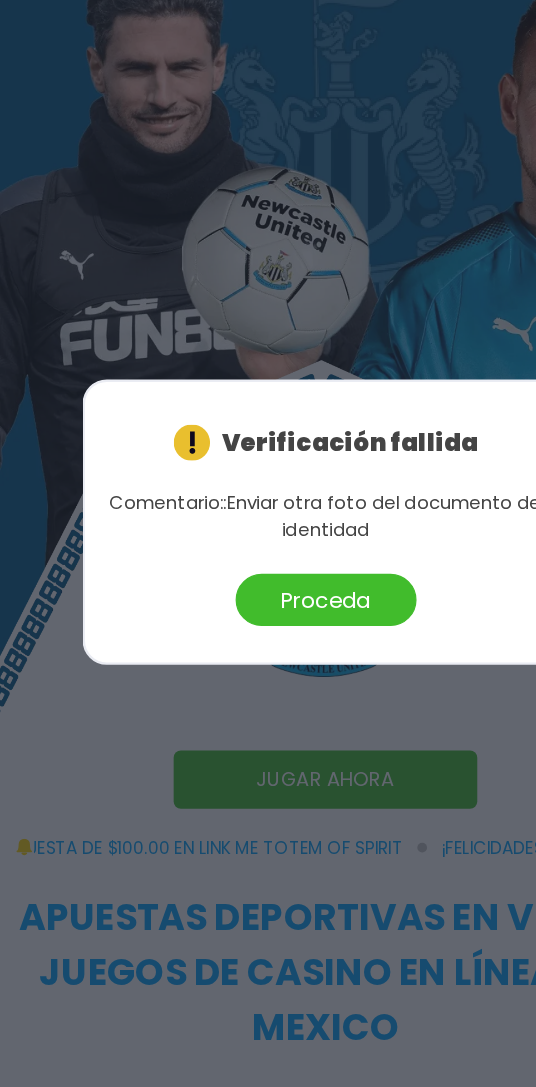 click on "Proceda" at bounding box center [268, 607] 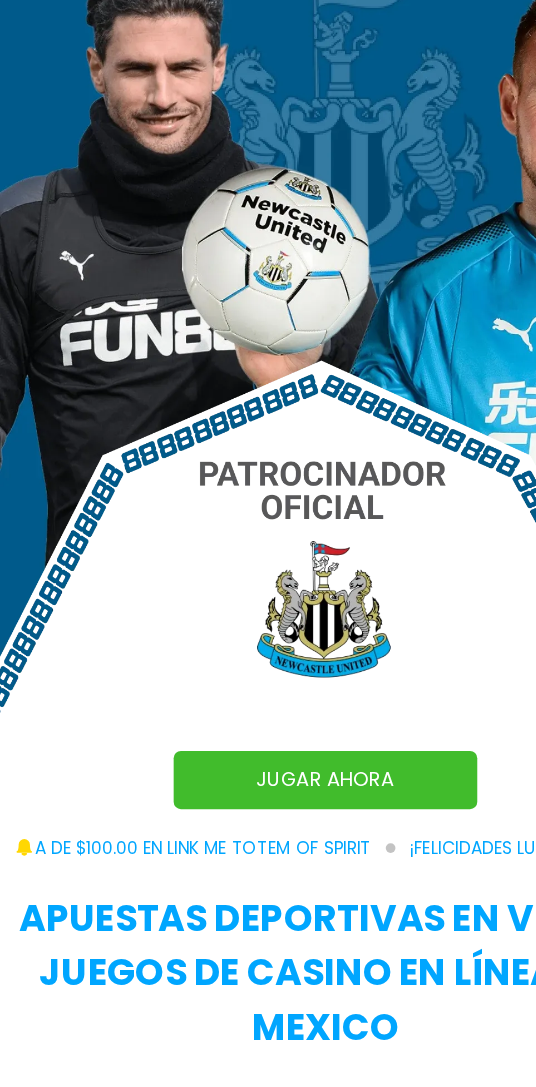 scroll, scrollTop: 0, scrollLeft: 0, axis: both 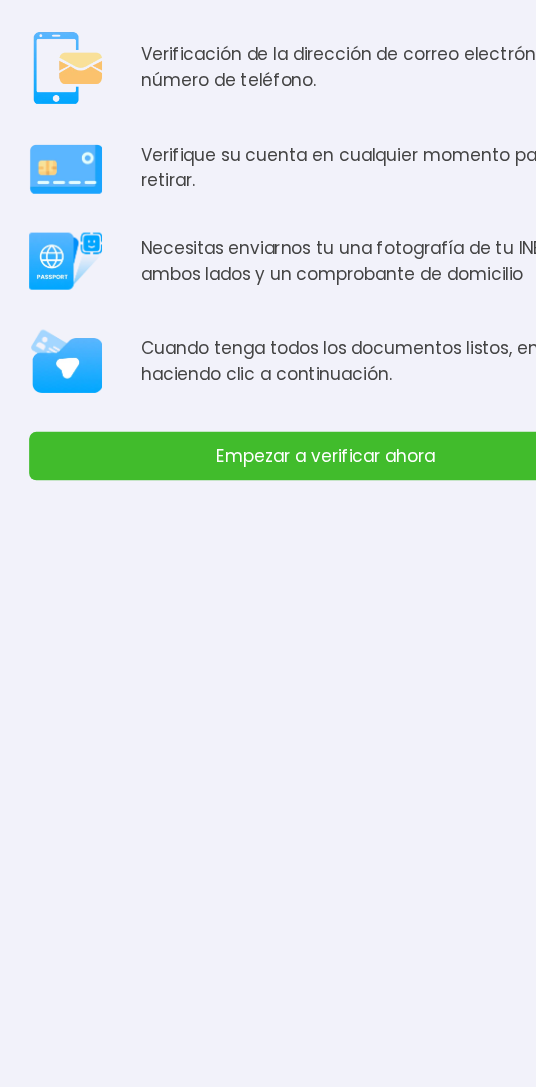 click on "Verificación de la dirección de correo electrónico y el número de teléfono." at bounding box center (268, 170) 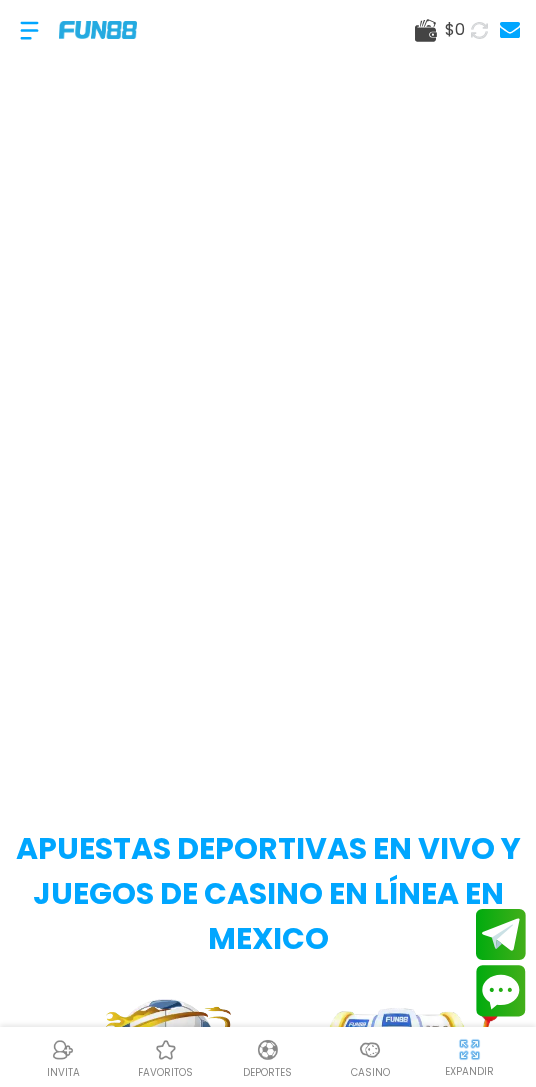 scroll, scrollTop: 0, scrollLeft: 0, axis: both 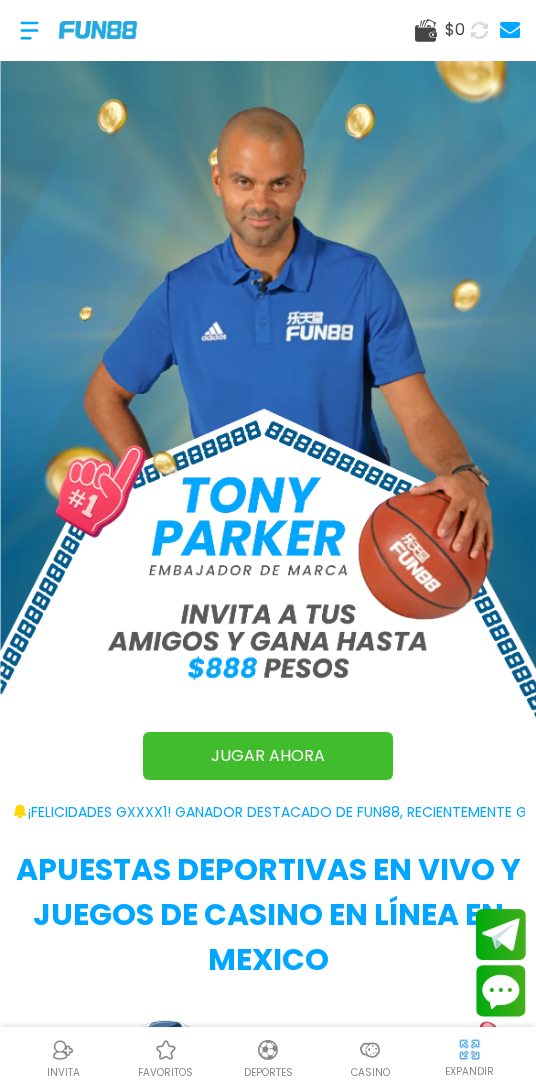 click at bounding box center [29, 30] 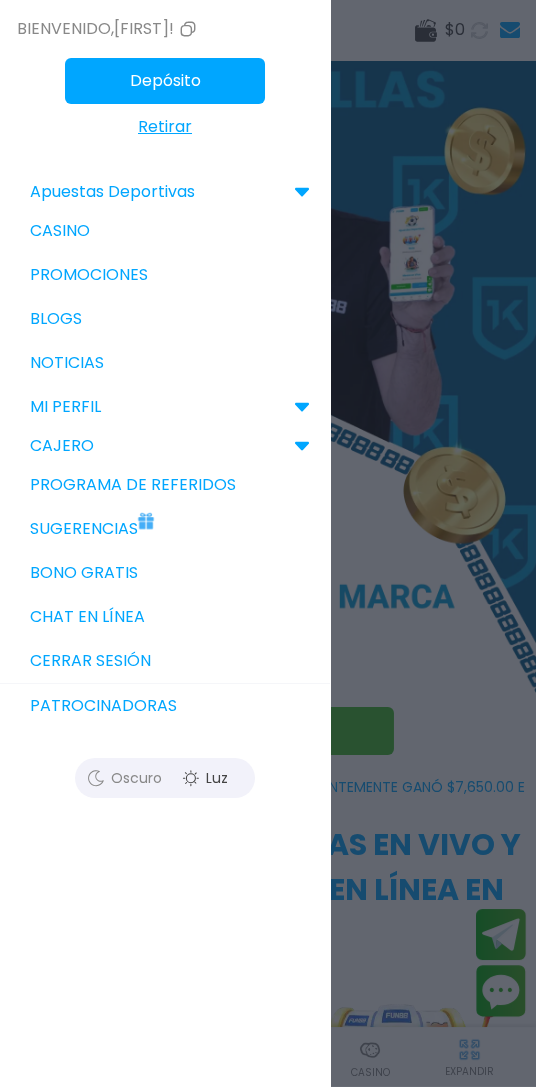 scroll, scrollTop: 28, scrollLeft: 0, axis: vertical 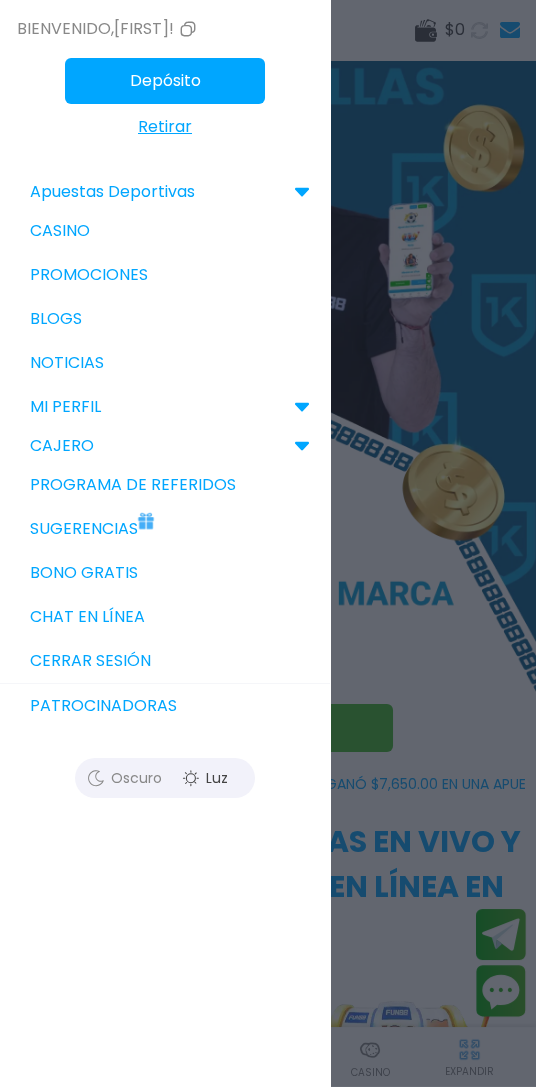 click on "MI PERFIL" at bounding box center [165, 407] 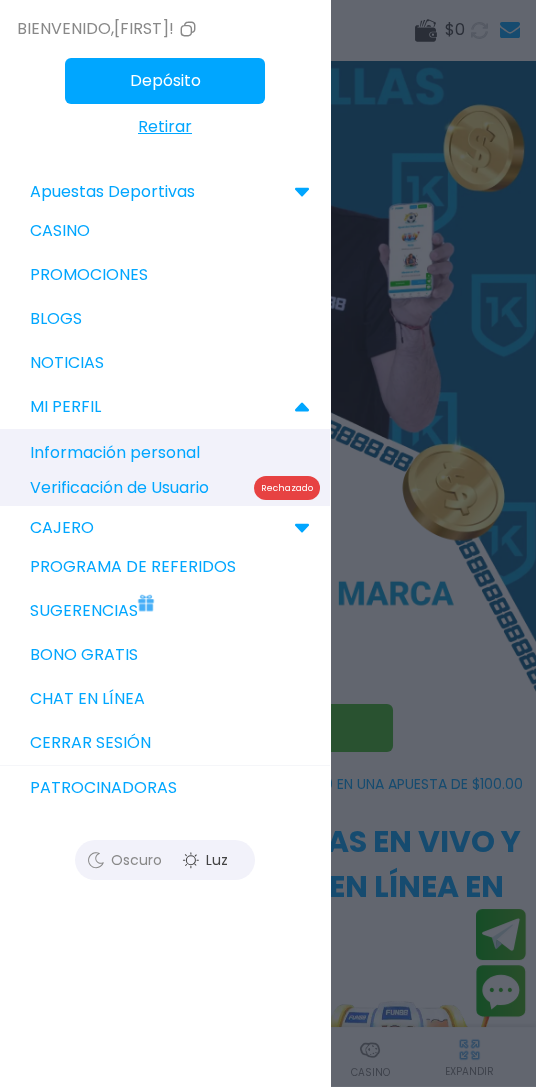 click on "Información personal" at bounding box center [175, 452] 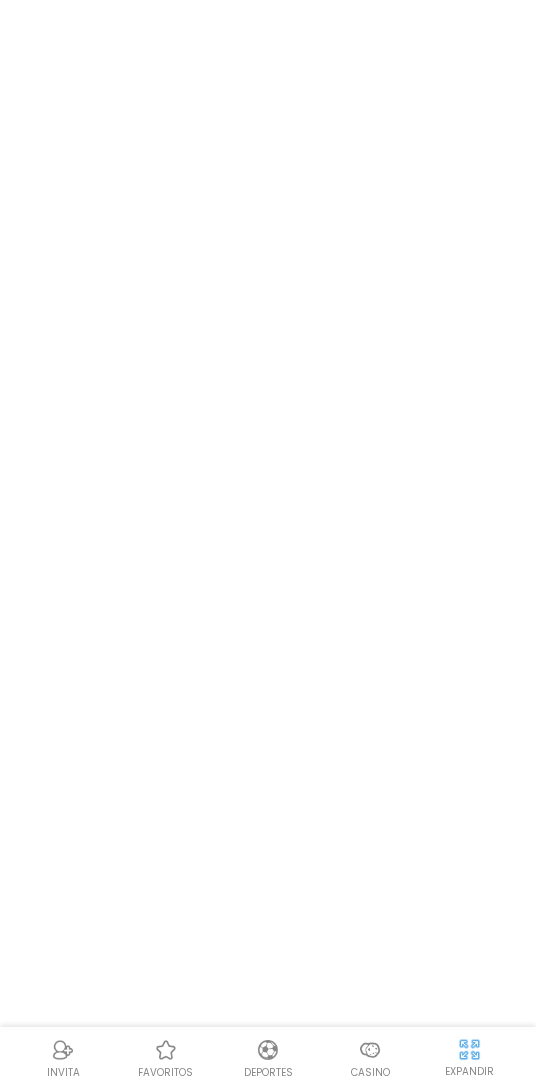 scroll, scrollTop: 0, scrollLeft: 0, axis: both 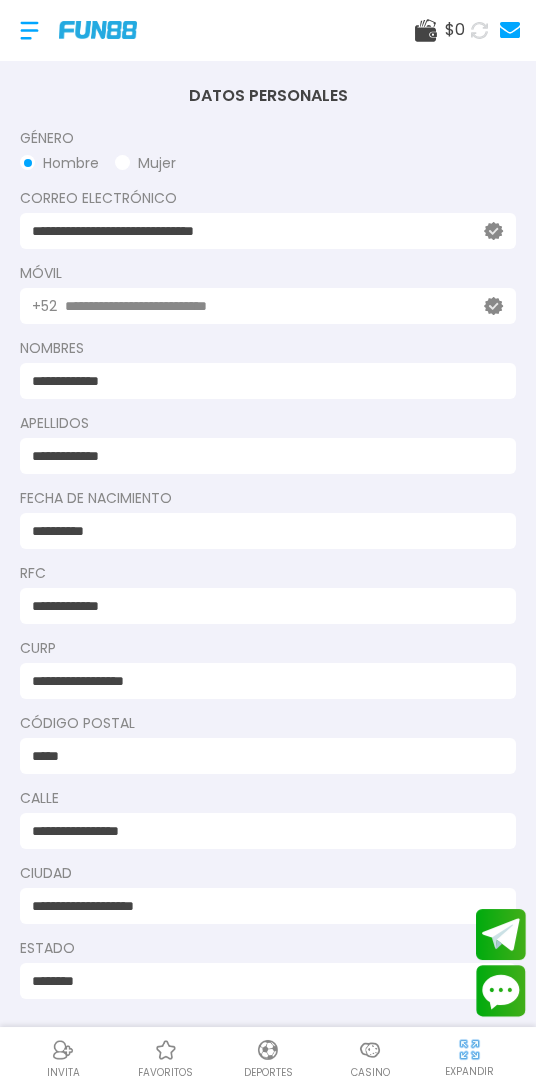 click on "DATOS PERSONALES" at bounding box center [268, 84] 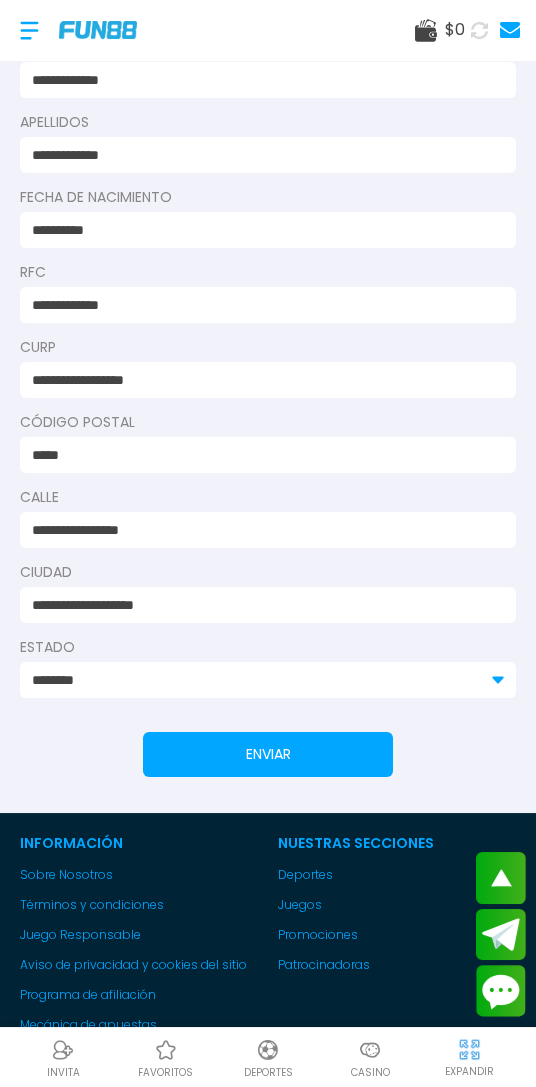 scroll, scrollTop: 302, scrollLeft: 0, axis: vertical 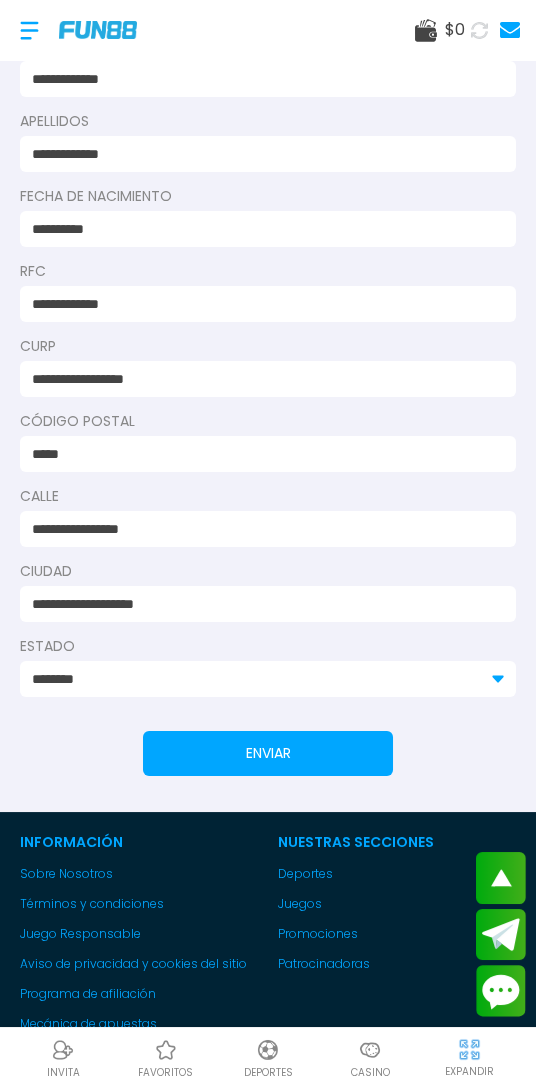 click on "ENVIAR" at bounding box center [268, 753] 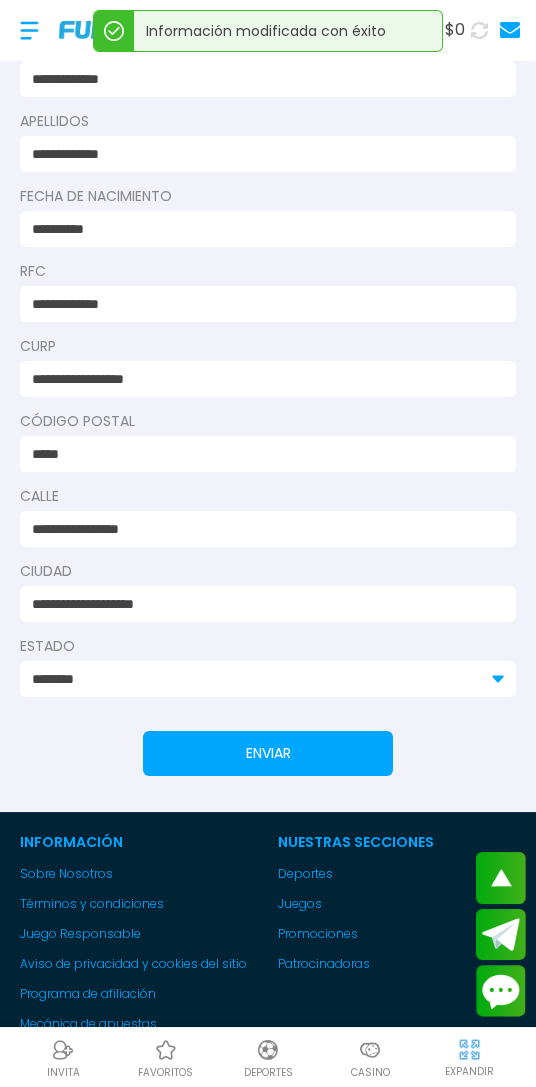 click on "ENVIAR" at bounding box center [268, 753] 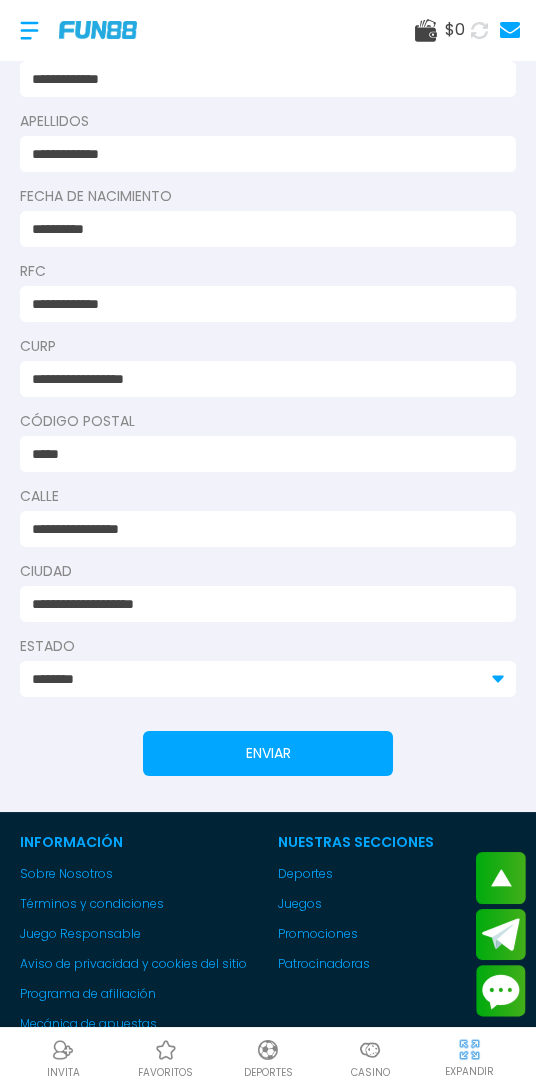 click at bounding box center (510, 30) 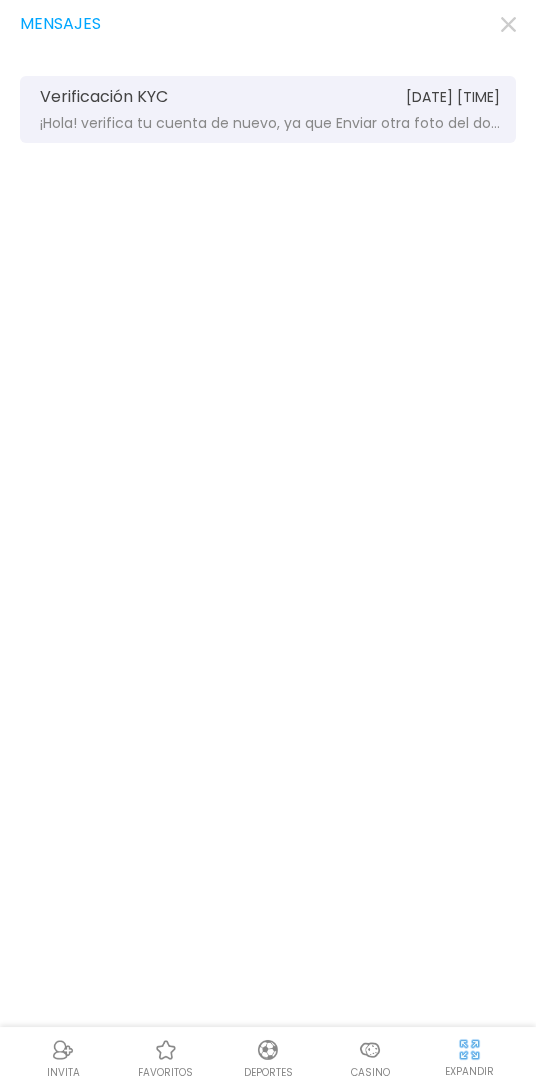 click on "[DATE] [TIME]" at bounding box center [453, 97] 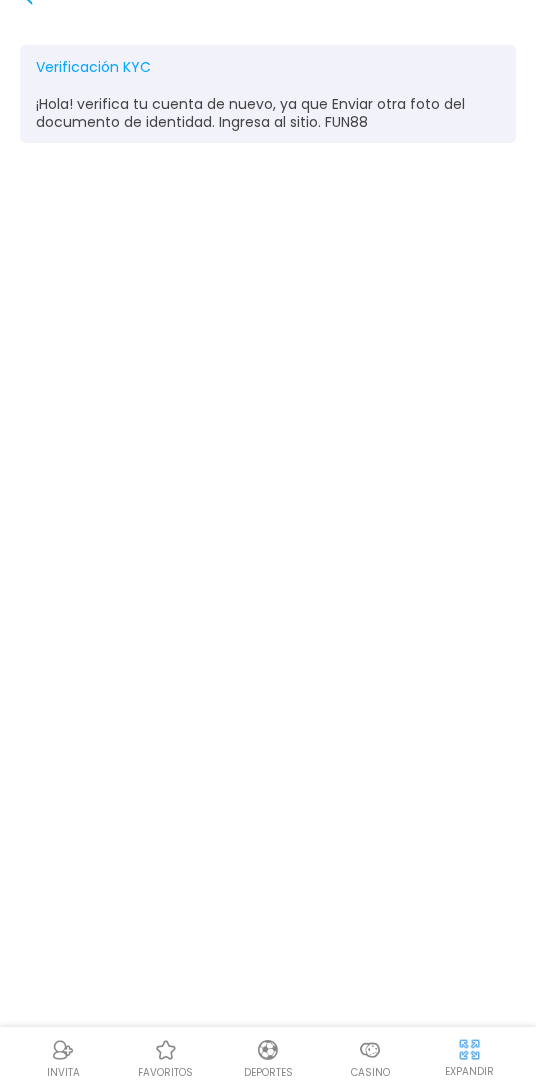 scroll, scrollTop: 33, scrollLeft: 0, axis: vertical 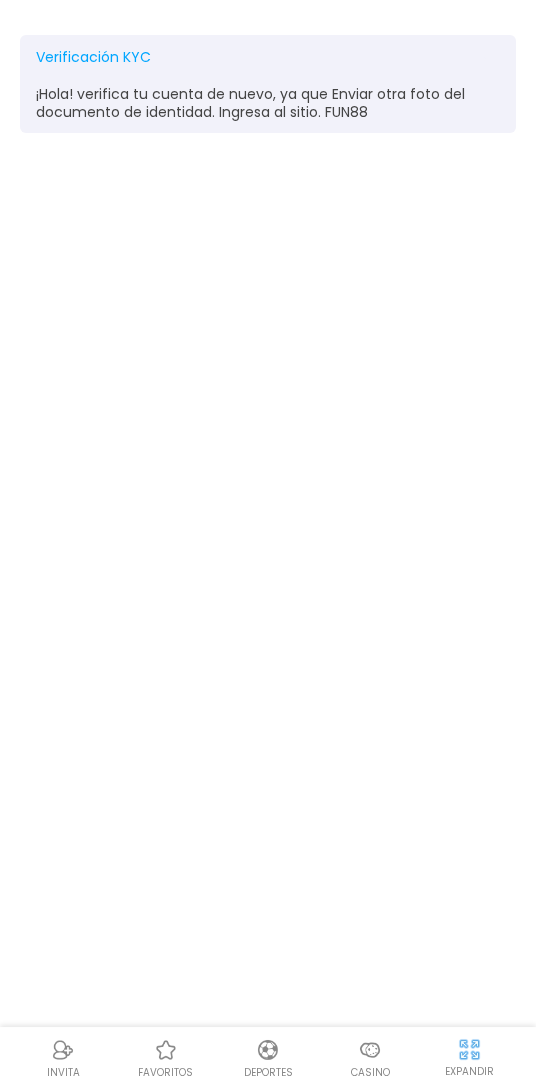 click on "¡Hola! verifica tu cuenta de nuevo, ya que Enviar otra foto del documento de identidad.
Ingresa al sitio. FUN88" at bounding box center [268, 103] 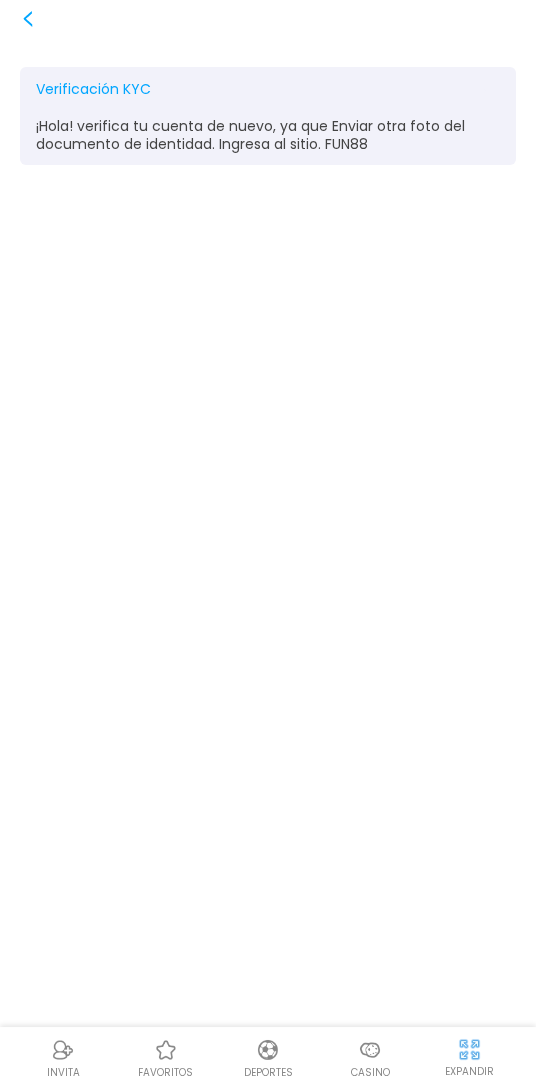 scroll, scrollTop: 0, scrollLeft: 0, axis: both 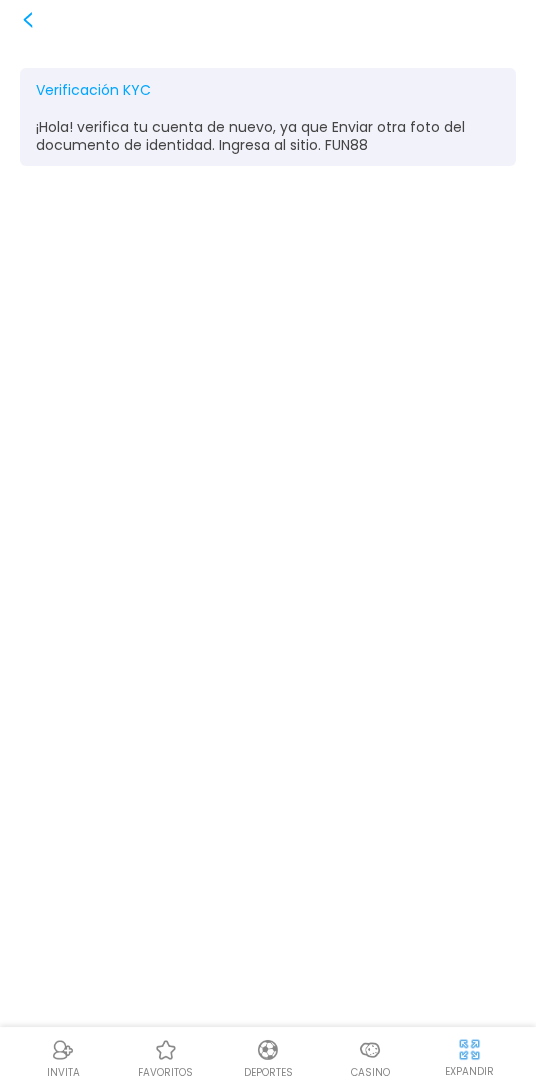click 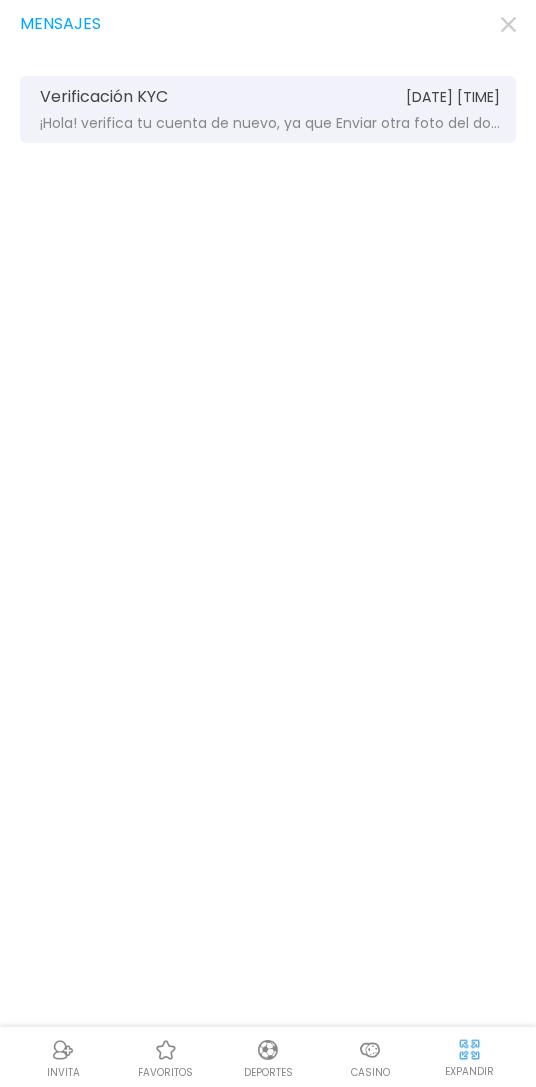 click 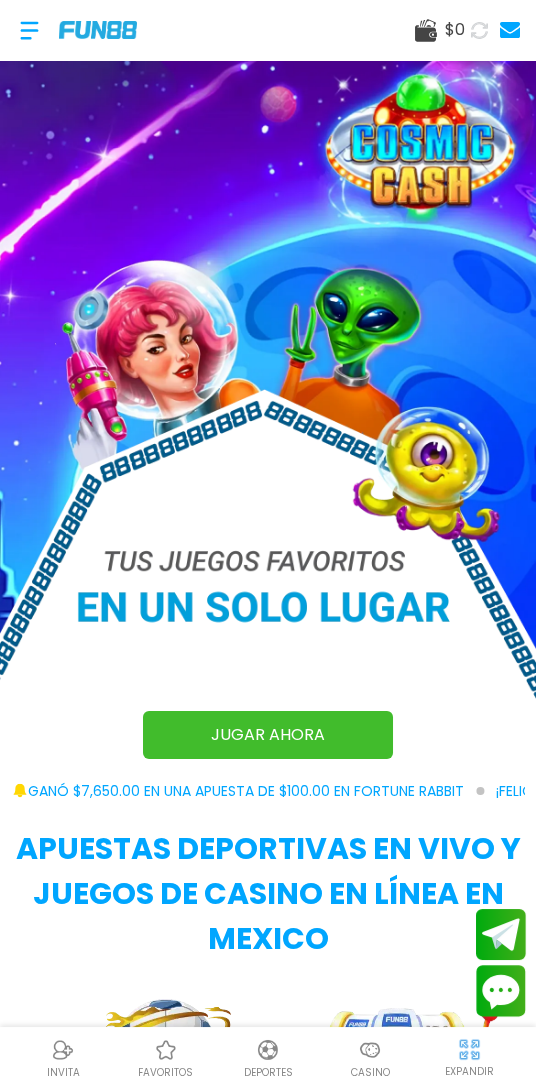 scroll, scrollTop: 22, scrollLeft: 0, axis: vertical 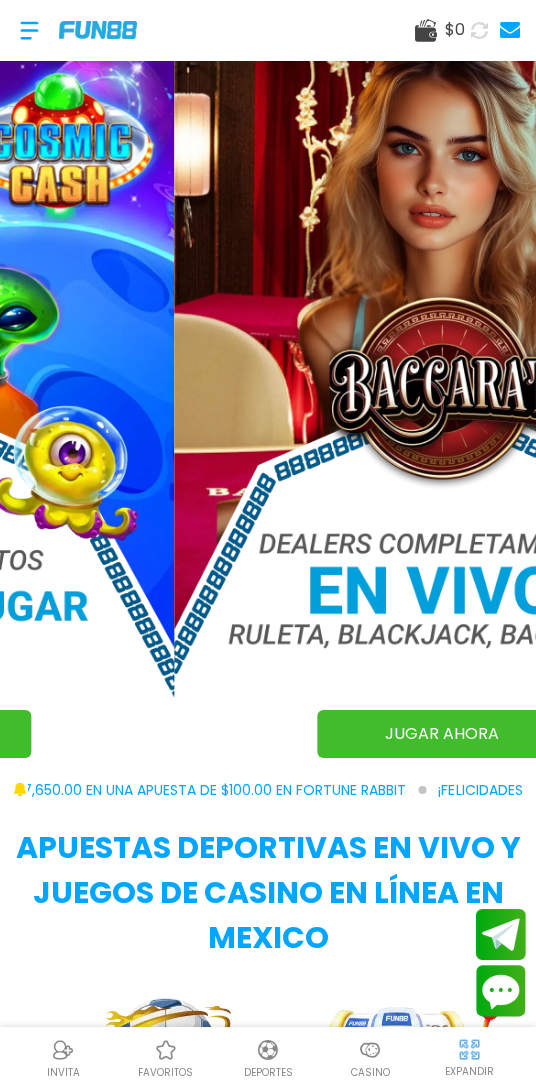 click at bounding box center (29, 30) 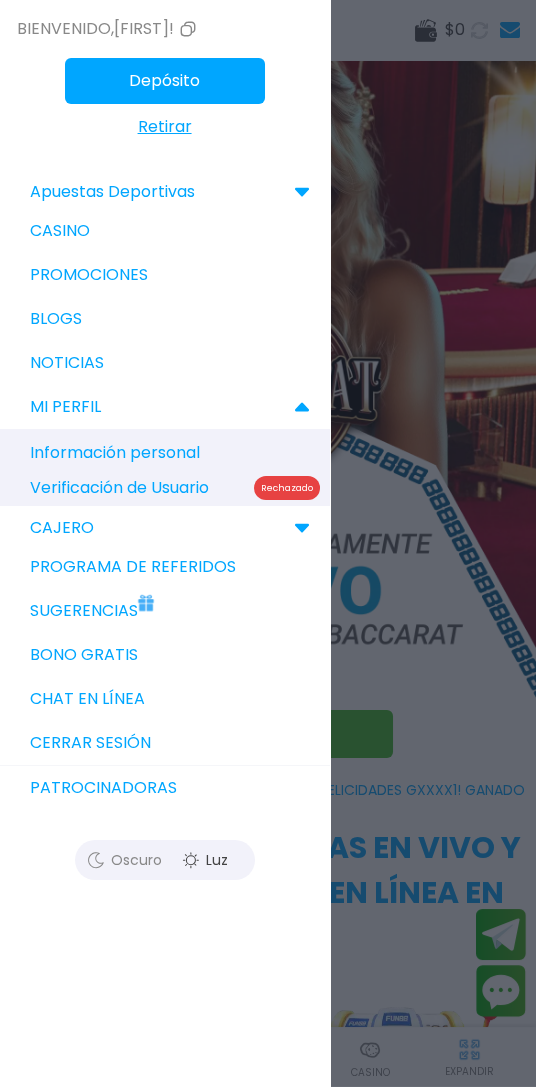click on "Rechazado" at bounding box center [287, 488] 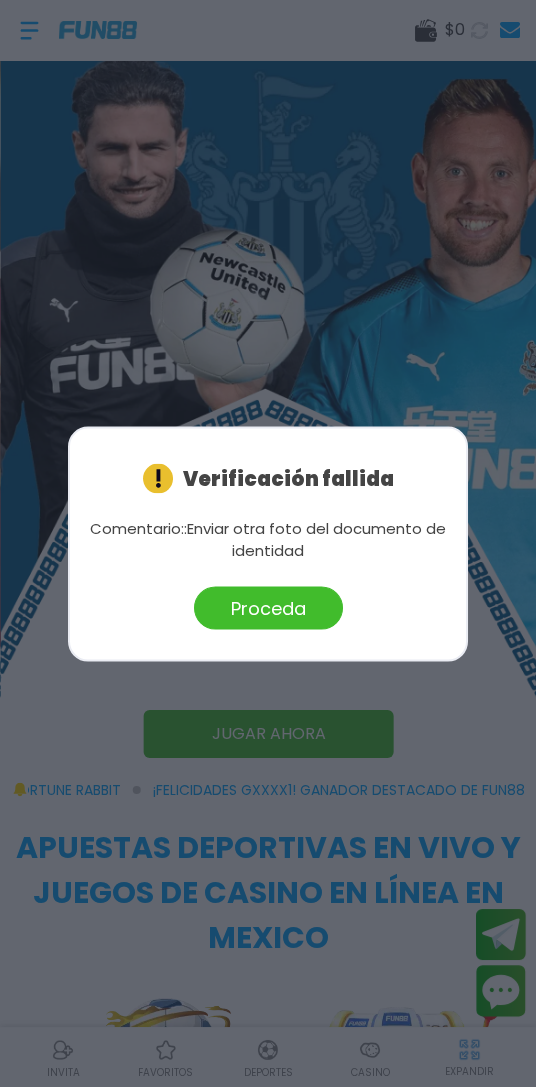 click on "Proceda" at bounding box center (268, 607) 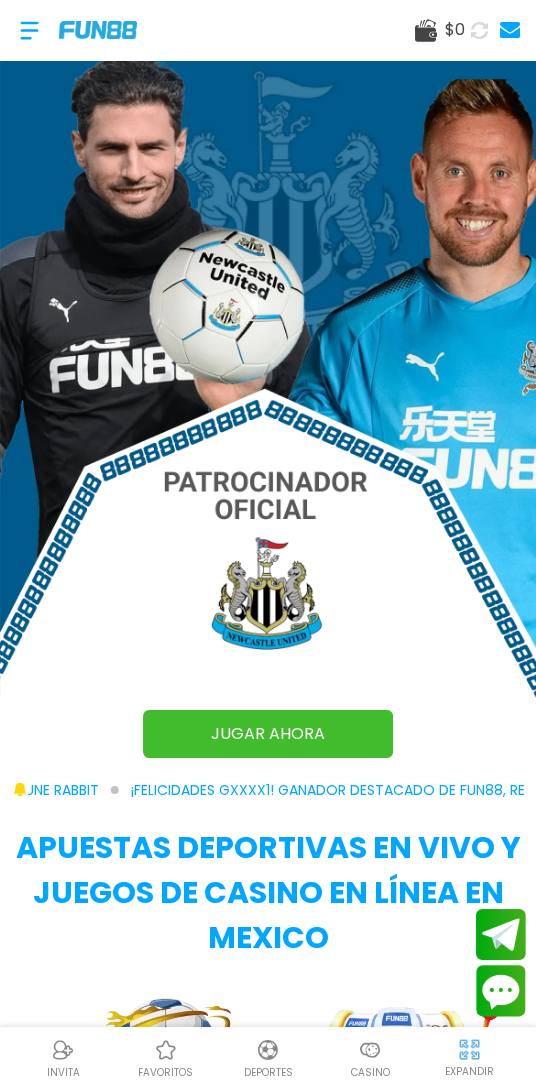 scroll, scrollTop: 0, scrollLeft: 0, axis: both 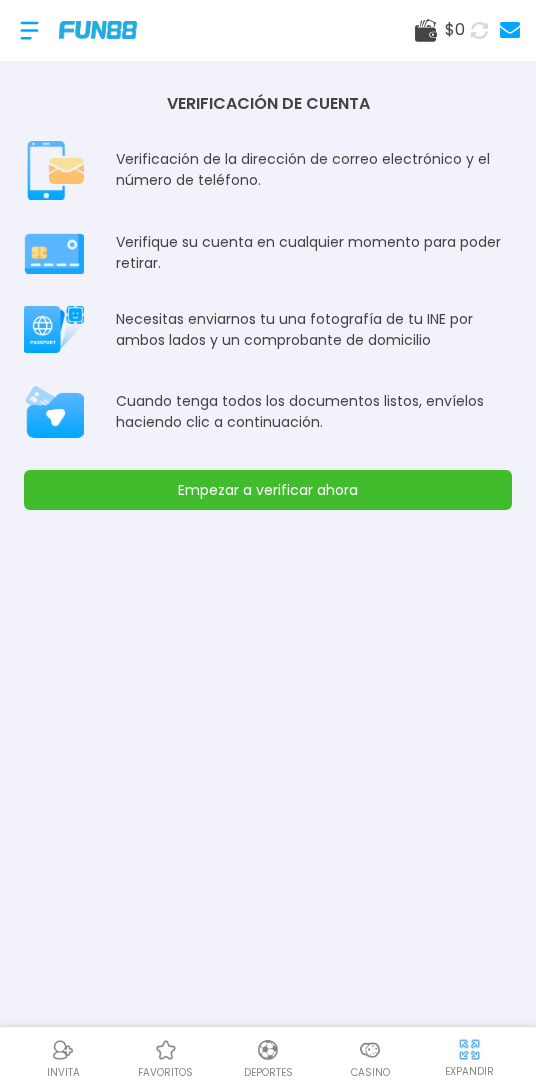 click on "Verificación de la dirección de correo electrónico y el número de teléfono." at bounding box center (314, 170) 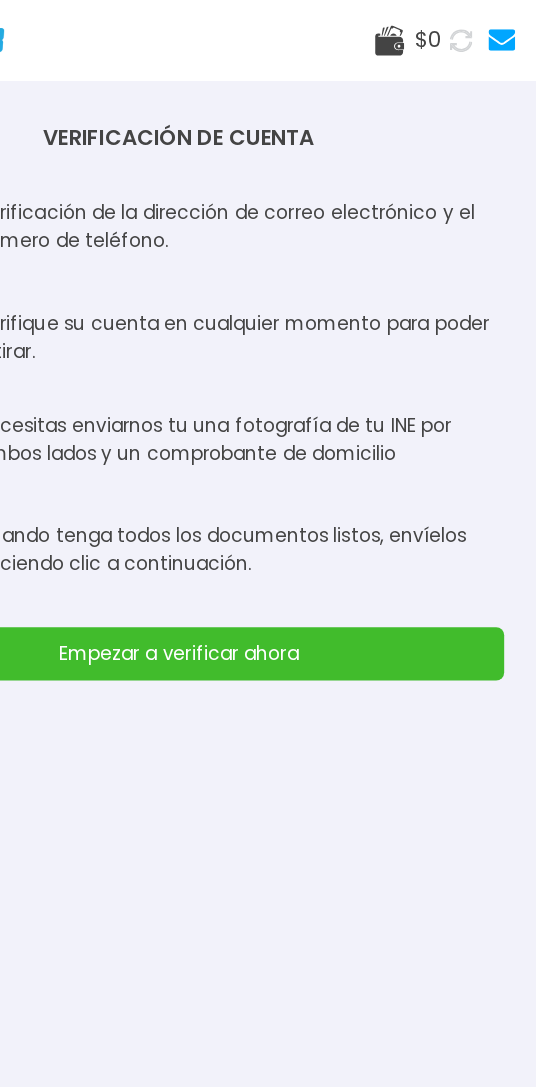 scroll, scrollTop: 0, scrollLeft: 0, axis: both 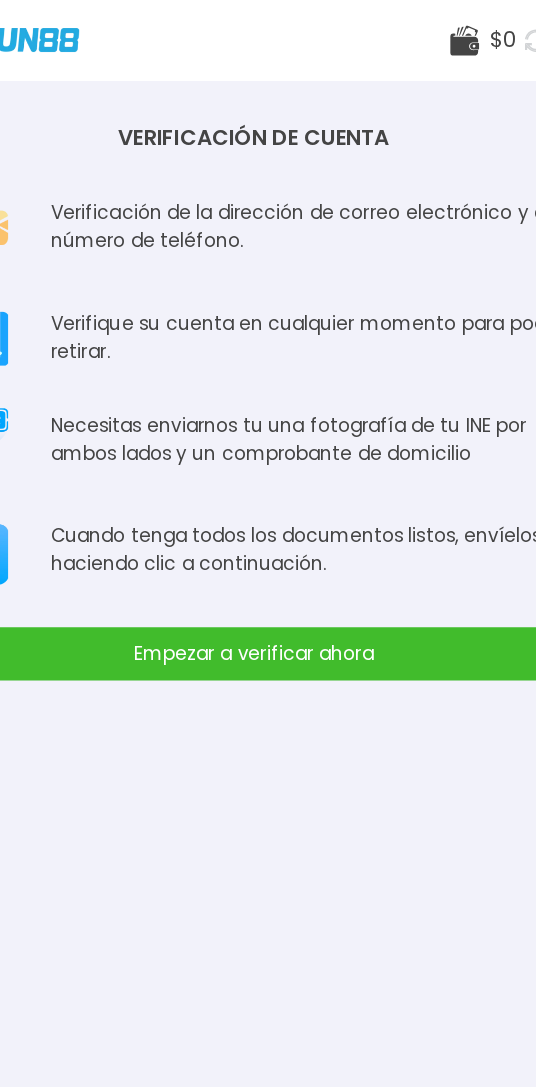 click on "Necesitas enviarnos tu una fotografía de tu INE por ambos lados y un comprobante de domicilio" at bounding box center (314, 330) 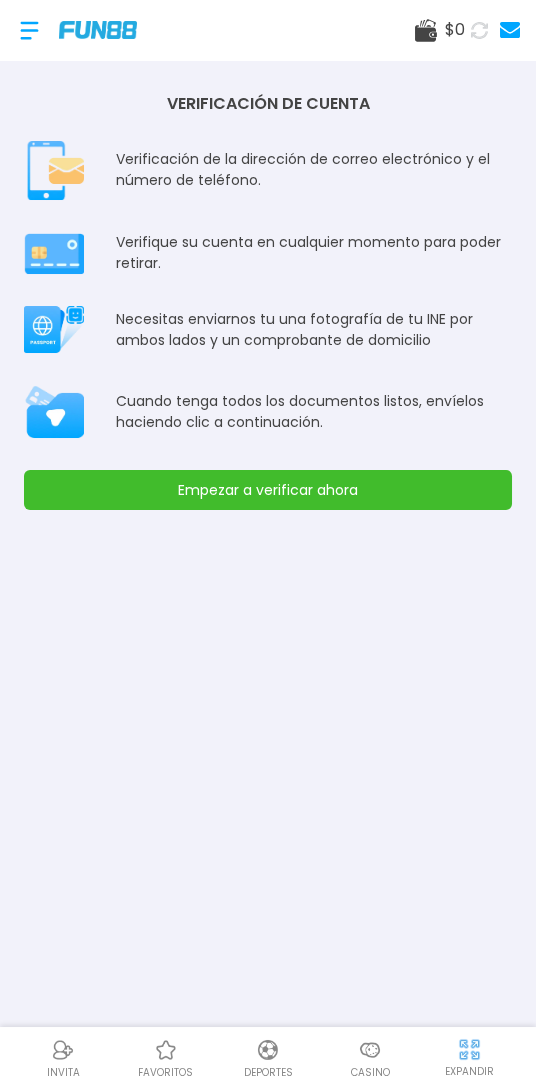 click on "Necesitas enviarnos tu una fotografía de tu INE por ambos lados y un comprobante de domicilio" at bounding box center (314, 330) 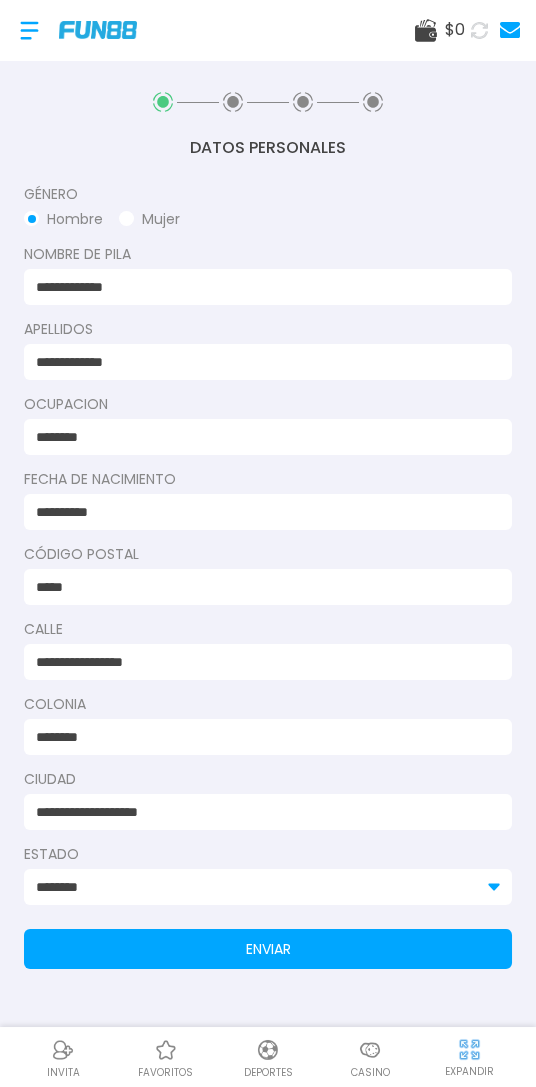 scroll, scrollTop: 59, scrollLeft: 0, axis: vertical 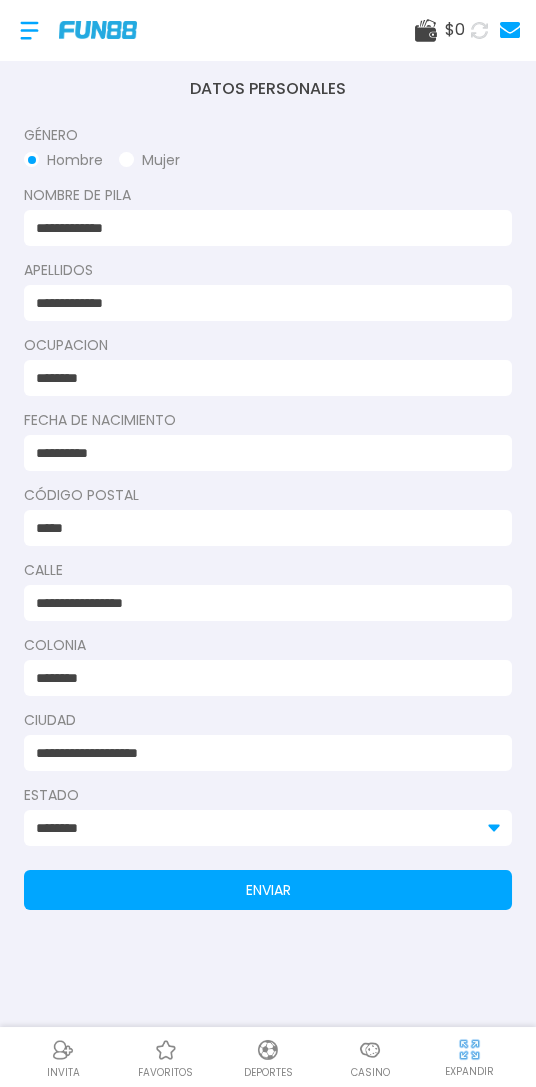click on "********" at bounding box center [268, 828] 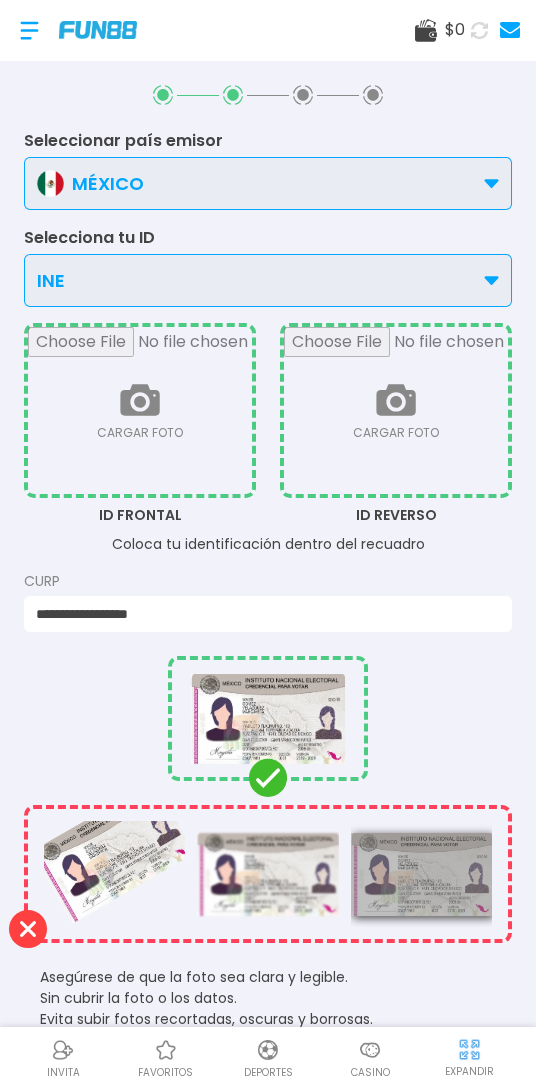 scroll, scrollTop: 0, scrollLeft: 0, axis: both 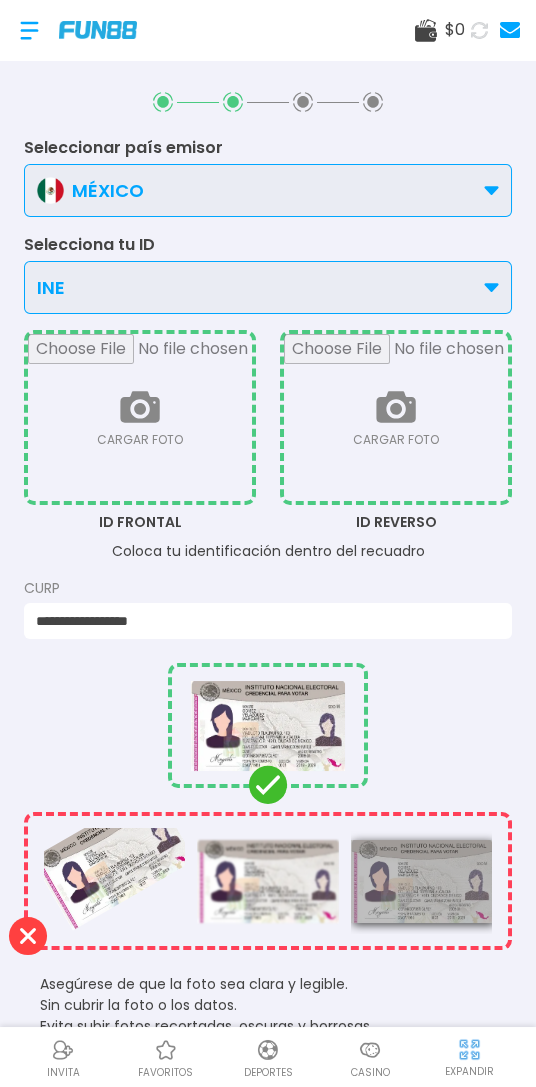 click at bounding box center (268, 726) 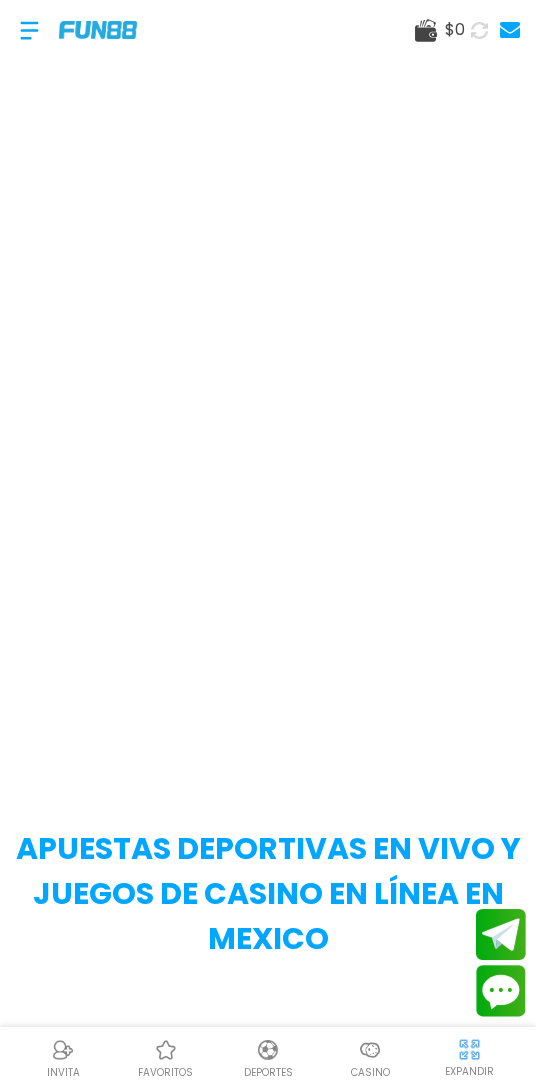 scroll, scrollTop: 0, scrollLeft: 0, axis: both 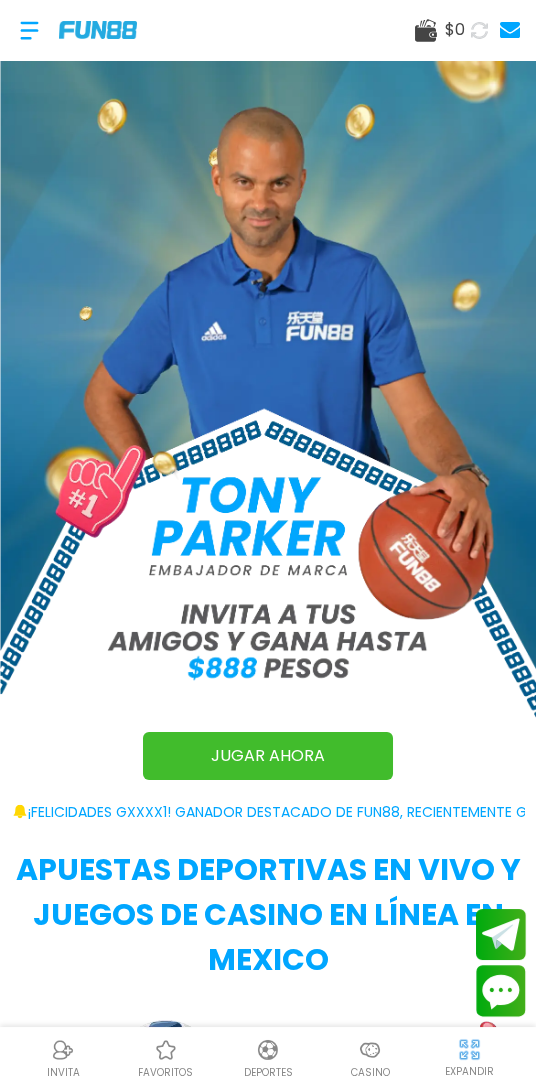 click at bounding box center (29, 30) 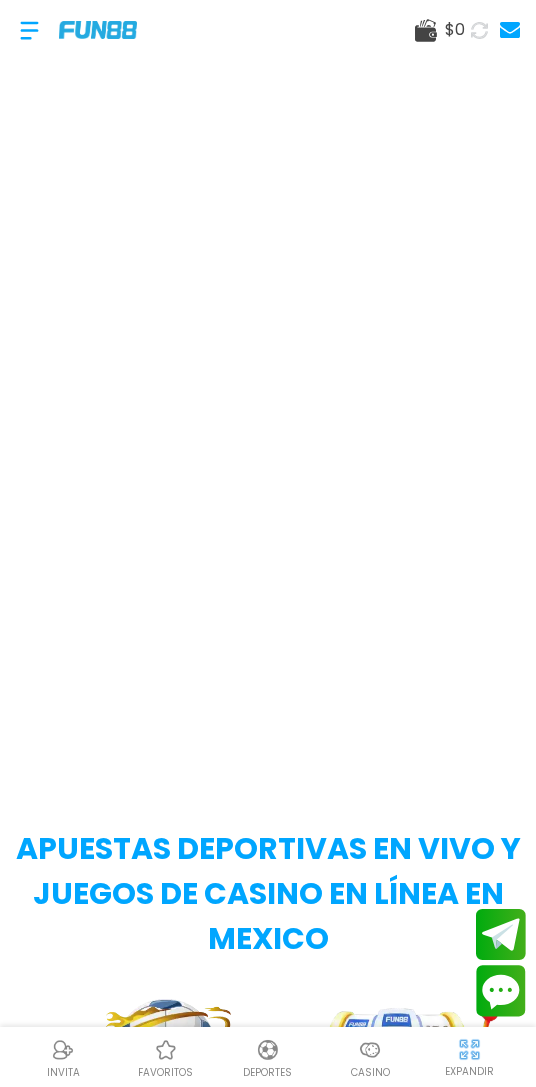 scroll, scrollTop: 0, scrollLeft: 0, axis: both 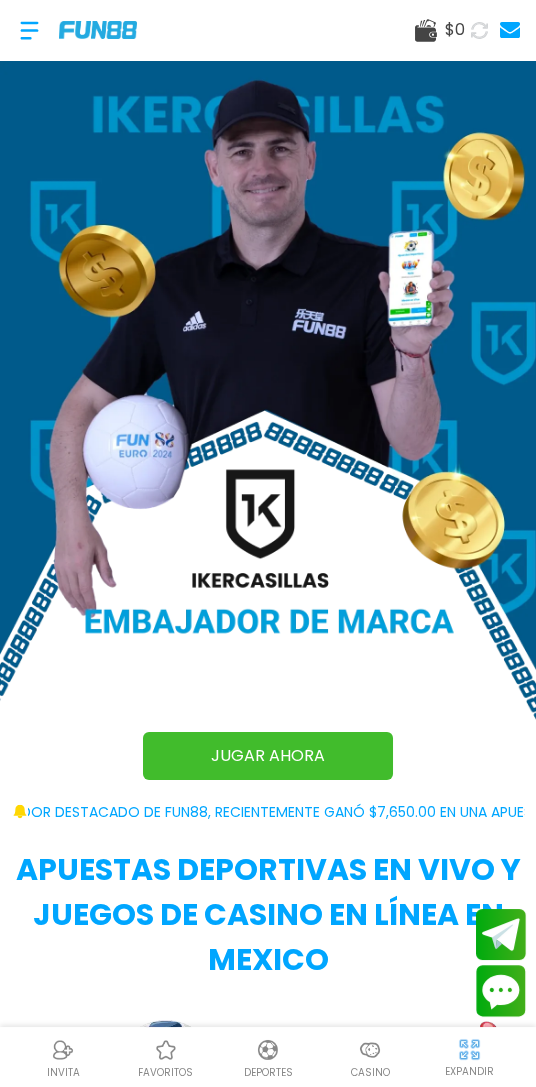 click at bounding box center (29, 30) 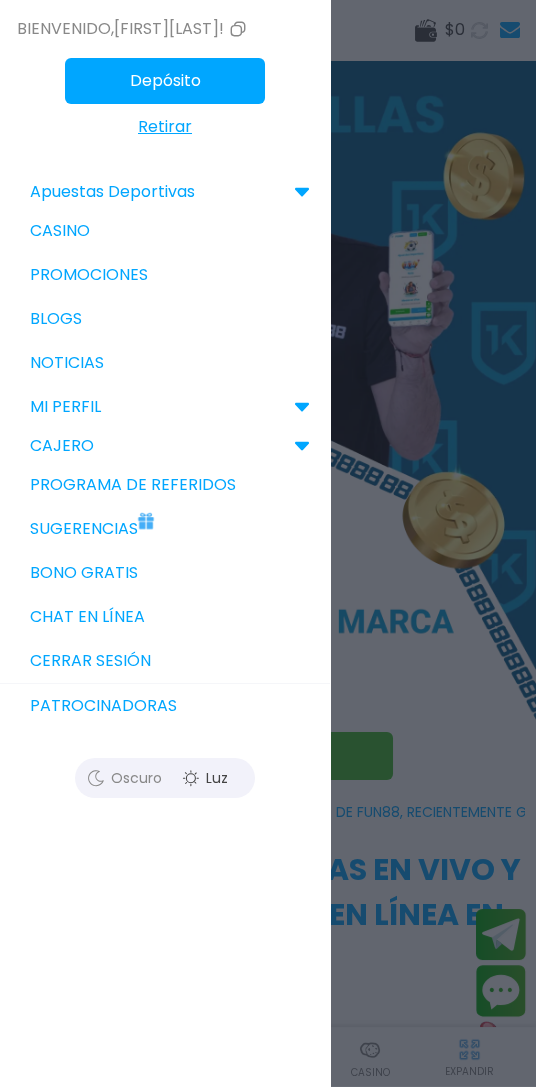 click 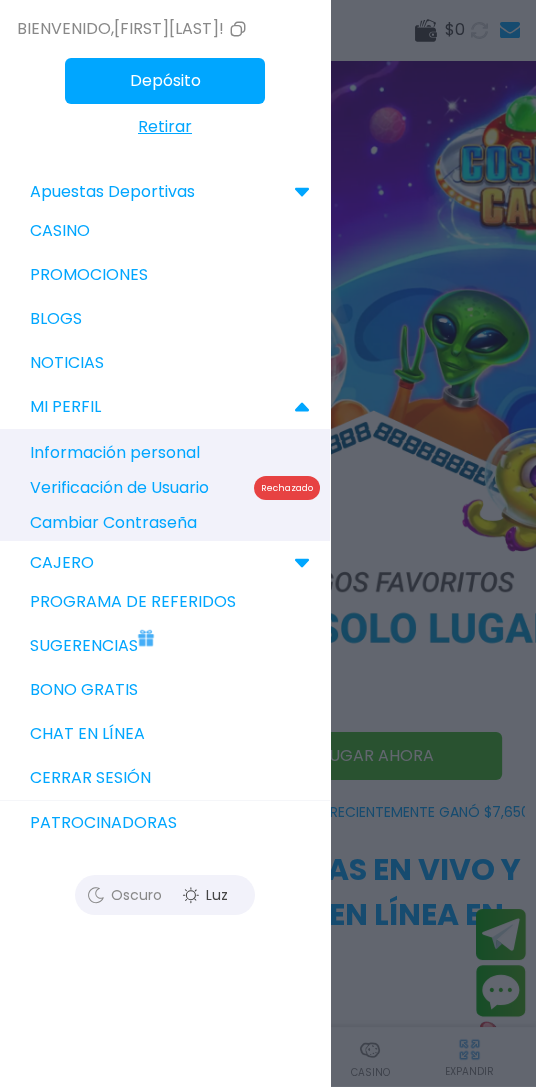 click on "Rechazado" at bounding box center [287, 488] 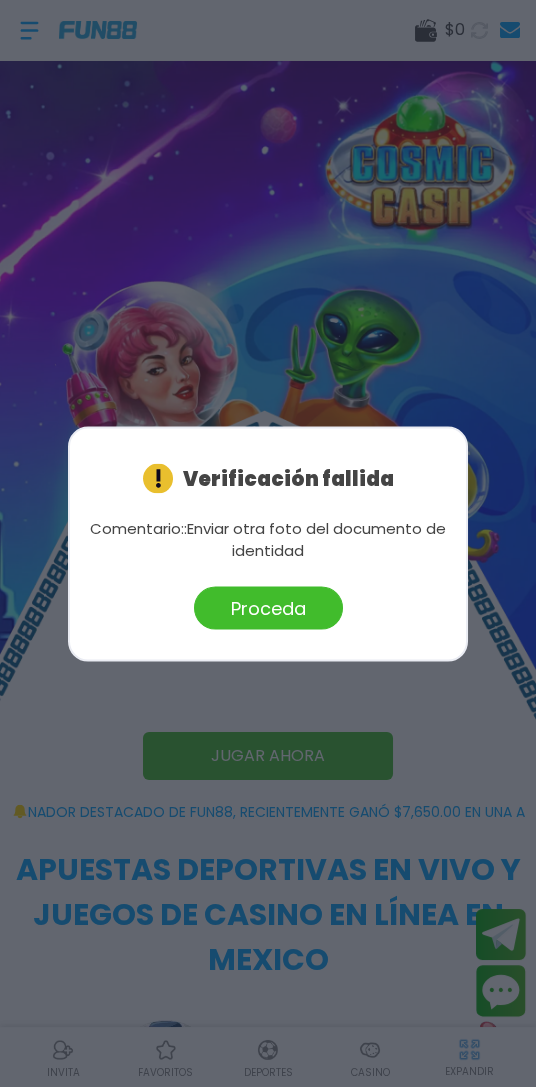 click on "Proceda" at bounding box center [268, 607] 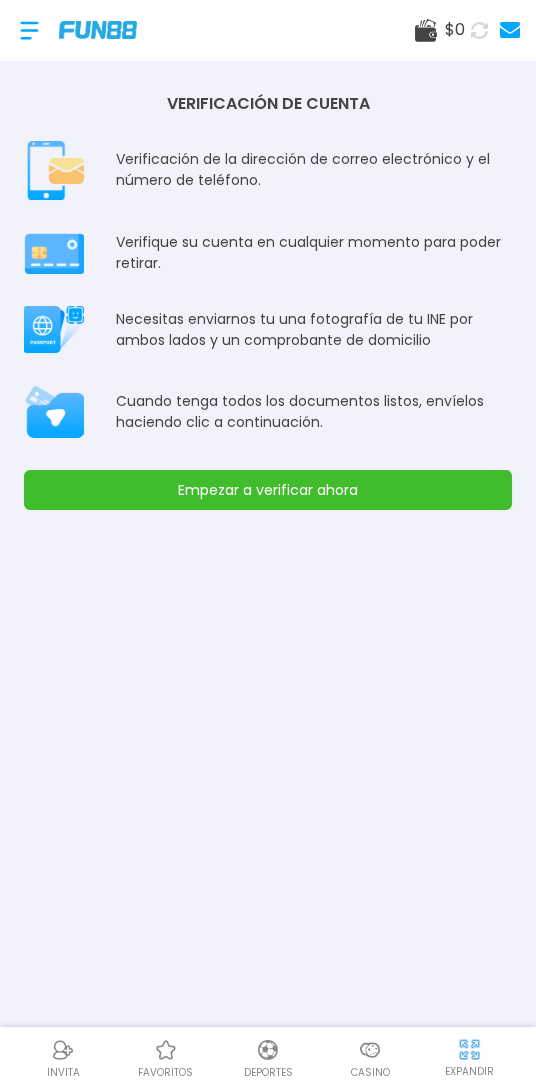 click on "Necesitas enviarnos tu una fotografía de tu INE por ambos lados y un comprobante de domicilio" at bounding box center [314, 330] 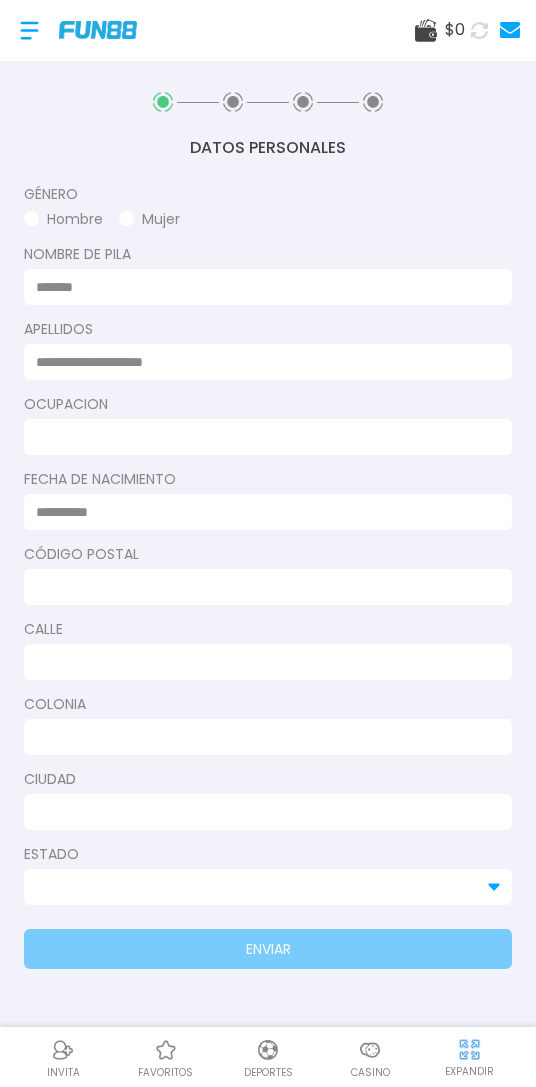 type on "**********" 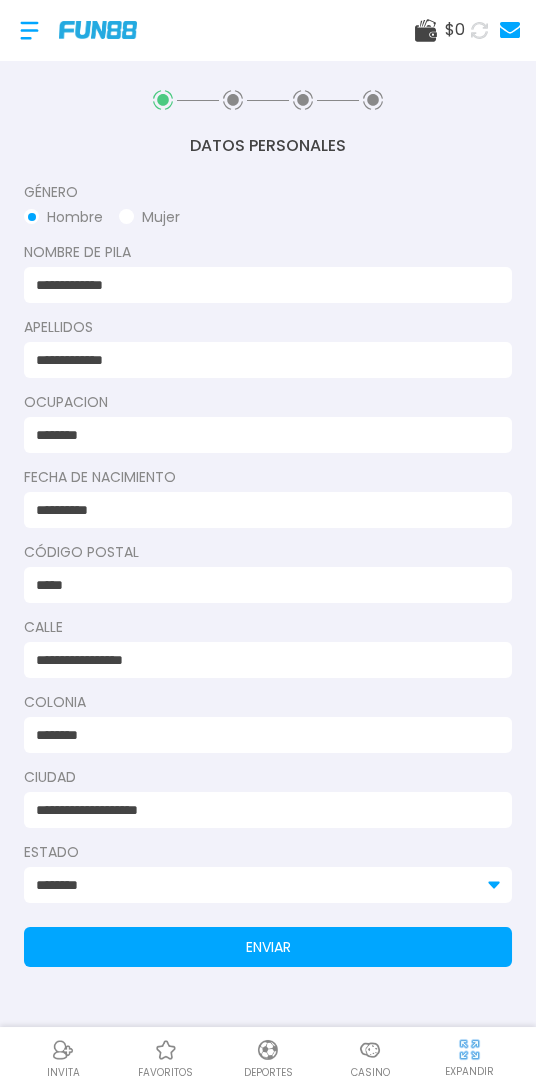 scroll, scrollTop: 59, scrollLeft: 0, axis: vertical 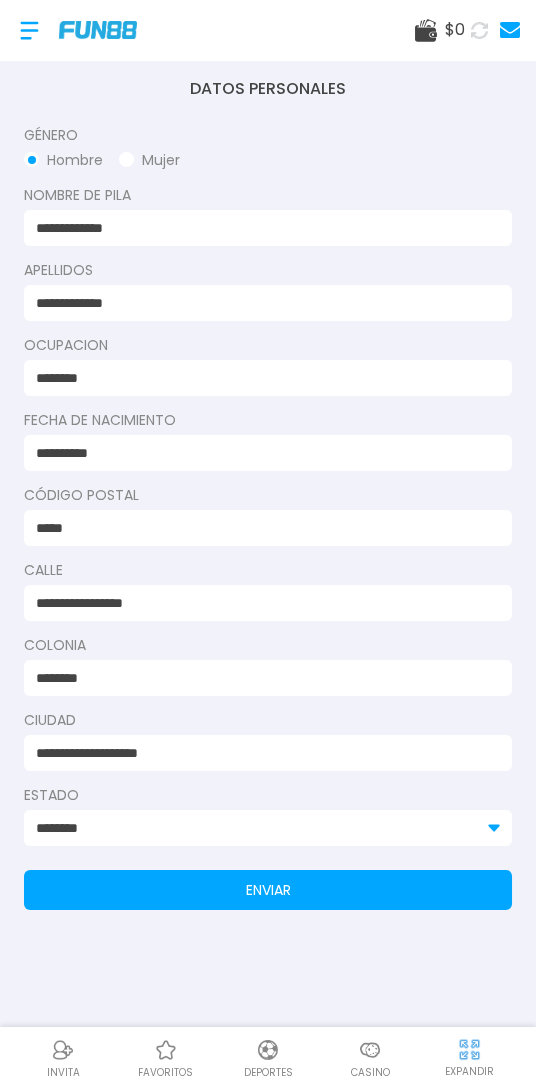 click on "********" at bounding box center (268, 828) 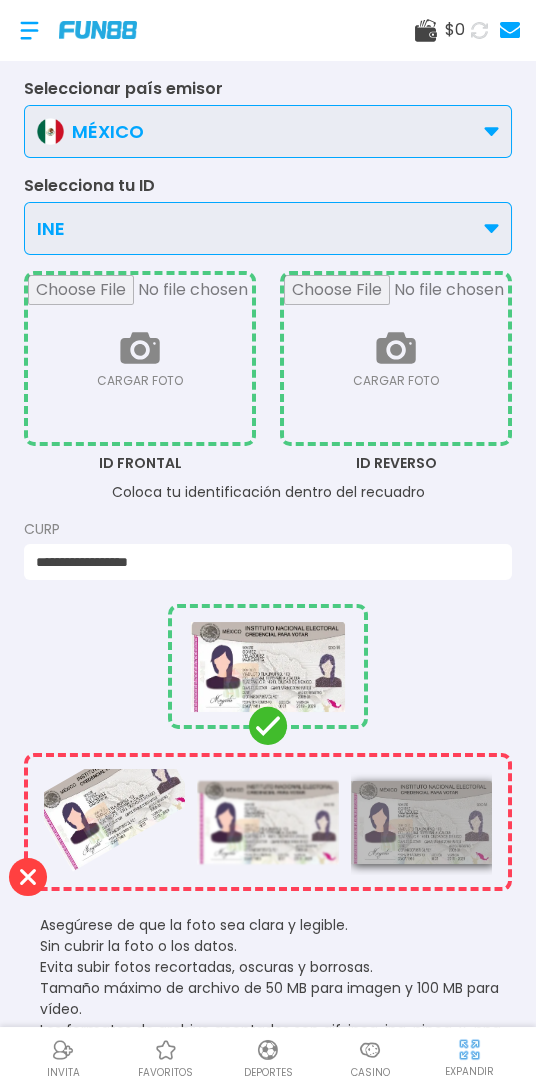 scroll, scrollTop: 0, scrollLeft: 0, axis: both 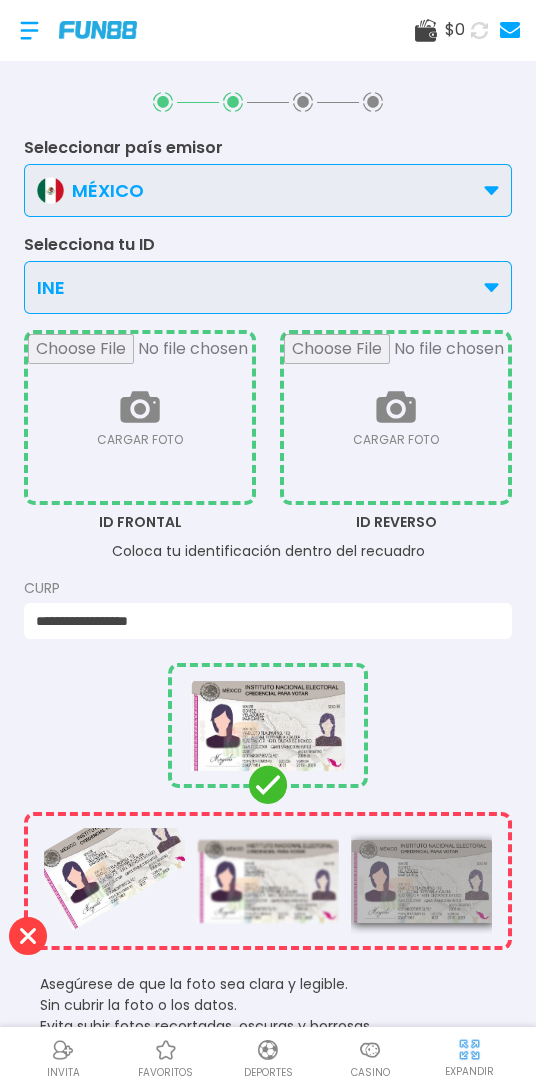 click at bounding box center [140, 417] 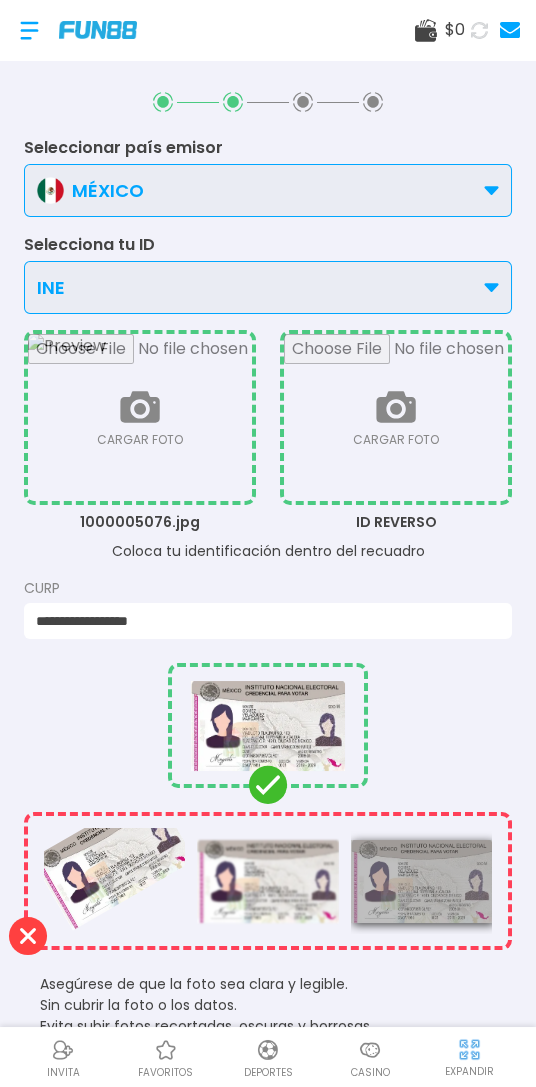 scroll, scrollTop: 0, scrollLeft: 0, axis: both 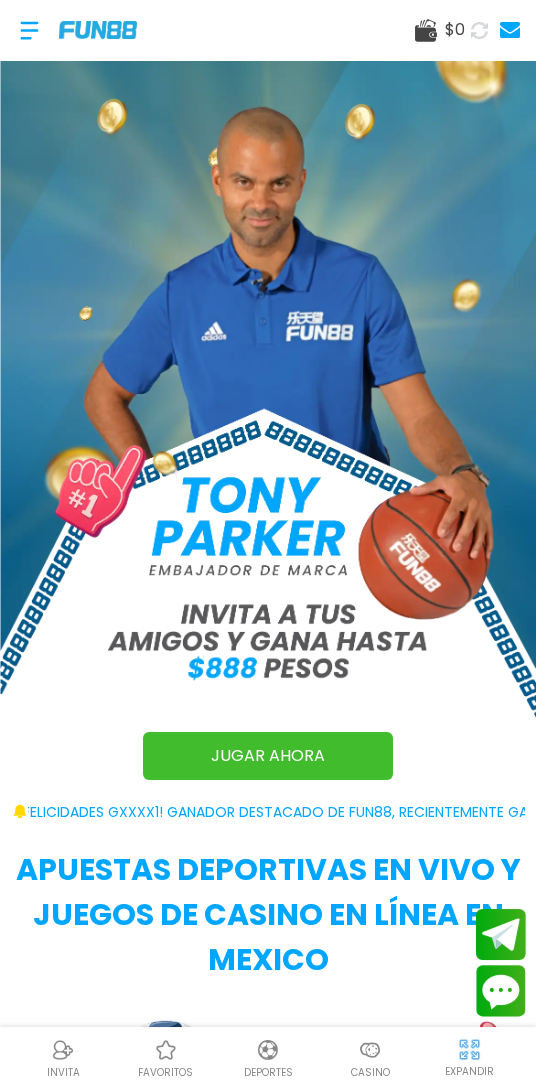 click at bounding box center (268, 431) 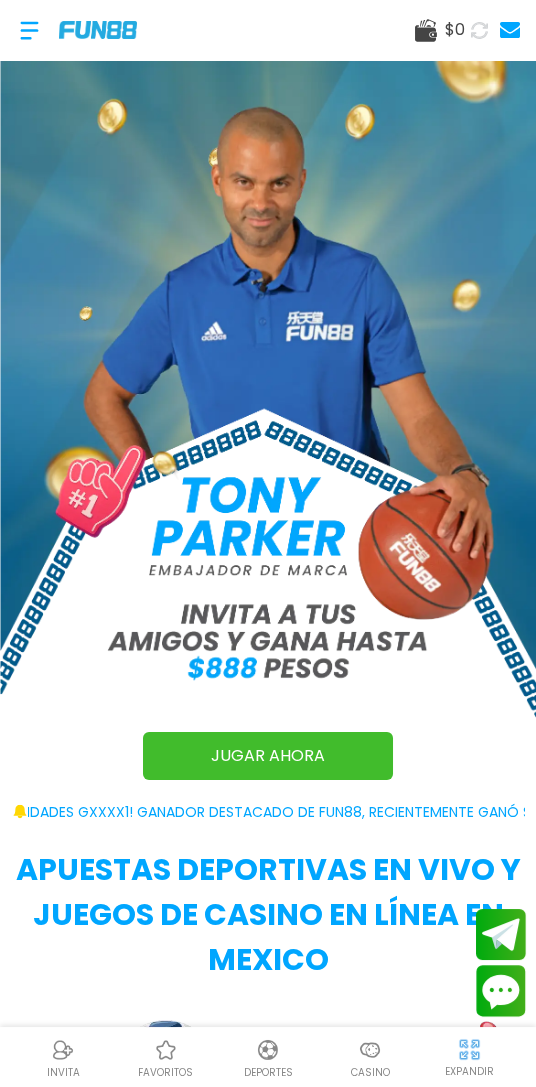 click at bounding box center [29, 30] 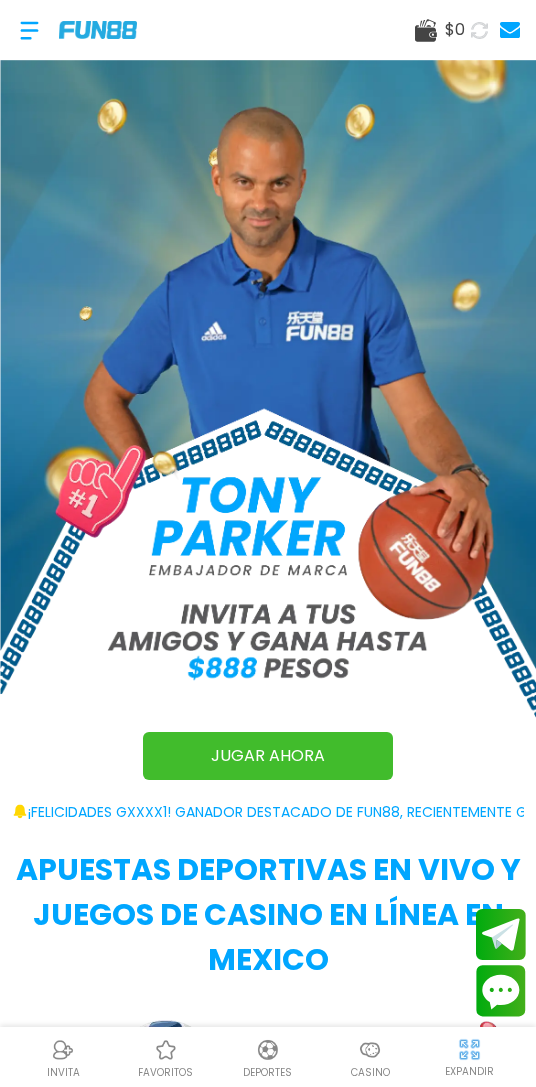 scroll, scrollTop: 0, scrollLeft: 0, axis: both 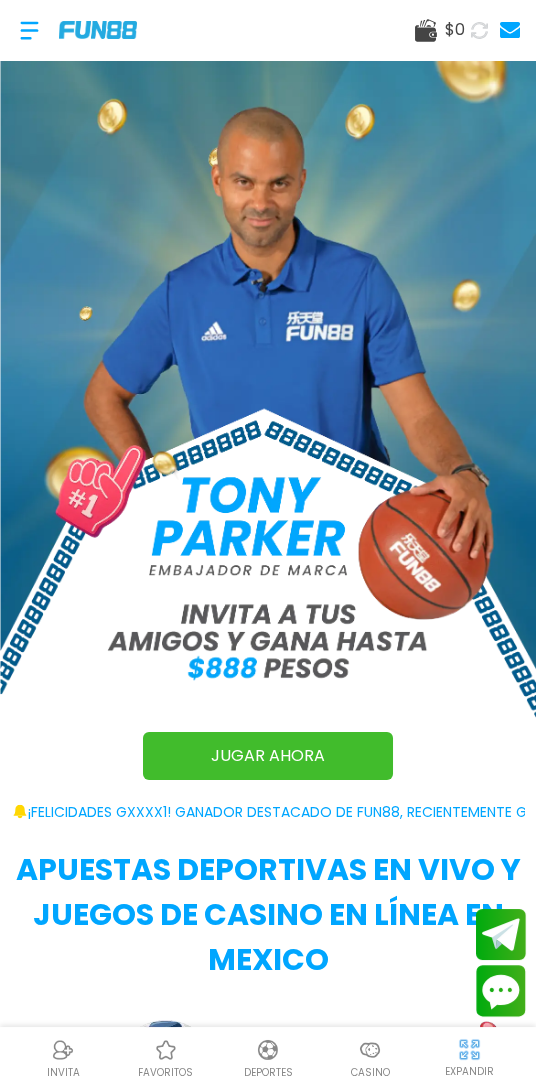 click at bounding box center [29, 30] 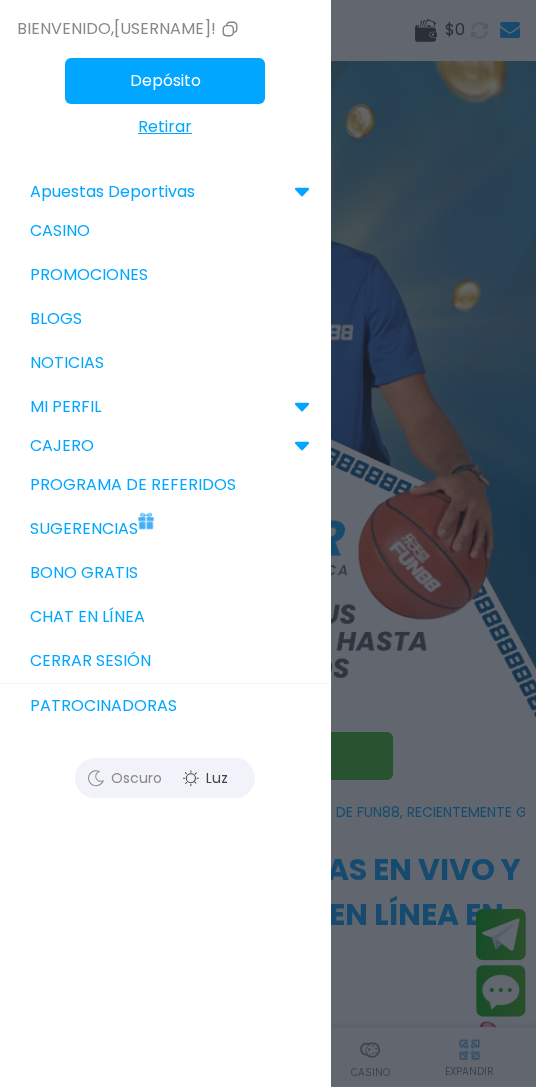 click on "MI PERFIL" at bounding box center (165, 407) 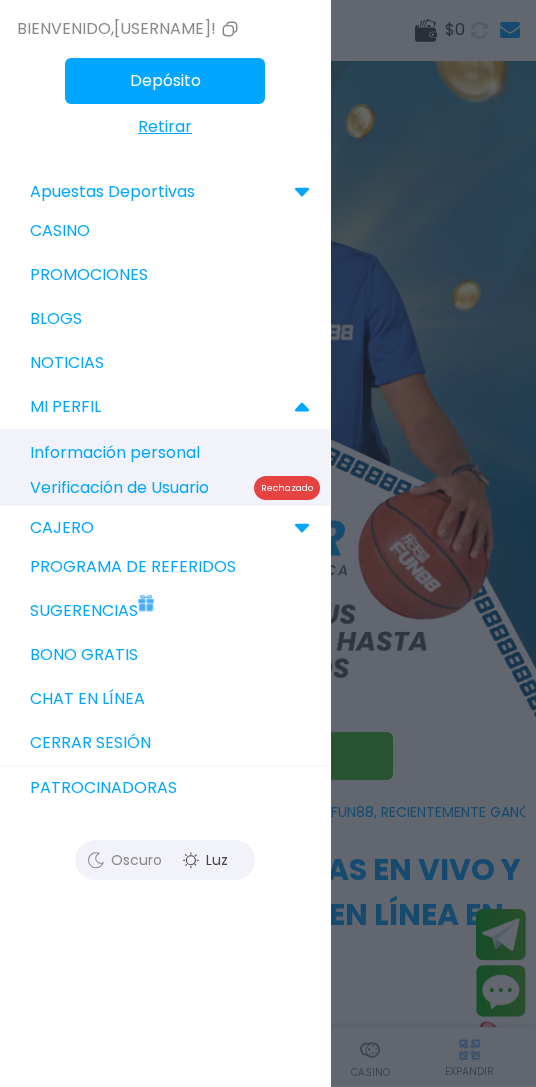 click on "Rechazado" at bounding box center [287, 488] 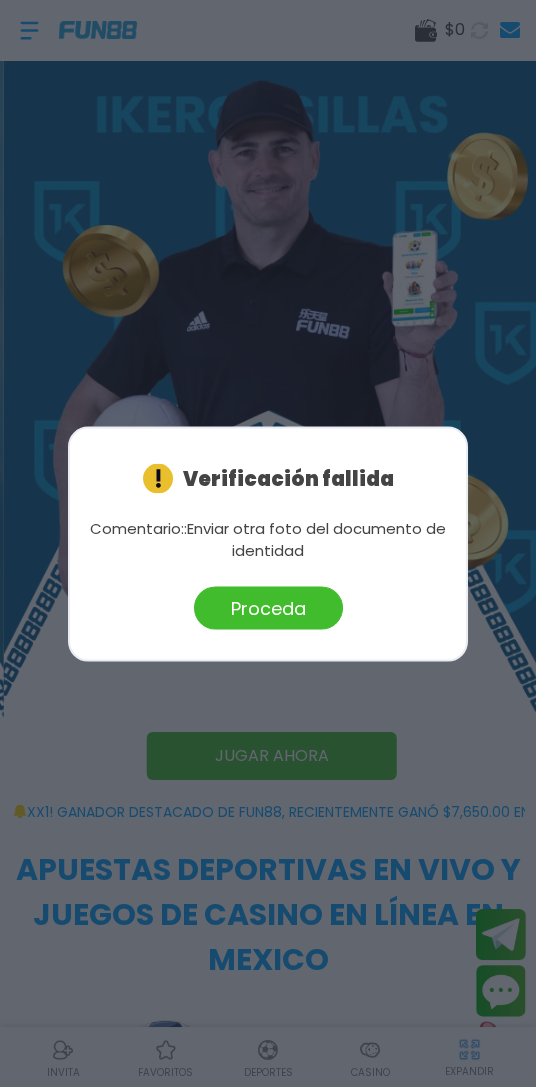 click on "Proceda" at bounding box center [268, 607] 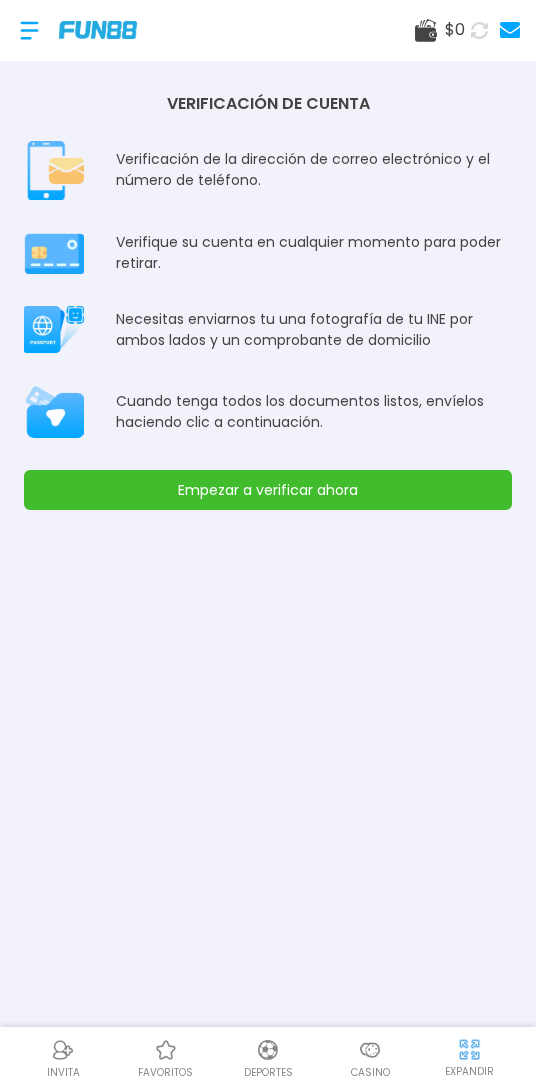 click on "Empezar a verificar ahora" at bounding box center (268, 490) 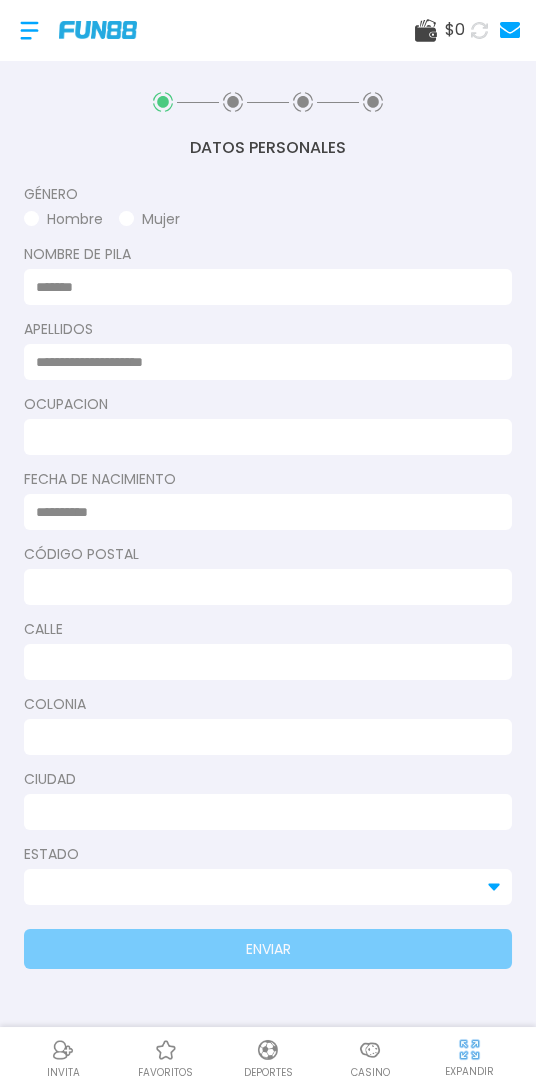 type on "**********" 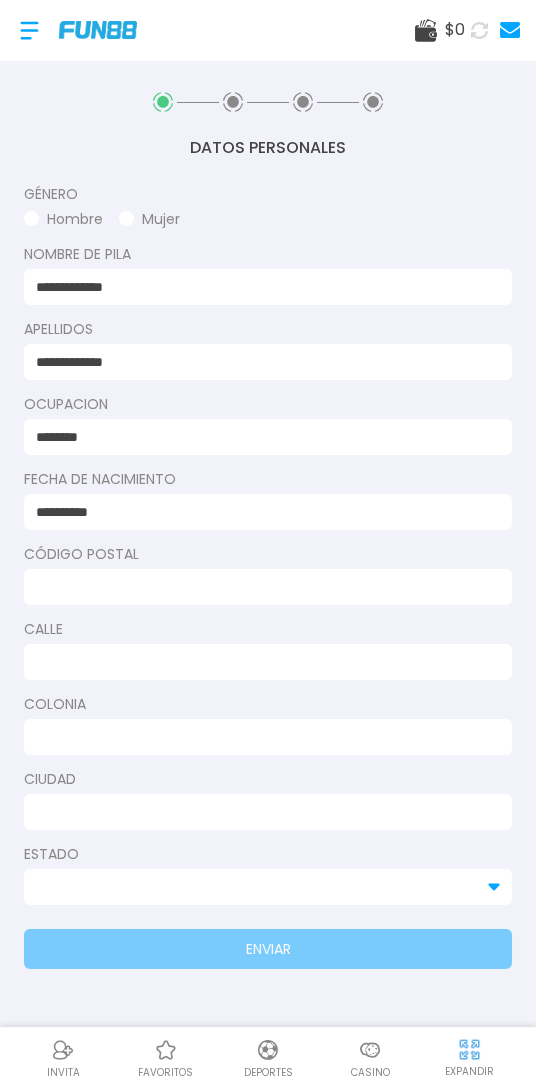 type on "*****" 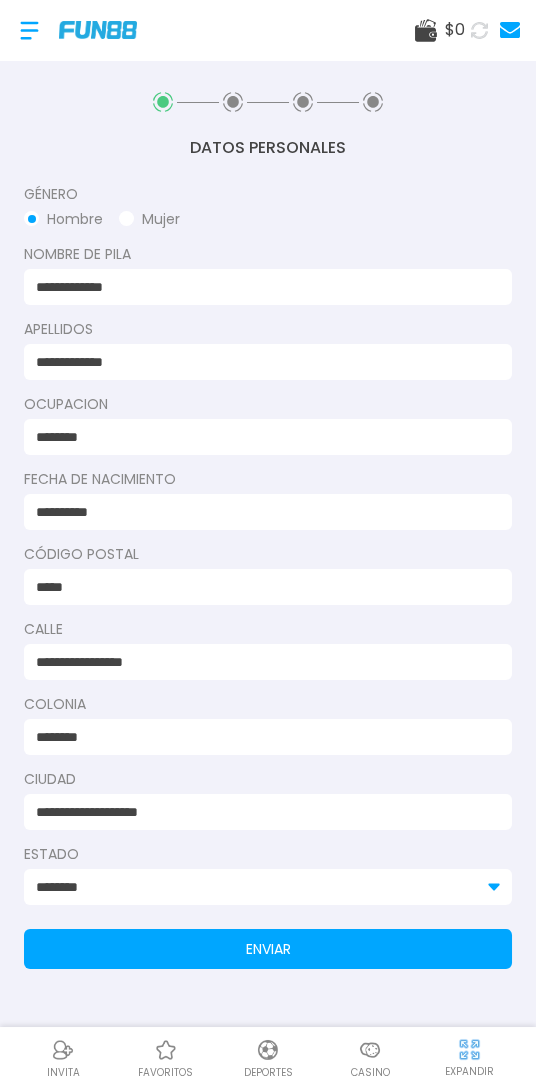 click on "********" at bounding box center (268, 887) 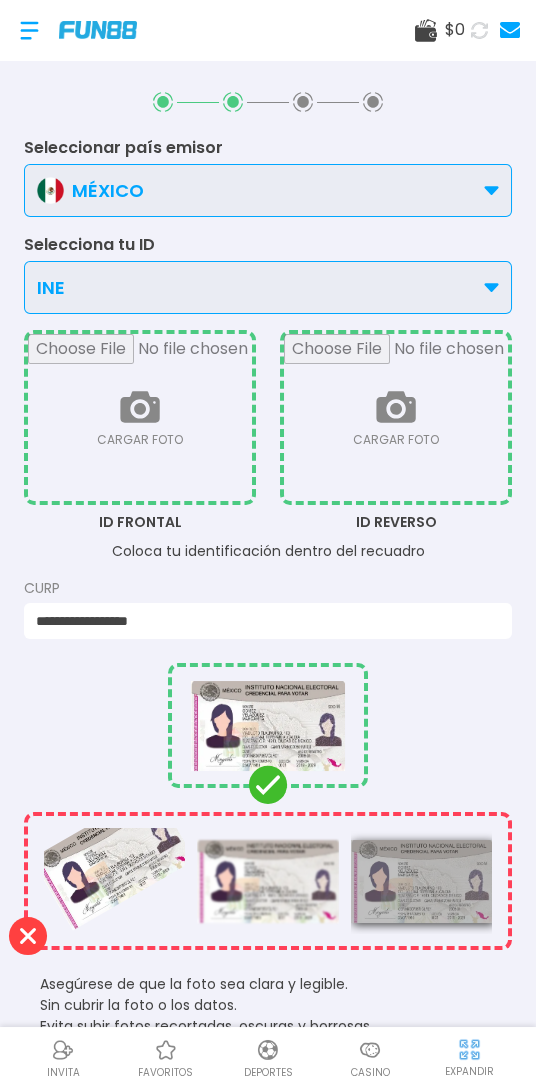 click at bounding box center [140, 417] 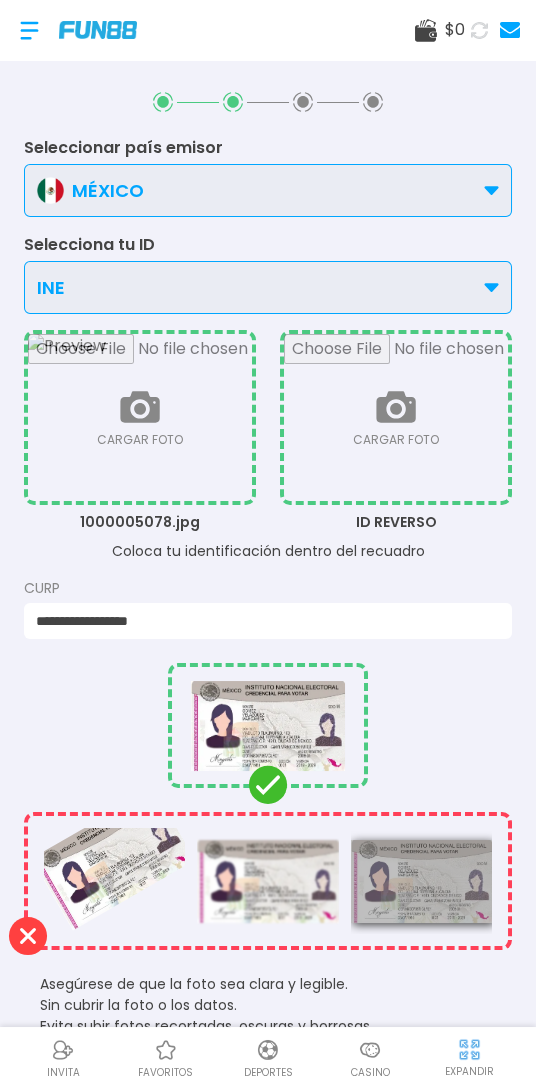 click at bounding box center (396, 417) 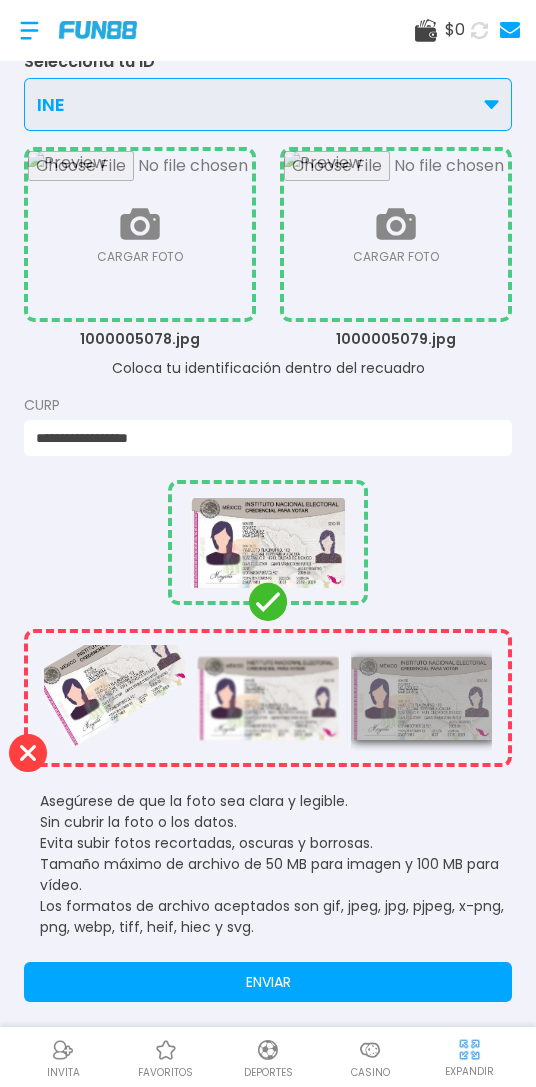 scroll, scrollTop: 188, scrollLeft: 0, axis: vertical 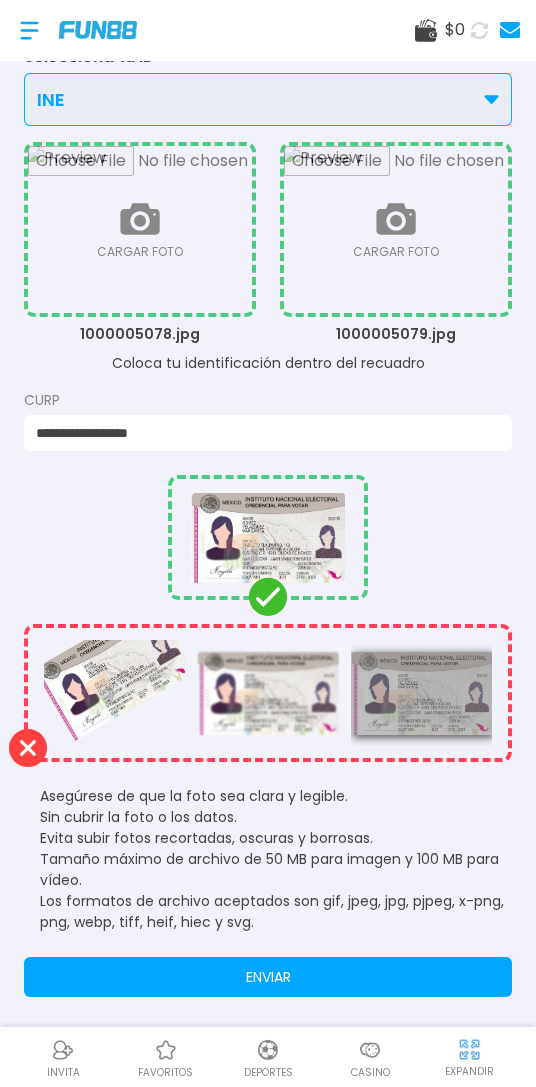 click on "ENVIAR" at bounding box center [268, 977] 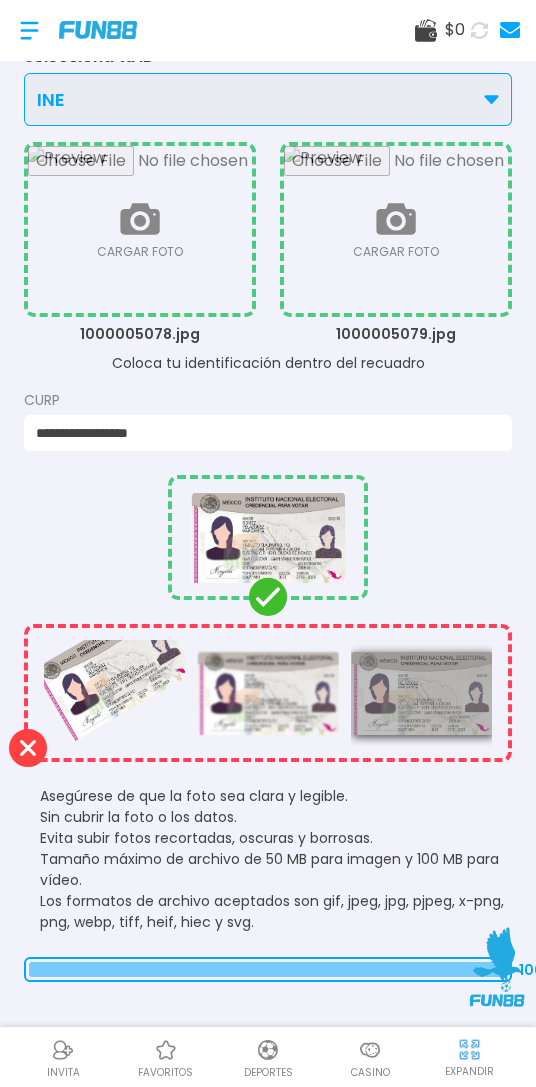 scroll, scrollTop: 154, scrollLeft: 0, axis: vertical 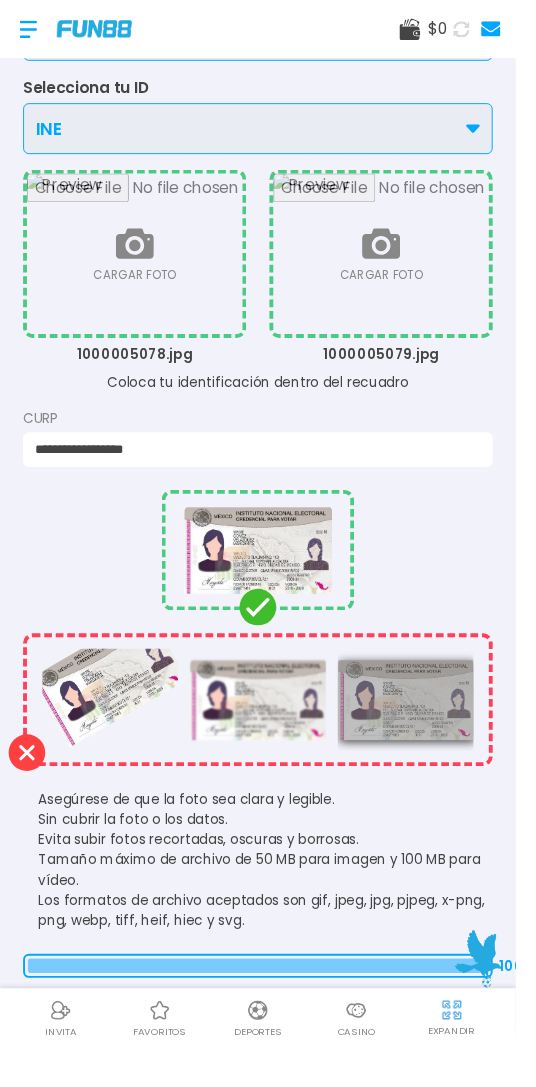 click on "**********" at bounding box center (268, 459) 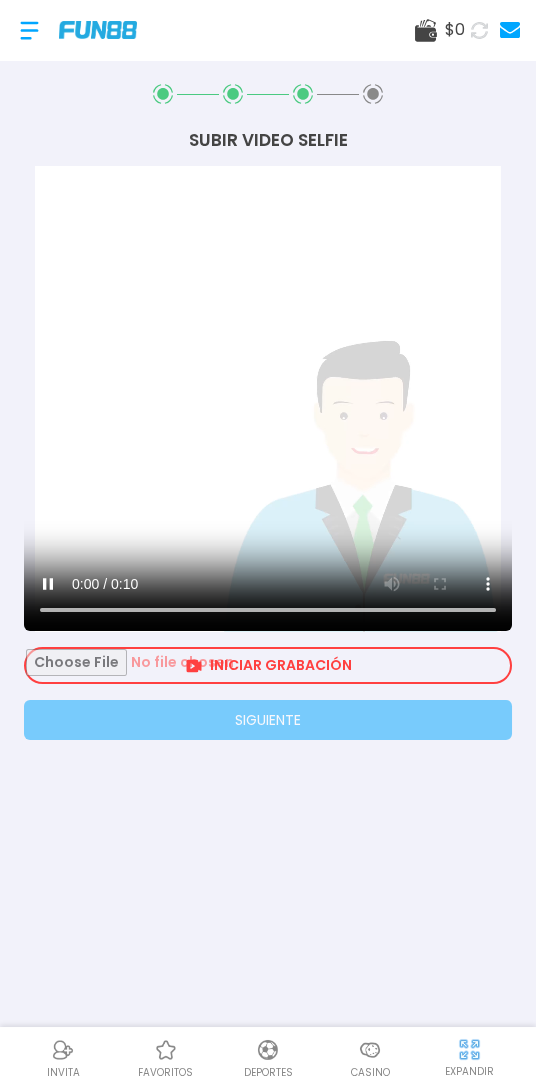 scroll, scrollTop: 0, scrollLeft: 0, axis: both 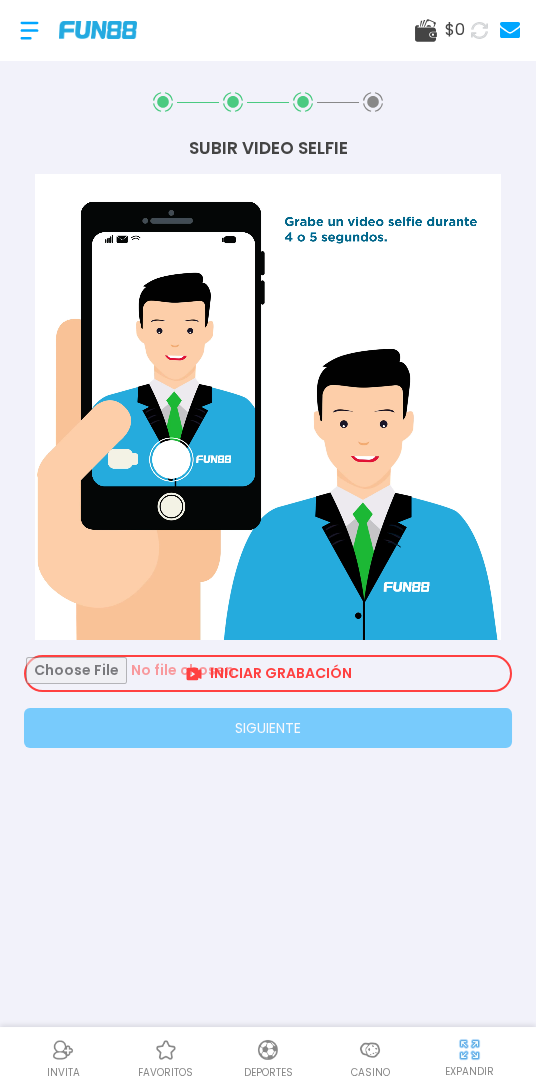 click at bounding box center [268, 673] 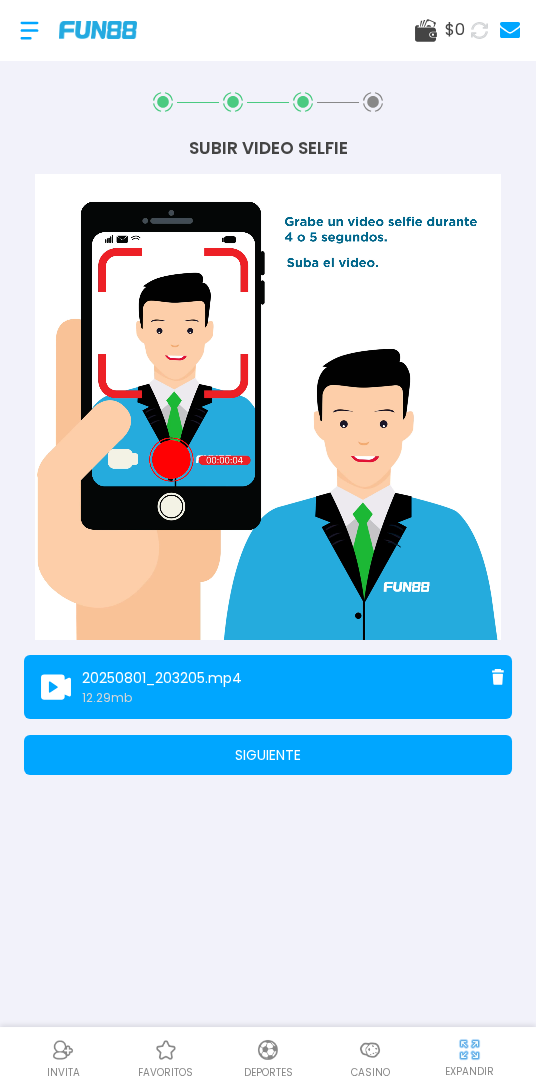 click on "SIGUIENTE" at bounding box center (268, 755) 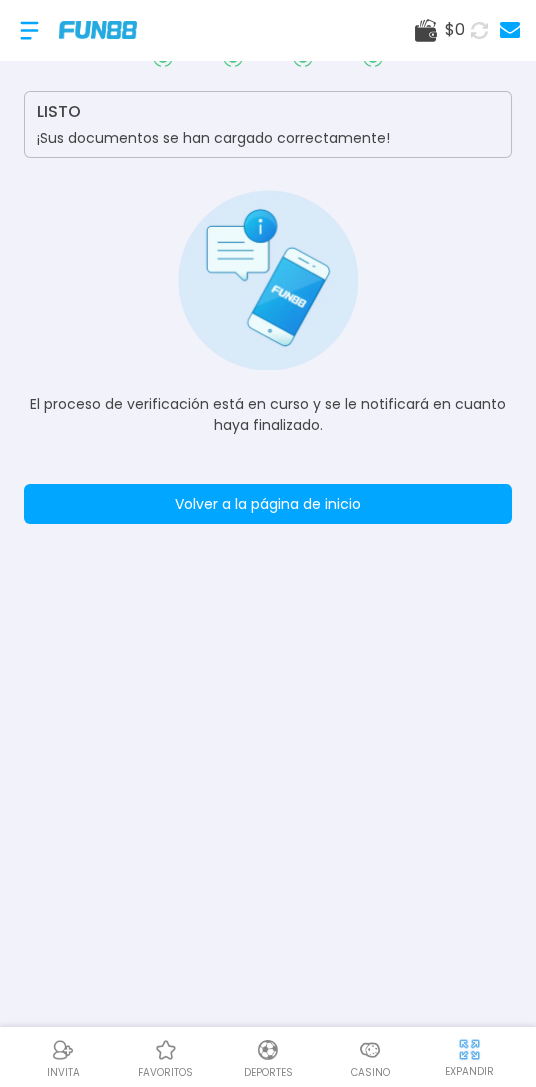 scroll, scrollTop: 59, scrollLeft: 0, axis: vertical 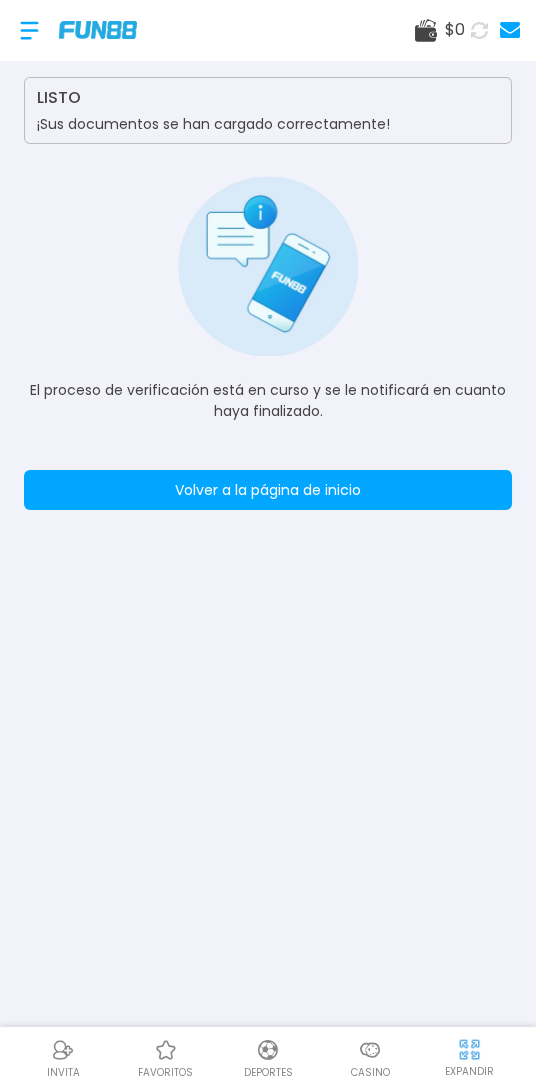 click on "Volver a la página de inicio" at bounding box center [268, 490] 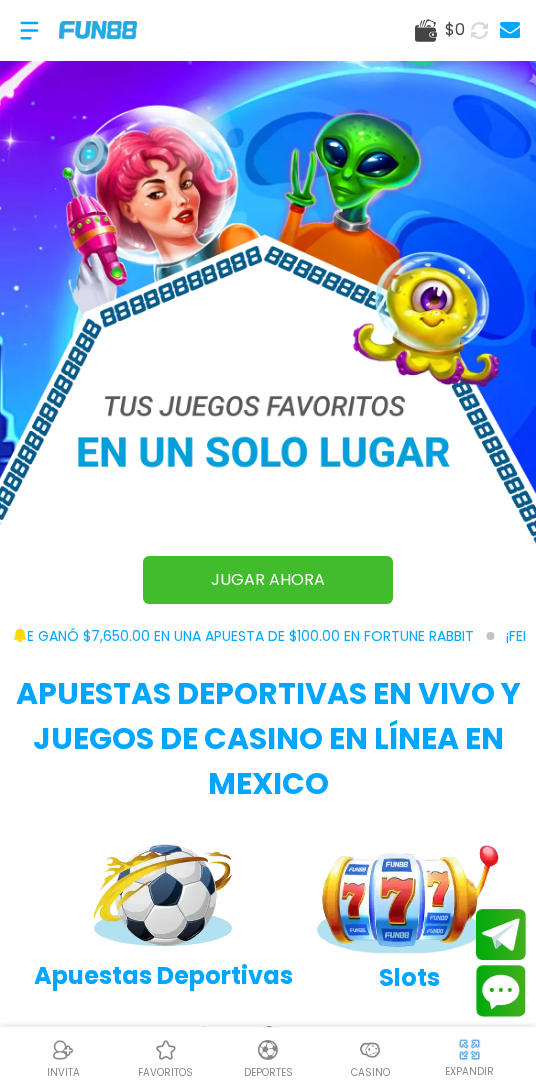scroll, scrollTop: 180, scrollLeft: 0, axis: vertical 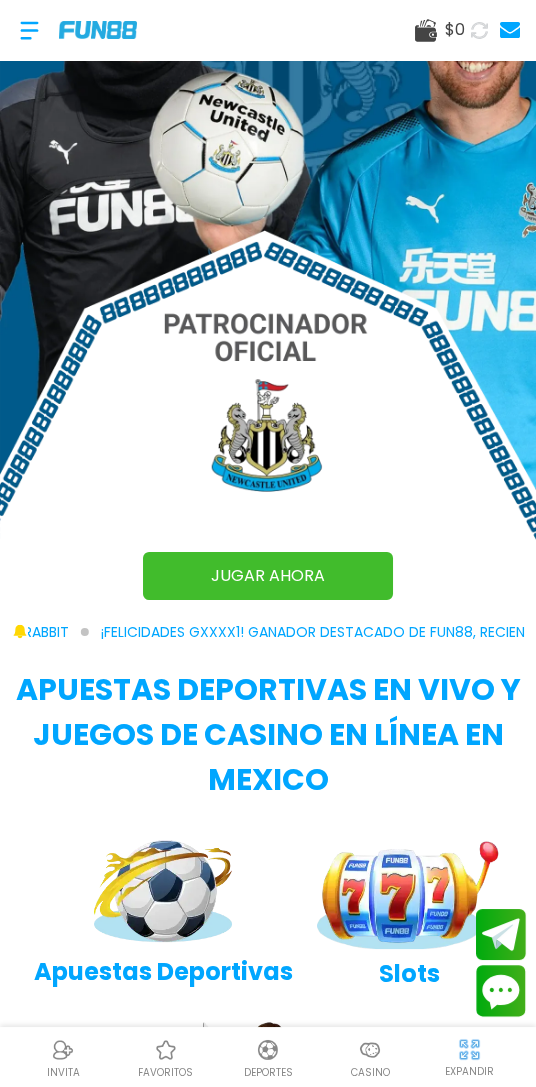 click on "$ 0" at bounding box center (268, 30) 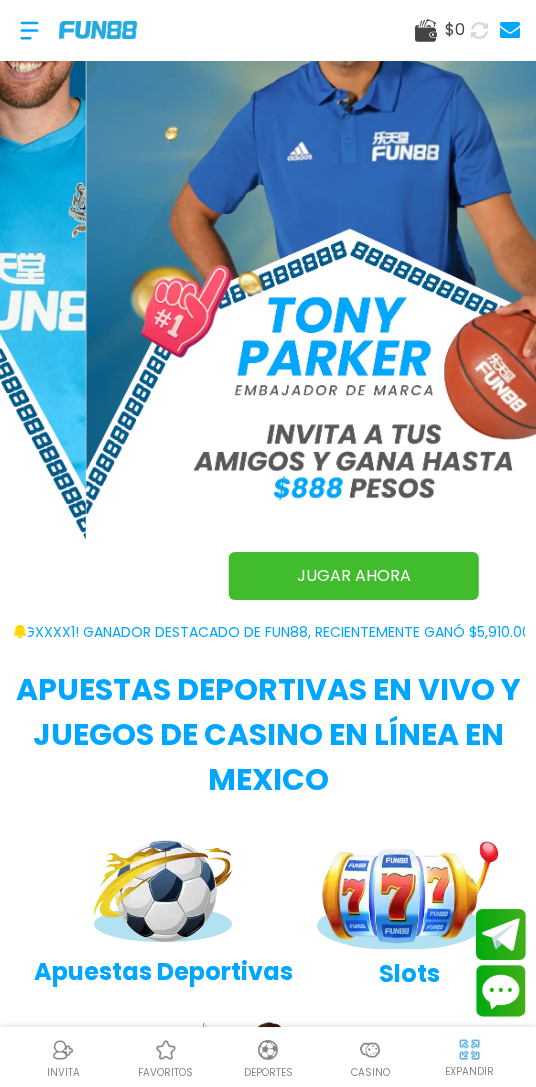 click on "$ 0" at bounding box center (455, 30) 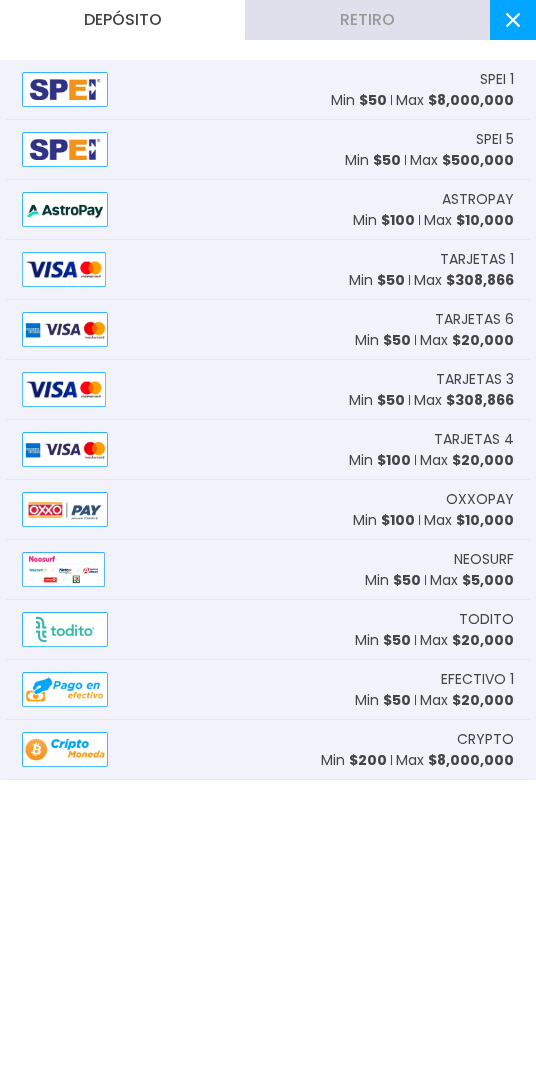 scroll, scrollTop: 257, scrollLeft: 0, axis: vertical 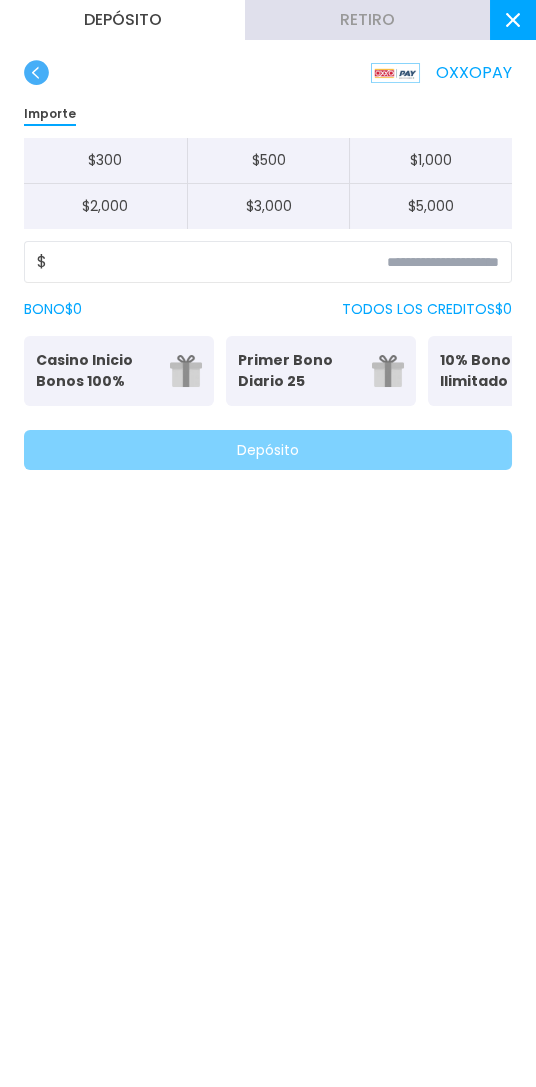 click at bounding box center (513, 20) 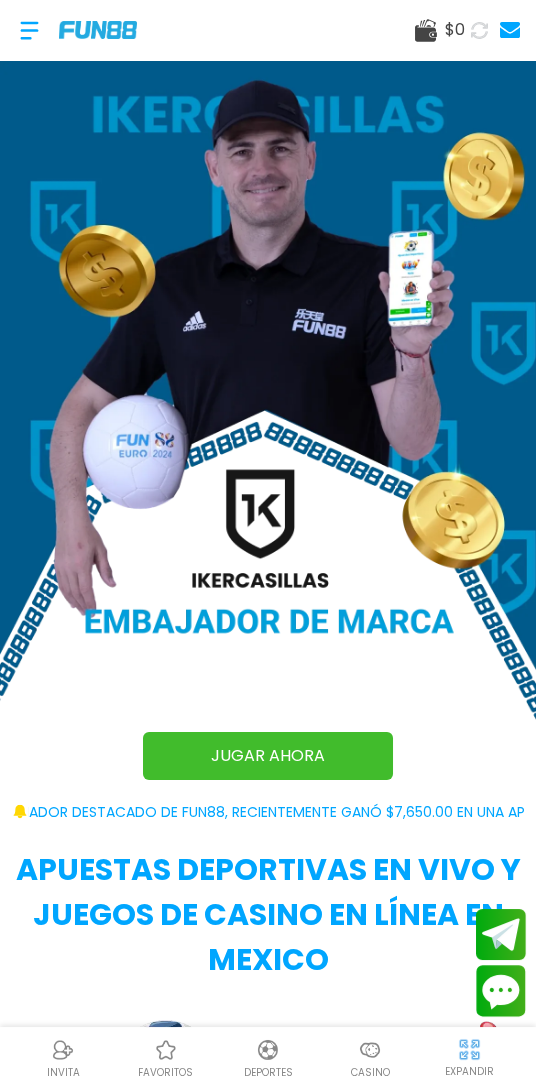 click at bounding box center [510, 30] 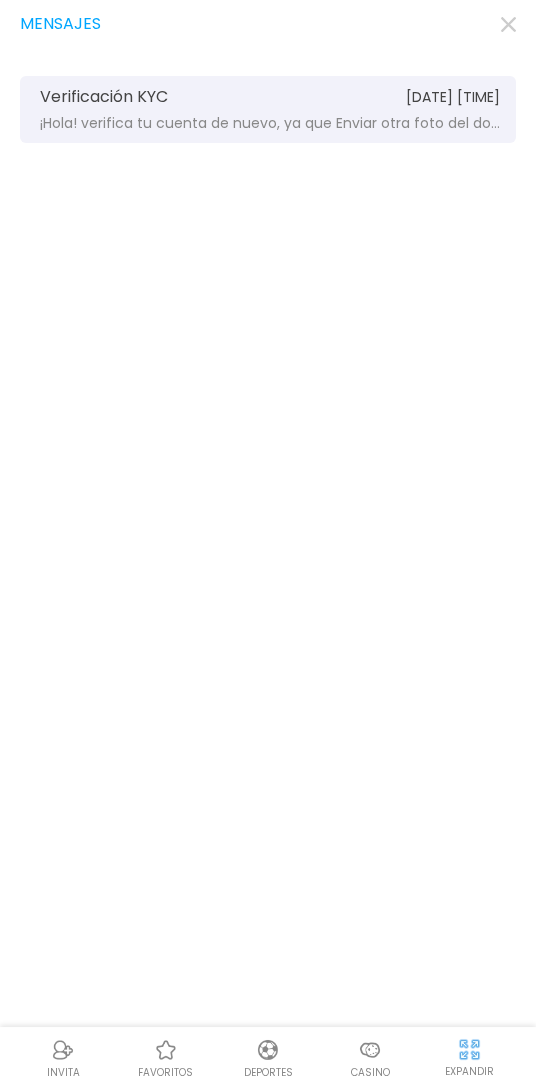 click on "¡Hola! verifica tu cuenta de nuevo, ya que Enviar otra foto del documento de identidad.
Ingresa al sitio. FUN88" at bounding box center [270, 123] 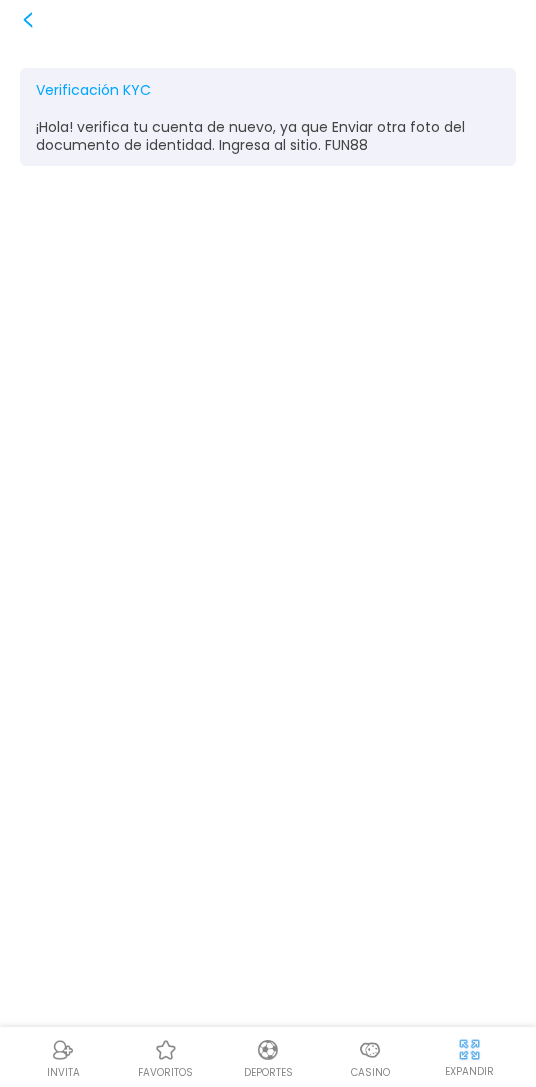 click on "¡Hola! verifica tu cuenta de nuevo, ya que Enviar otra foto del documento de identidad.
Ingresa al sitio. FUN88" at bounding box center (268, 136) 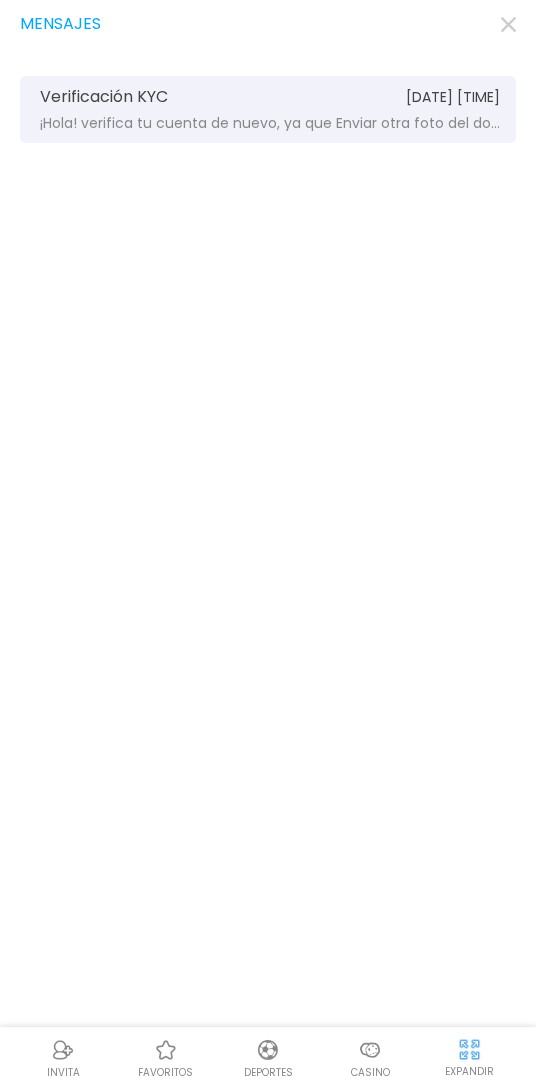 click 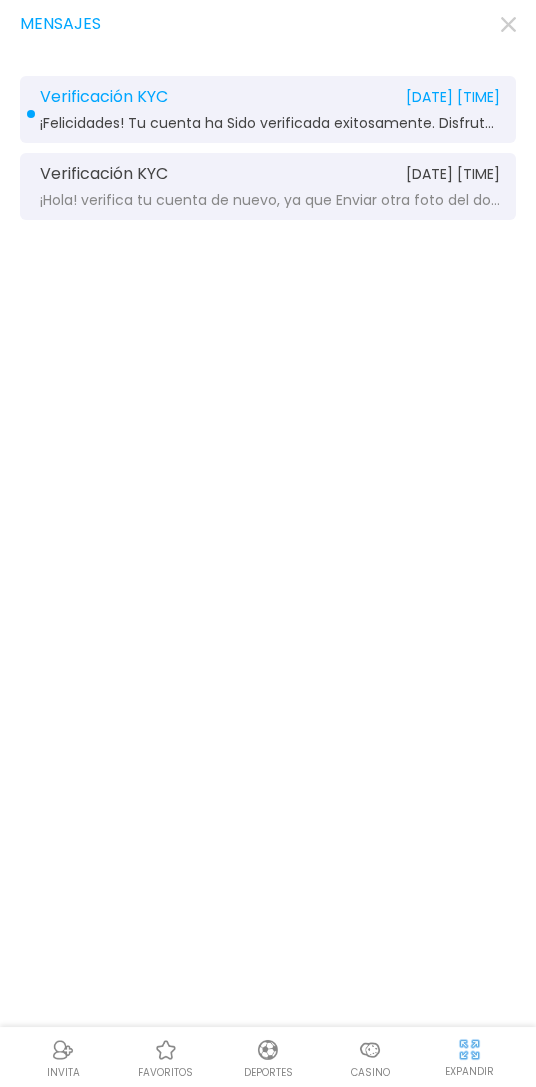 click on "Mensajes Verificación KYC 2025-08-01 20:35:34 ¡Felicidades! Tu cuenta ha Sido verificada exitosamente. Disfruta de tu bono, depósitos rápidos y retiros en 20 minutos.! Verificación KYC 2025-07-27 17:02:53 ¡Hola! verifica tu cuenta de nuevo, ya que Enviar otra foto del documento de identidad.
Ingresa al sitio. FUN88" at bounding box center (268, 543) 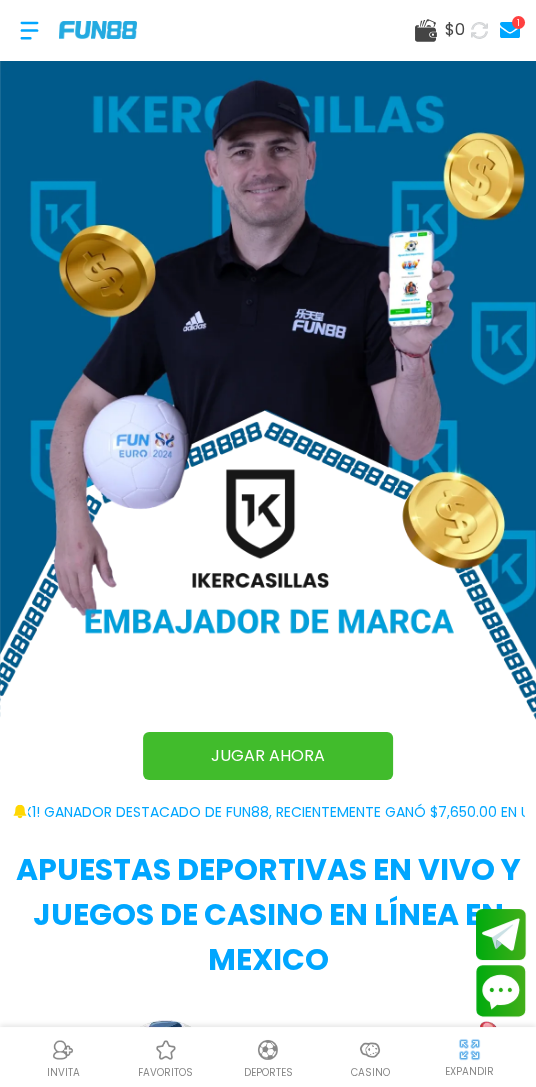 click 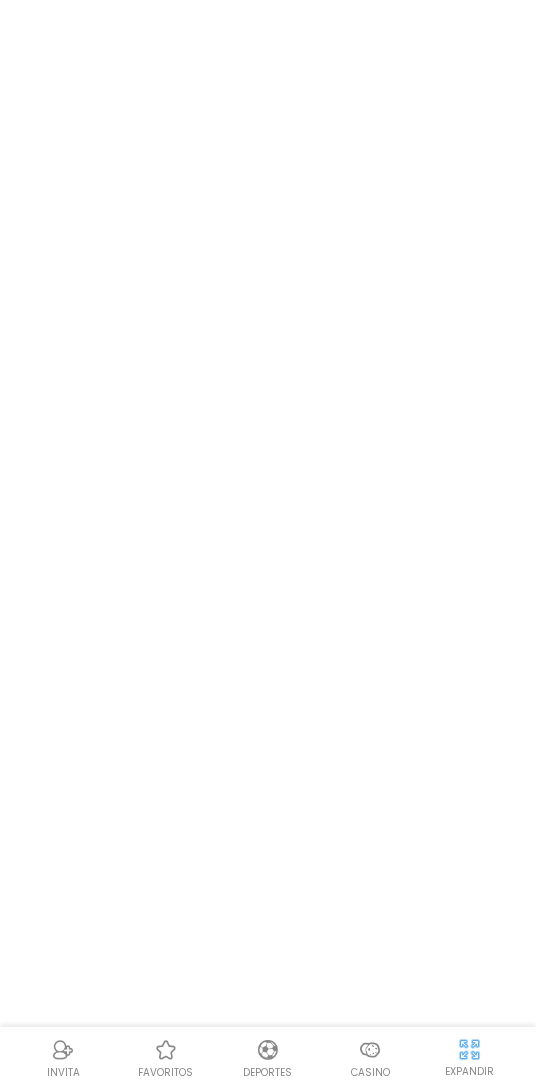 scroll, scrollTop: 0, scrollLeft: 0, axis: both 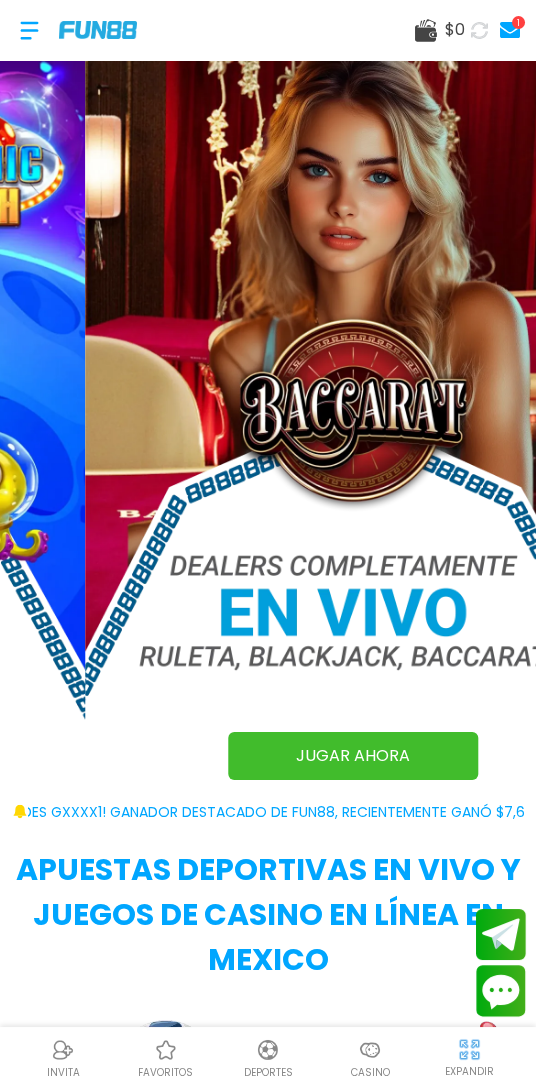 click 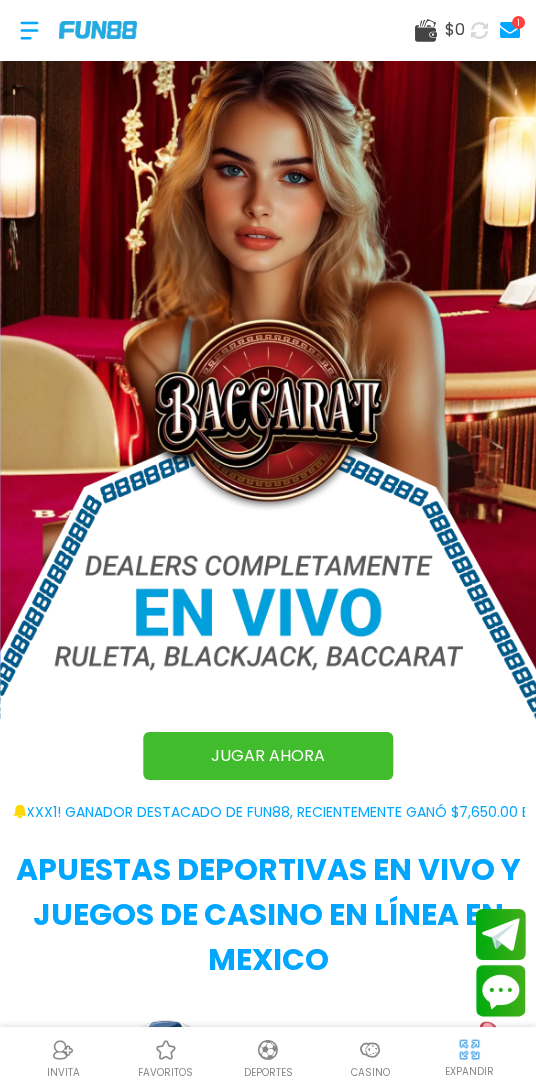 click 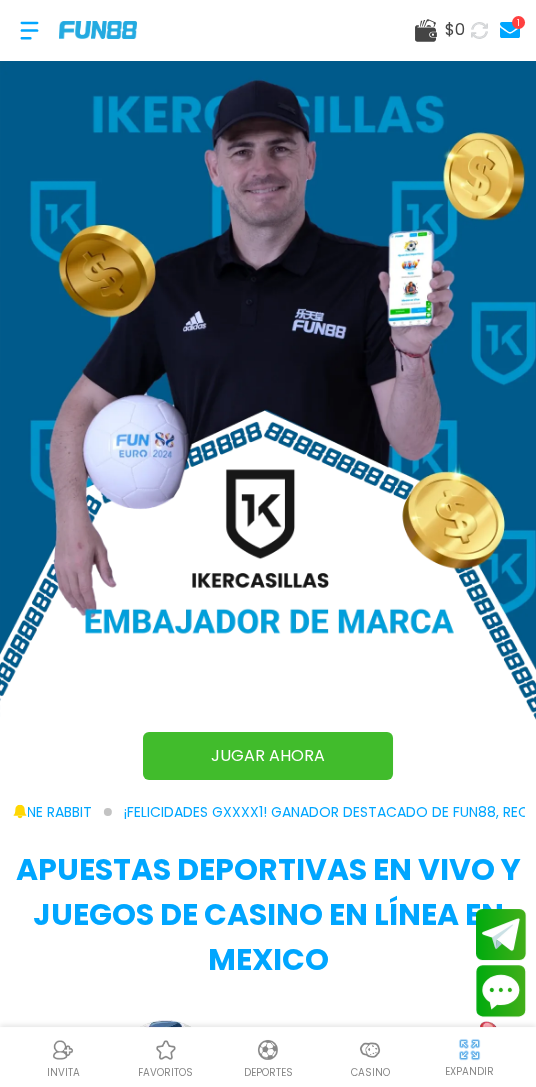 scroll, scrollTop: 0, scrollLeft: 0, axis: both 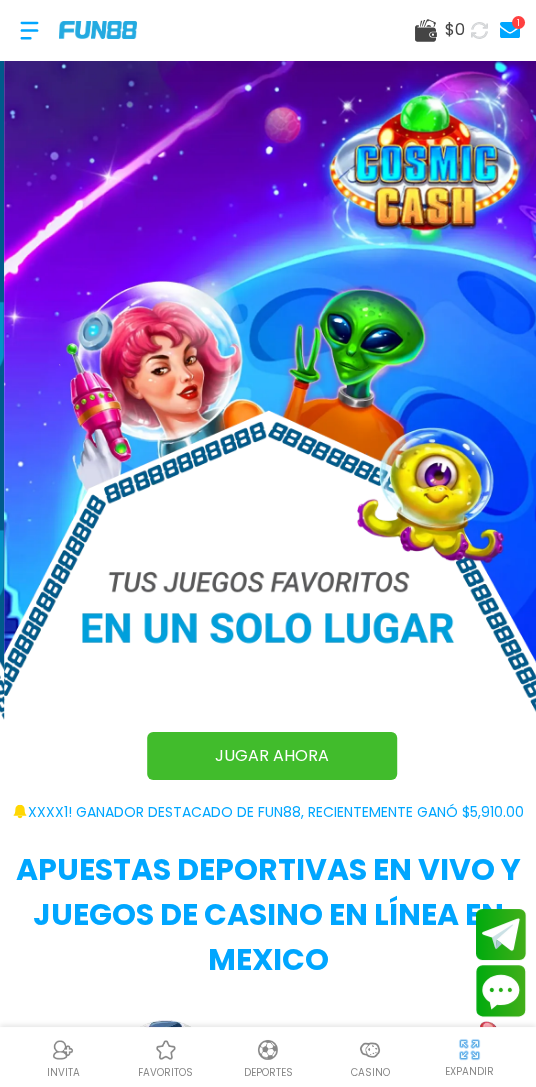 click on "$ 0" at bounding box center (455, 30) 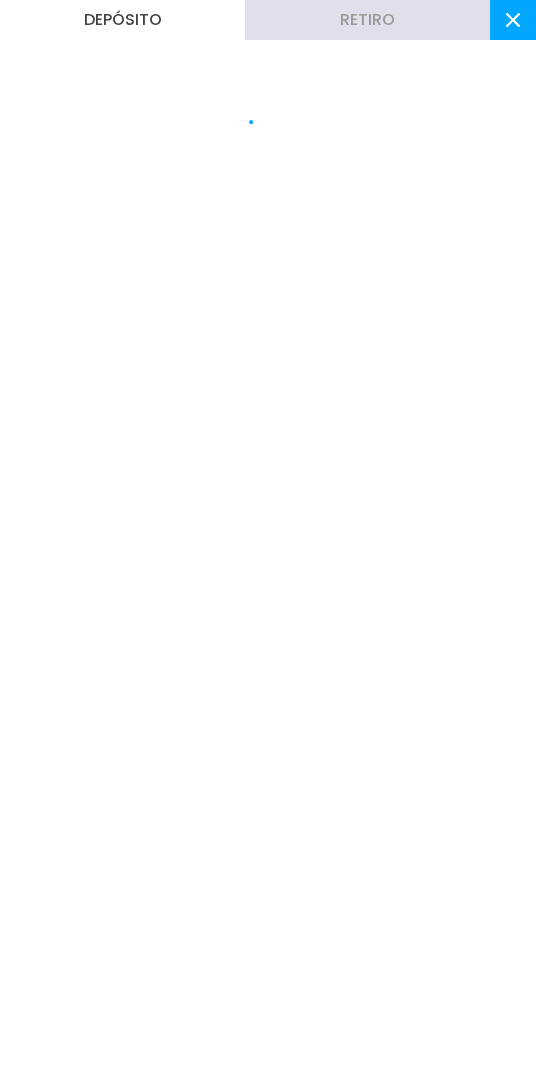 scroll, scrollTop: 0, scrollLeft: 0, axis: both 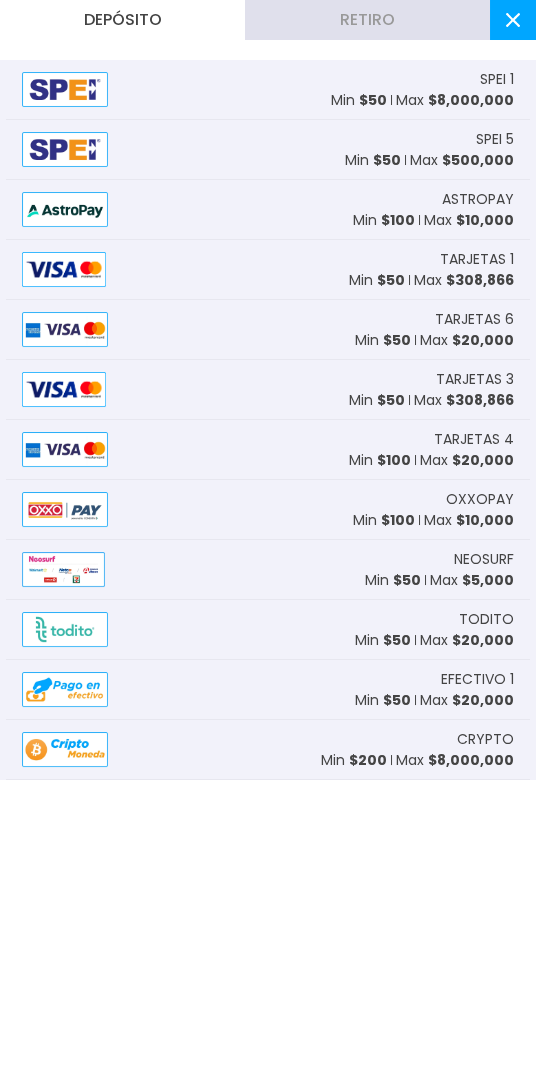 click on "OXXOPAY Min   $ 100 Max   $ 10,000" at bounding box center (433, 510) 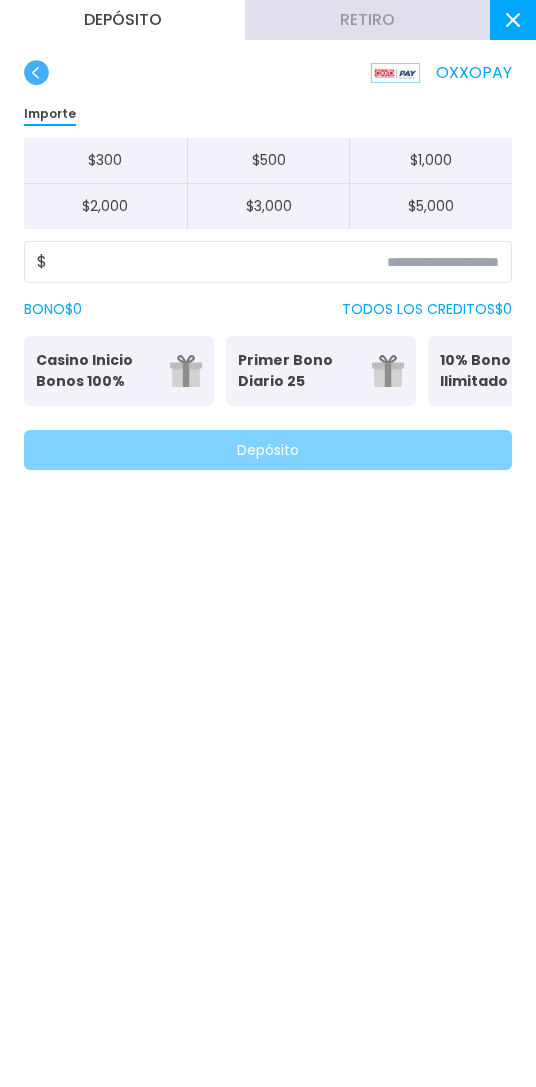 scroll, scrollTop: 0, scrollLeft: 0, axis: both 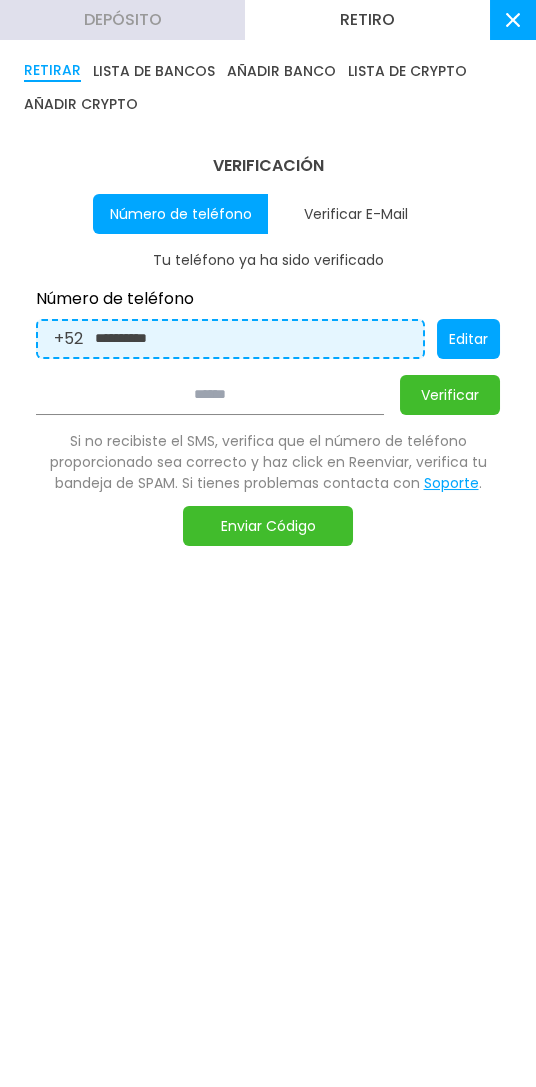 click on "AÑADIR BANCO" at bounding box center (281, 71) 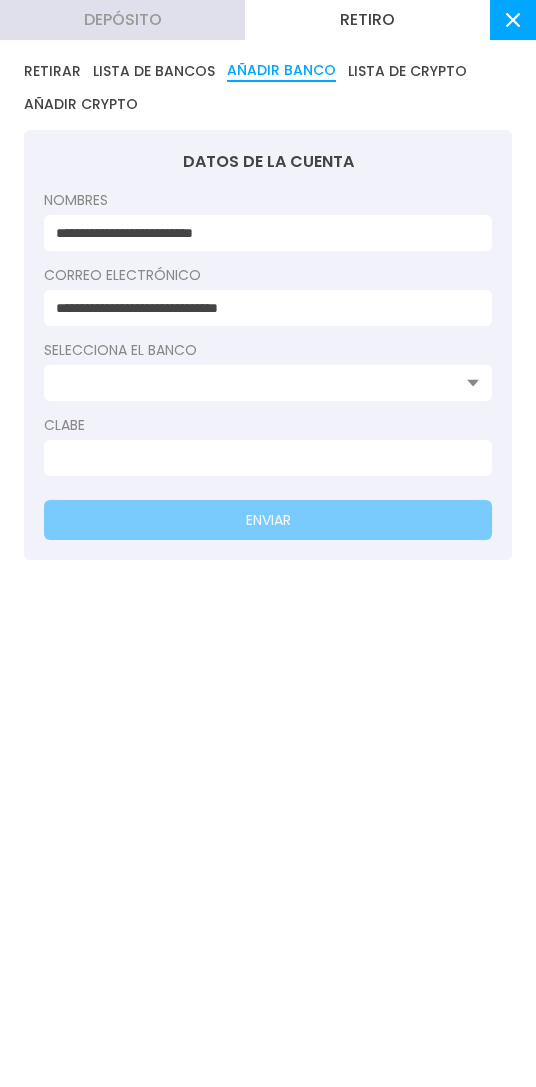 click at bounding box center (262, 383) 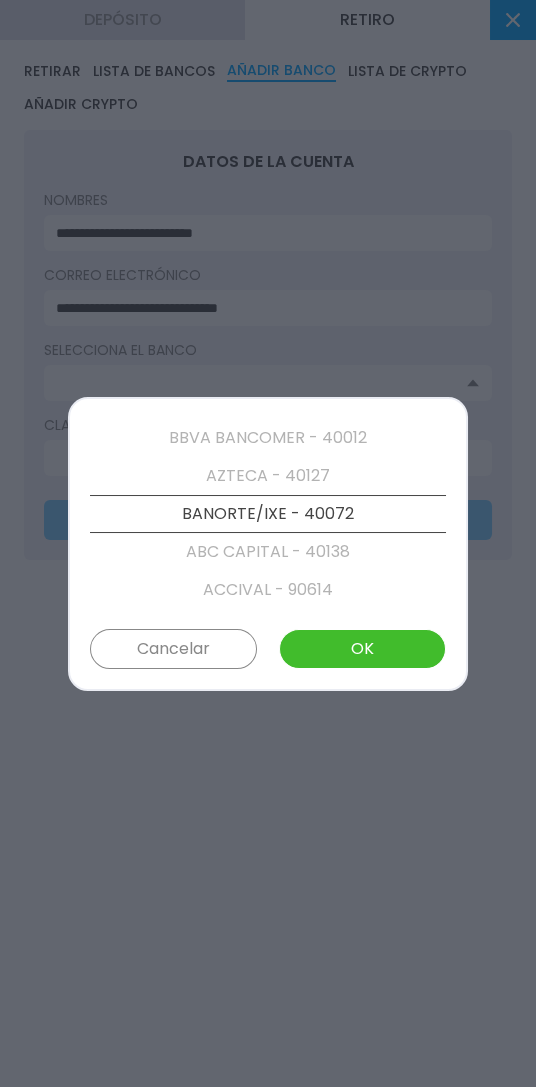 click on "ABC CAPITAL - 40138" at bounding box center [268, 552] 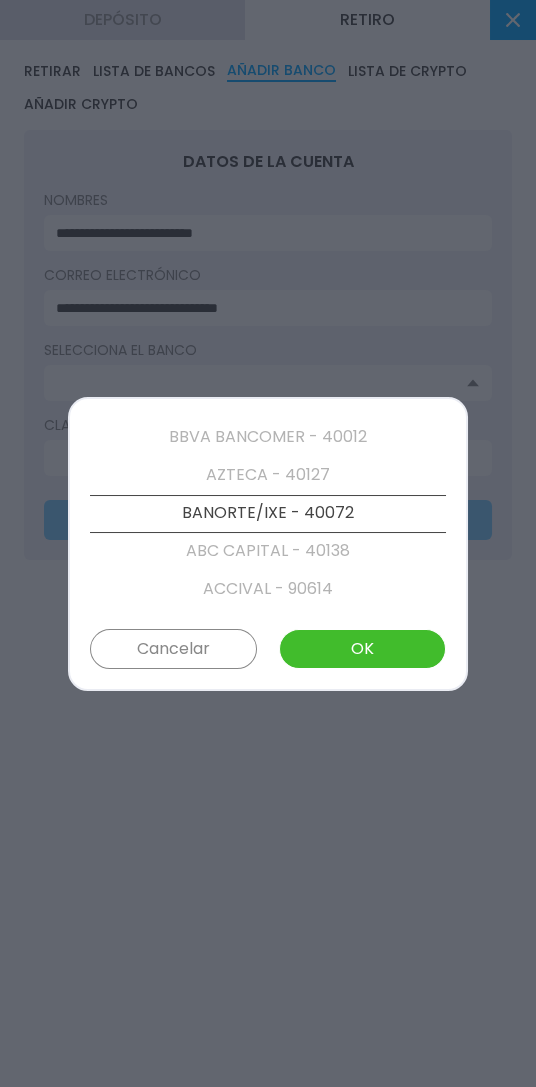 scroll, scrollTop: 114, scrollLeft: 0, axis: vertical 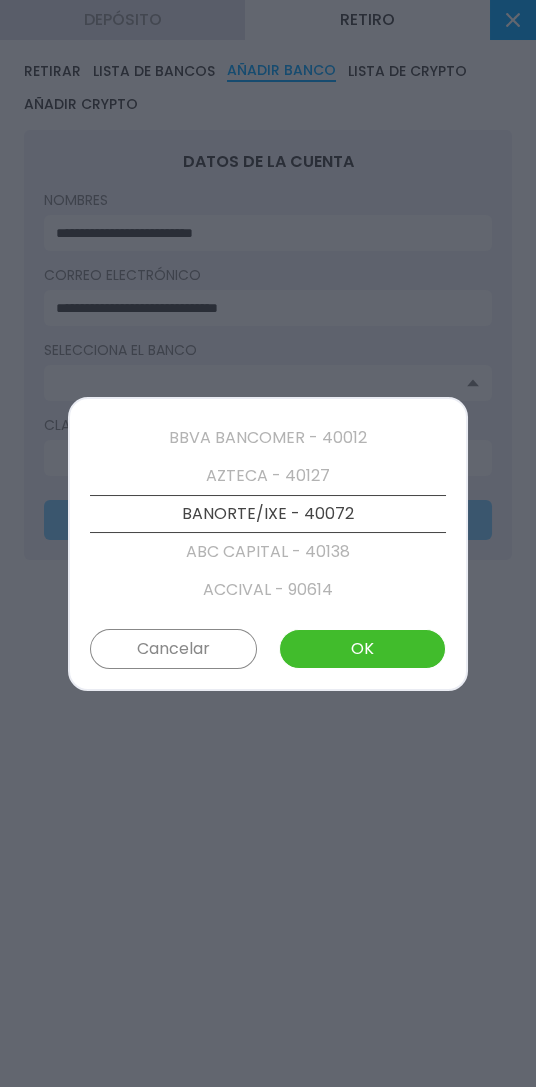 click on "OK" at bounding box center [362, 649] 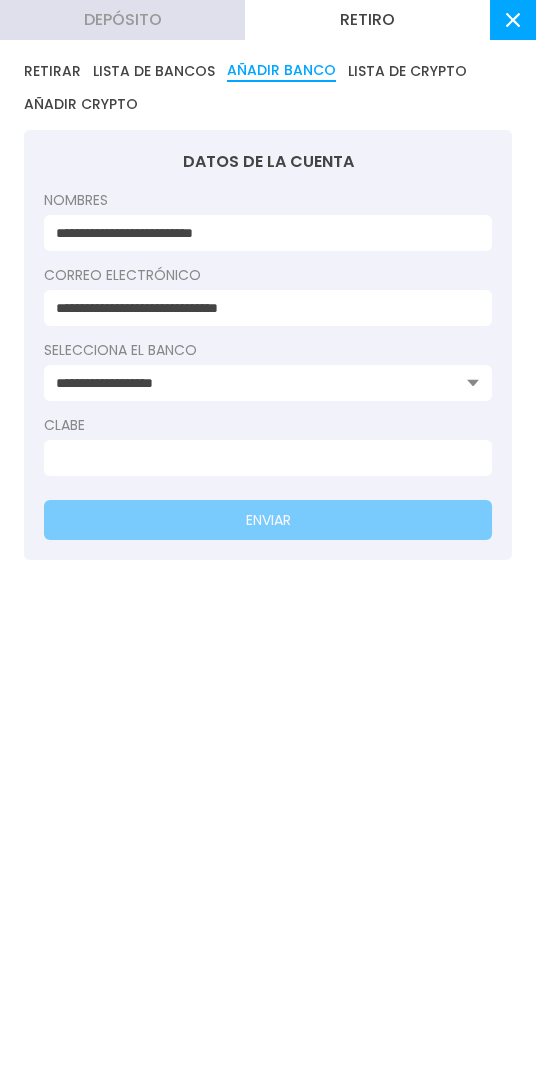 type on "**********" 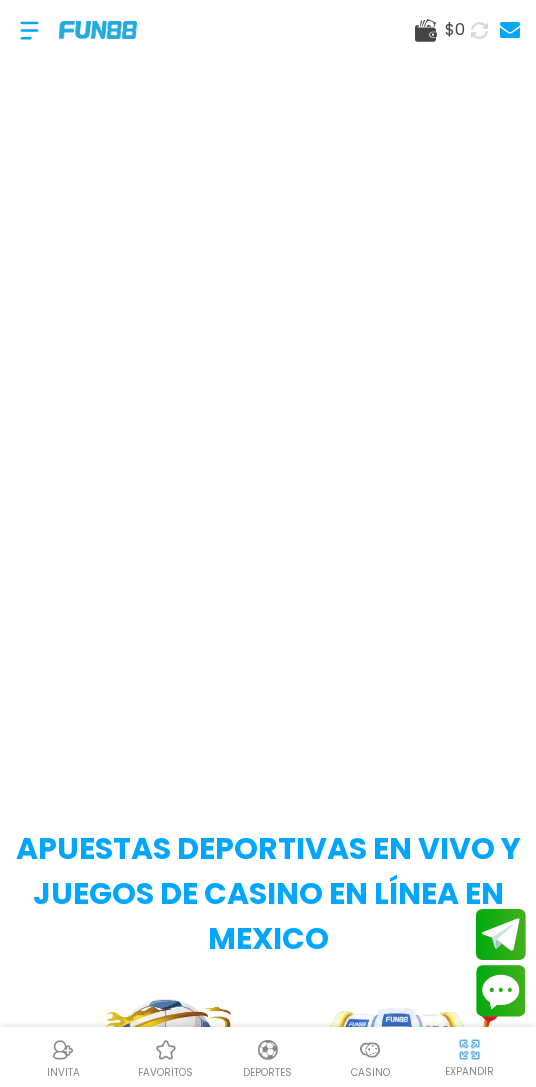 scroll, scrollTop: 0, scrollLeft: 0, axis: both 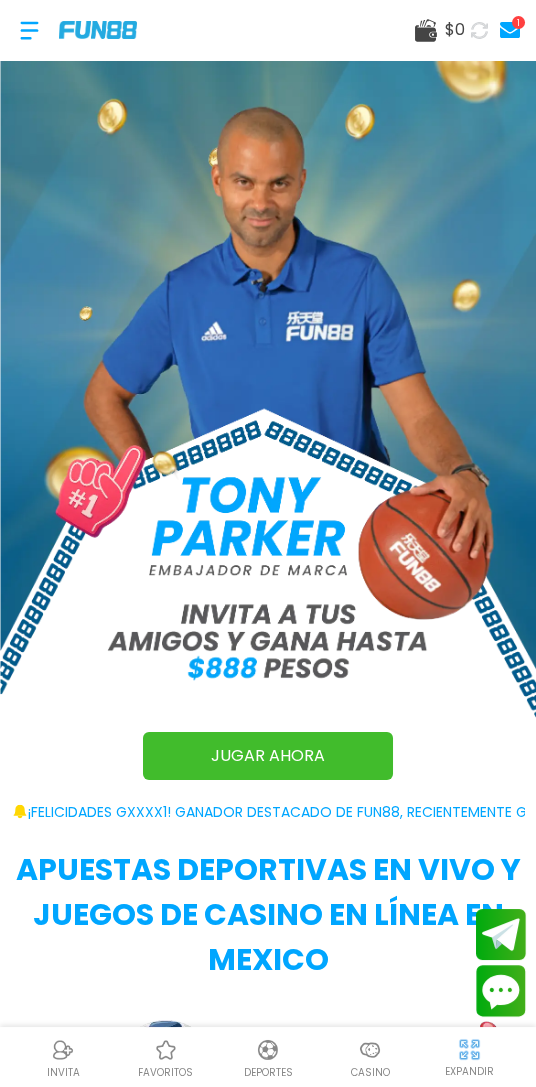 click at bounding box center (29, 30) 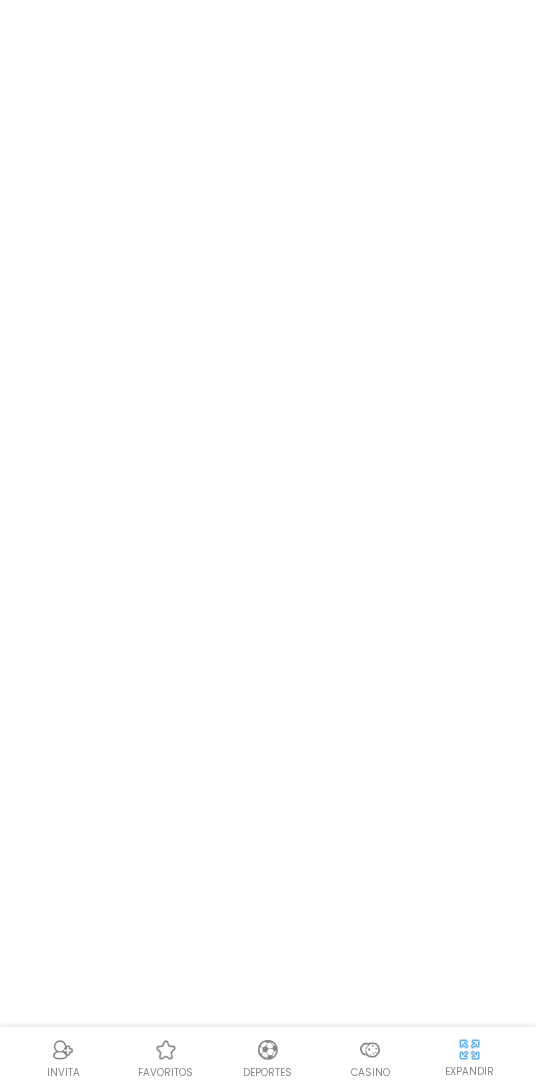 scroll, scrollTop: 0, scrollLeft: 0, axis: both 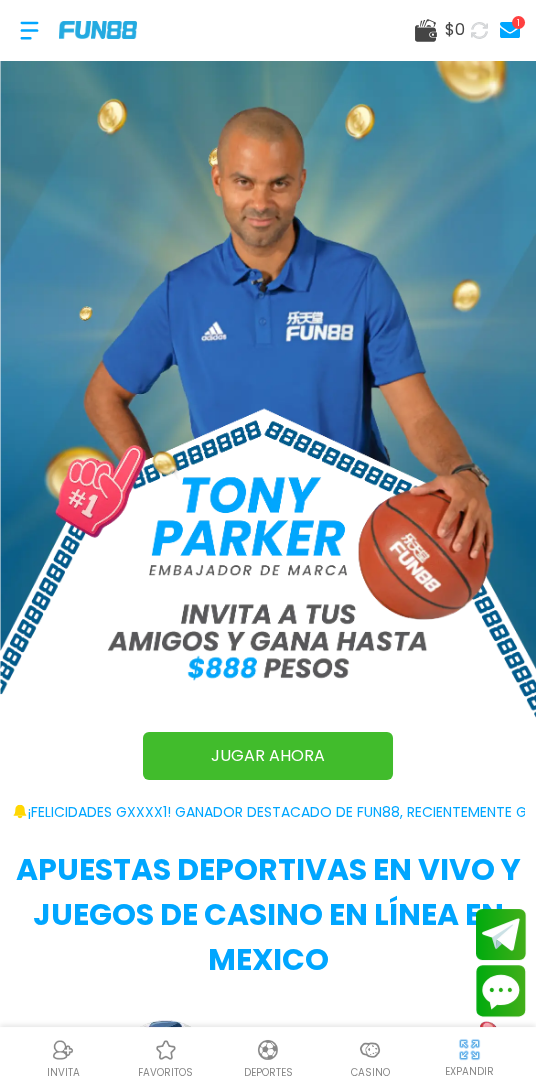 click 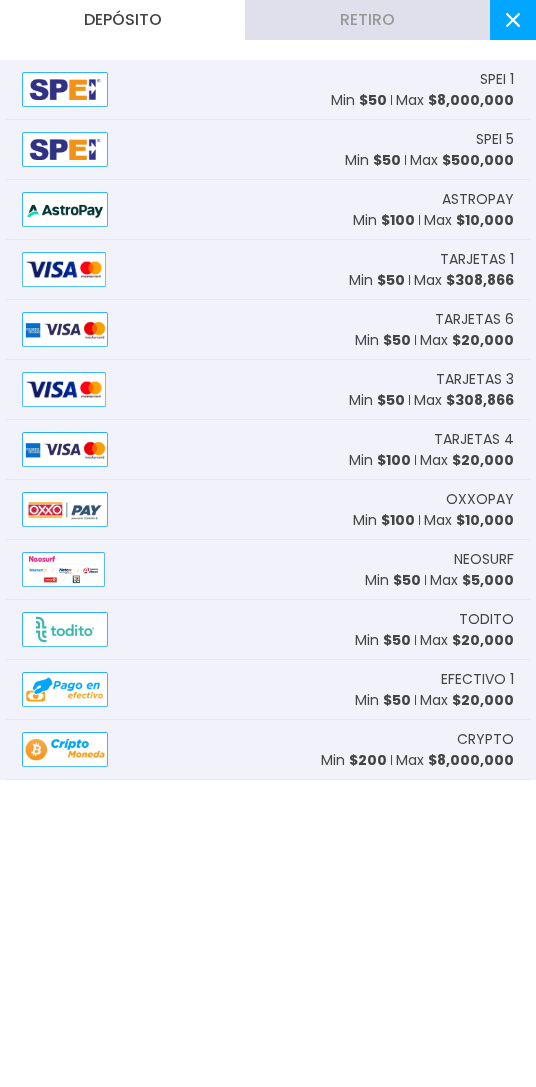 click on "OXXOPAY Min   $ 100 Max   $ 10,000" at bounding box center (268, 510) 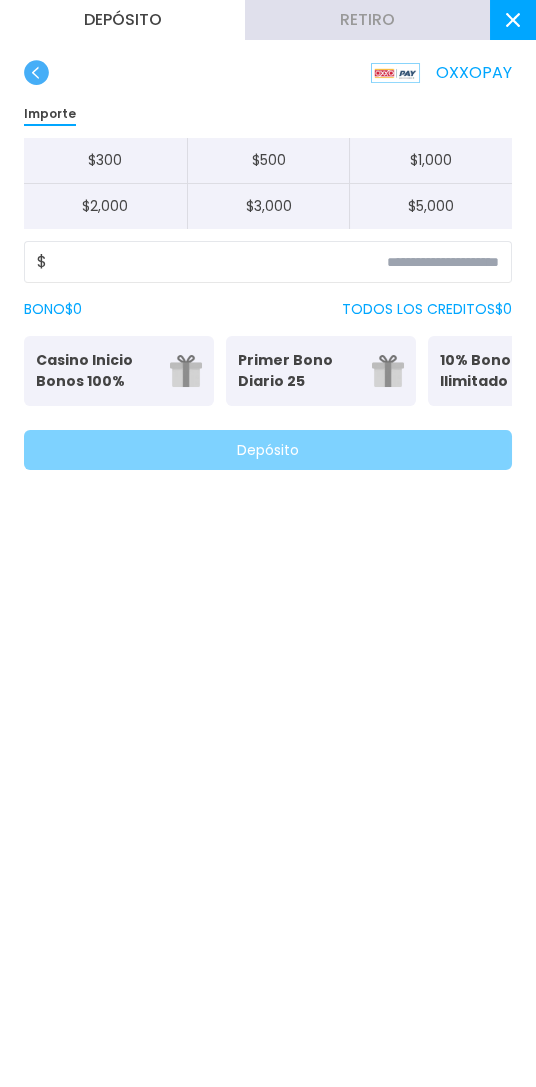 click on "Retiro" at bounding box center (367, 20) 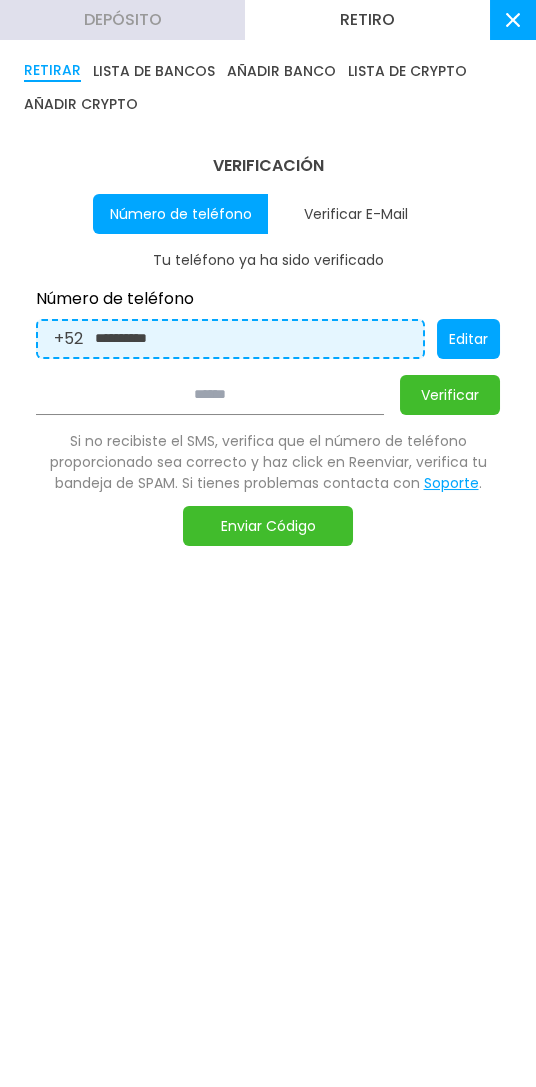 click on "Depósito" at bounding box center (122, 20) 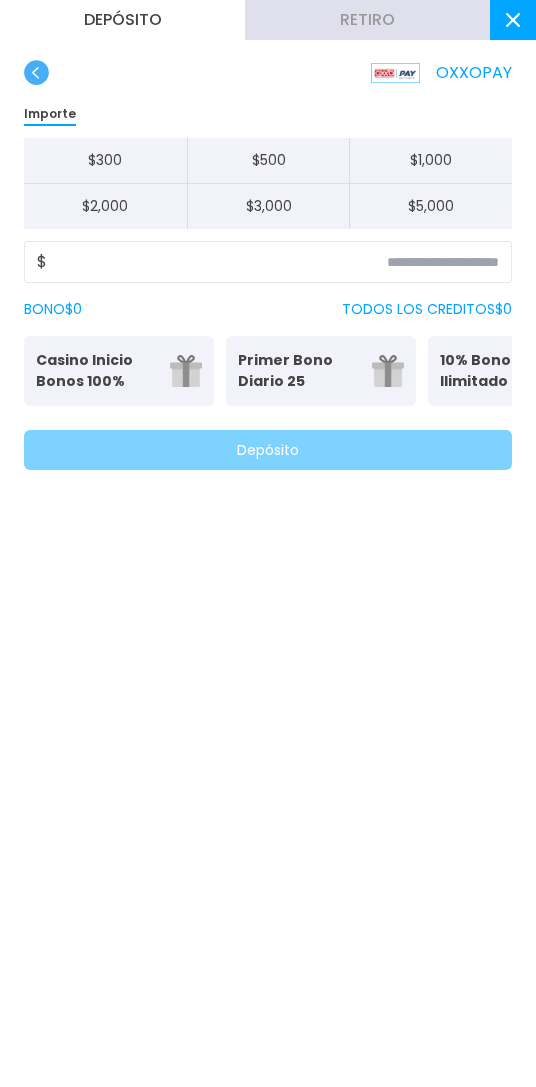 click on "Depósito" at bounding box center (122, 20) 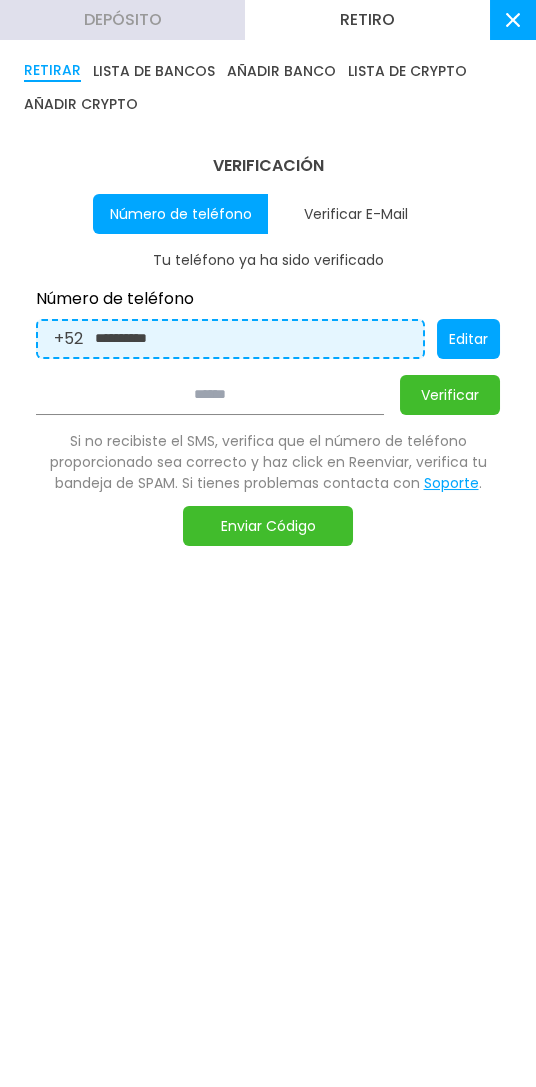 click on "Verificar E-Mail" at bounding box center [355, 214] 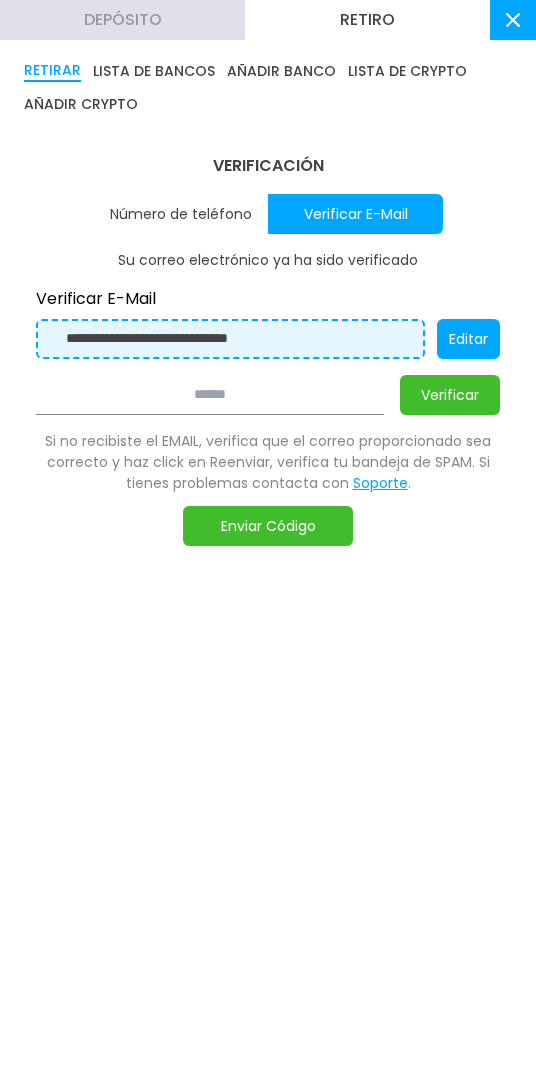 click on "Verificar E-Mail" at bounding box center (355, 214) 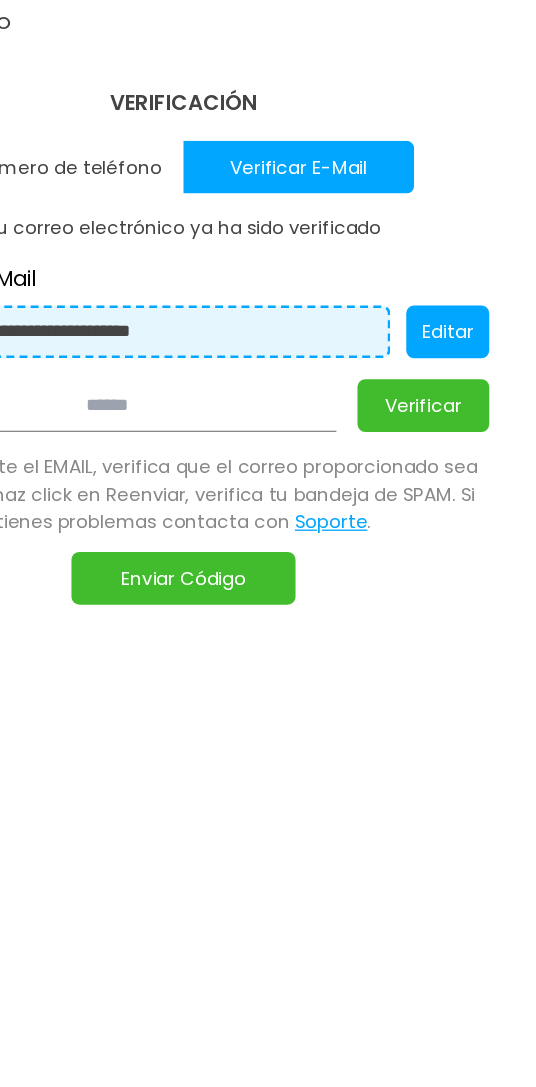 scroll, scrollTop: 0, scrollLeft: 0, axis: both 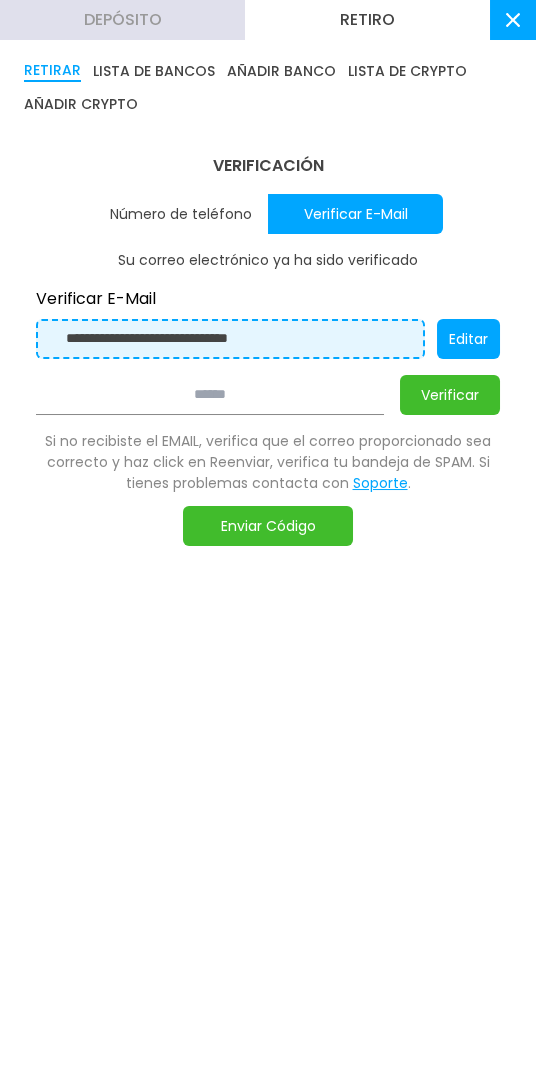click on "Editar" at bounding box center [468, 339] 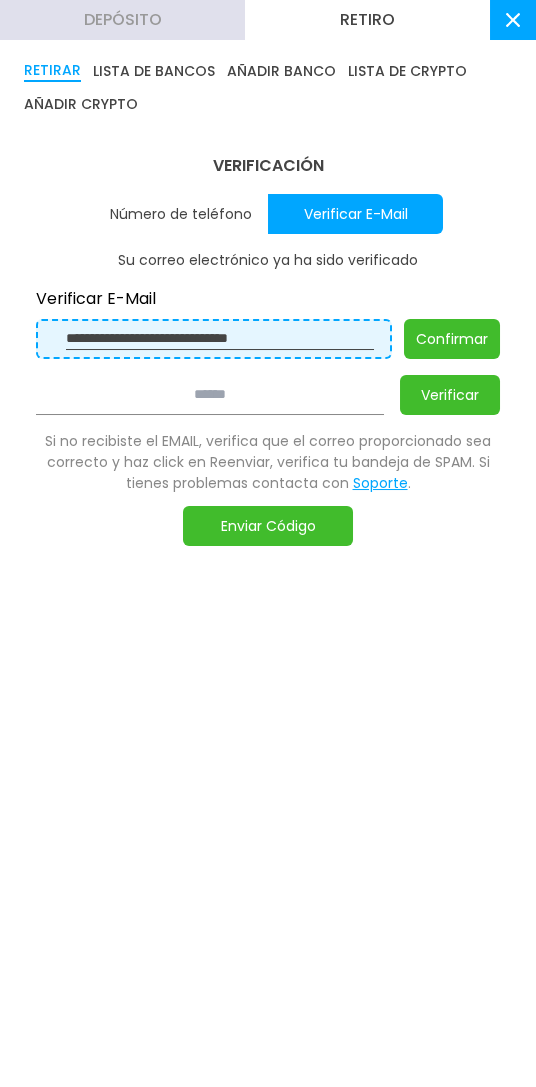 click on "Confirmar" at bounding box center [452, 339] 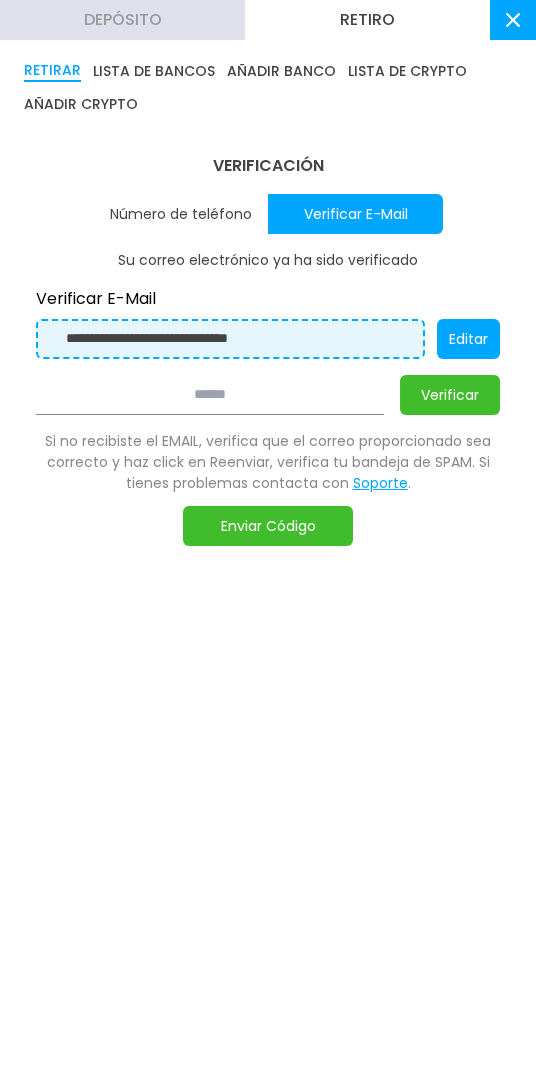 click on "Enviar Código" at bounding box center (268, 526) 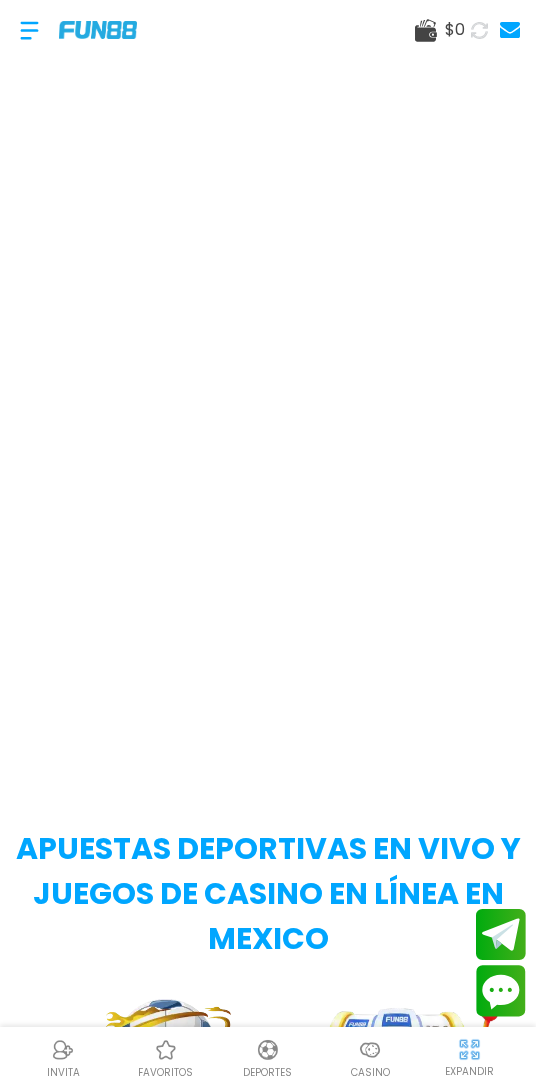 scroll, scrollTop: 0, scrollLeft: 0, axis: both 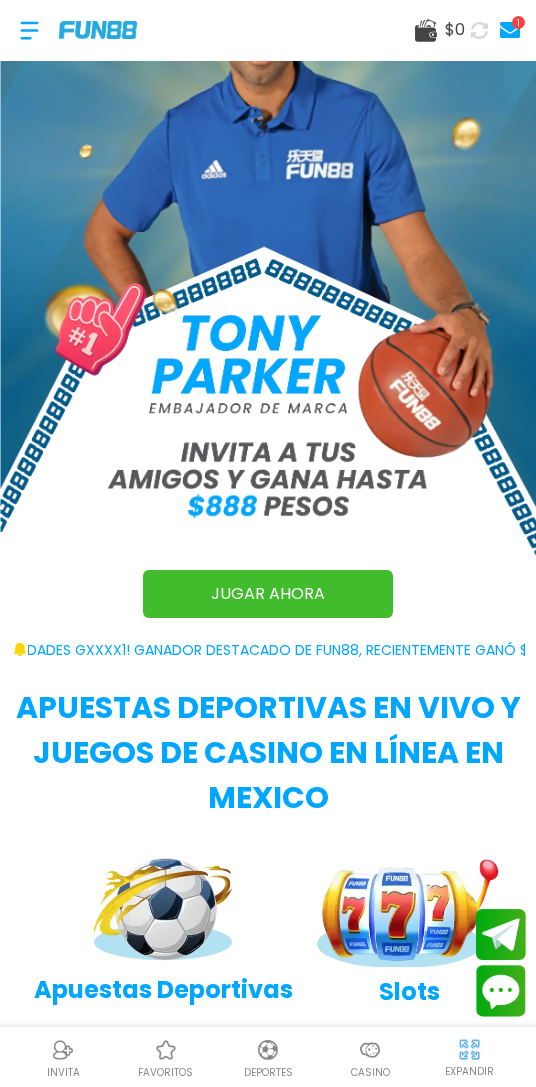click on "$ 0" at bounding box center [455, 30] 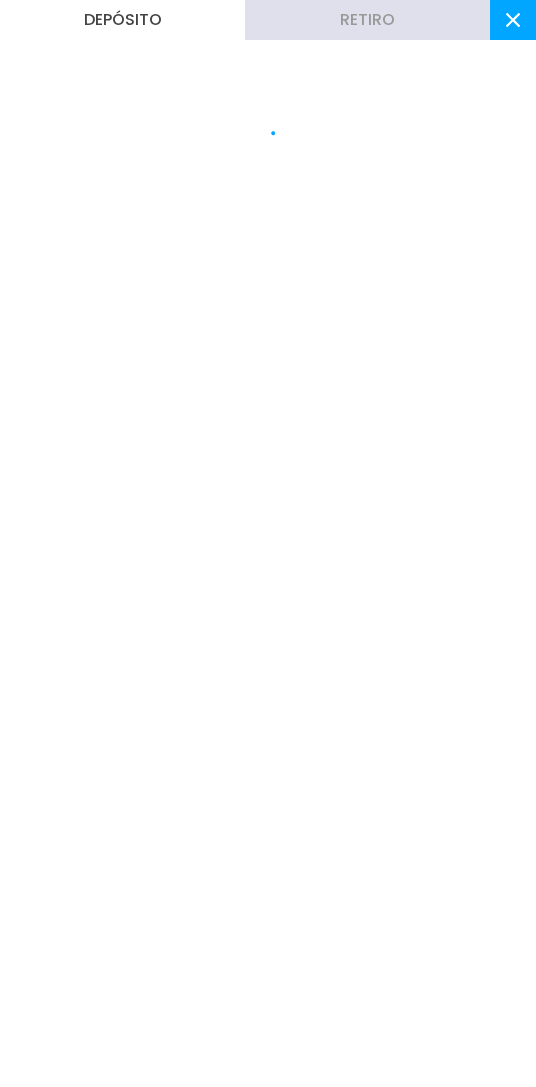scroll, scrollTop: 0, scrollLeft: 0, axis: both 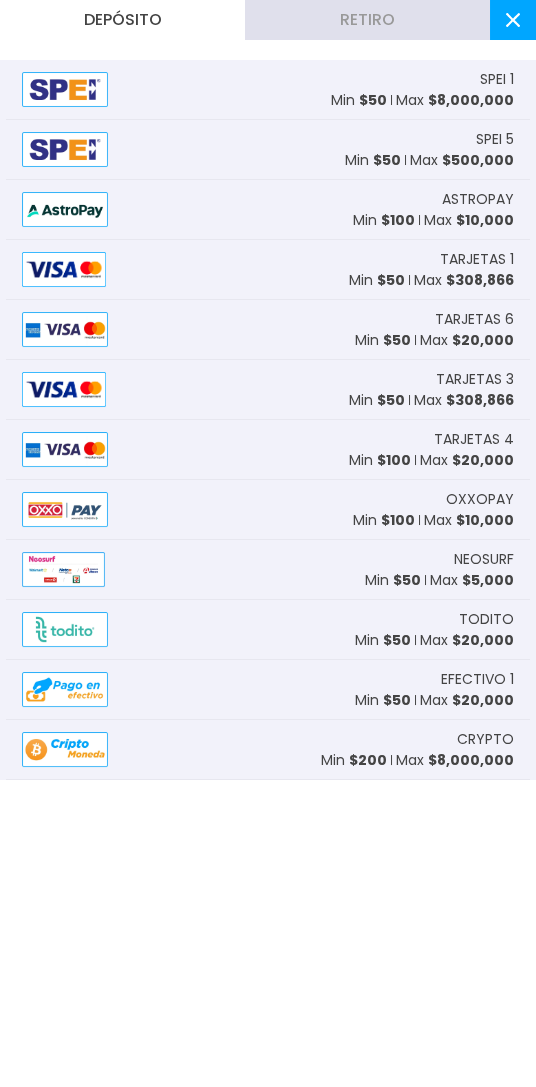 click at bounding box center [513, 20] 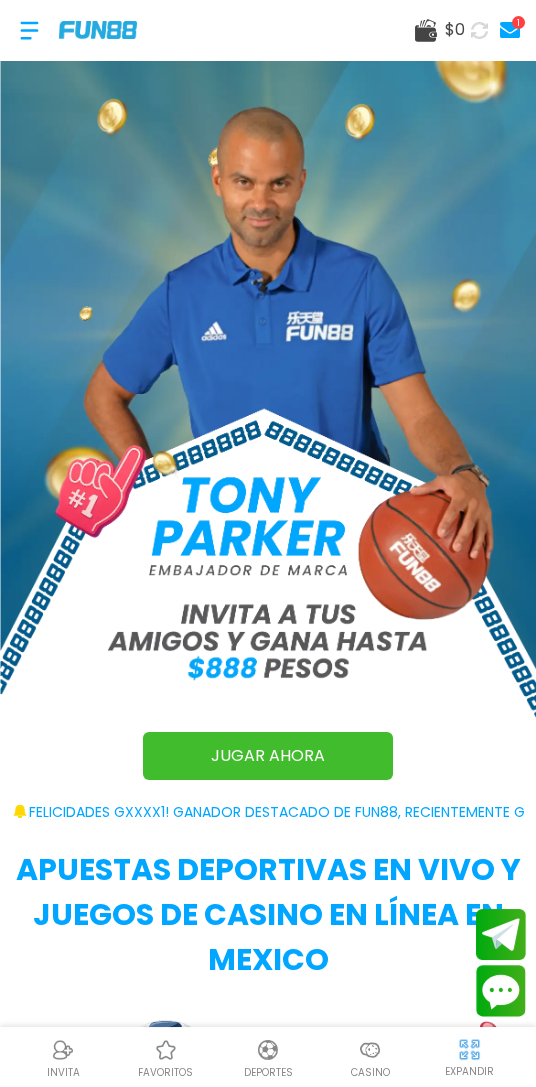 click on "1" at bounding box center (510, 30) 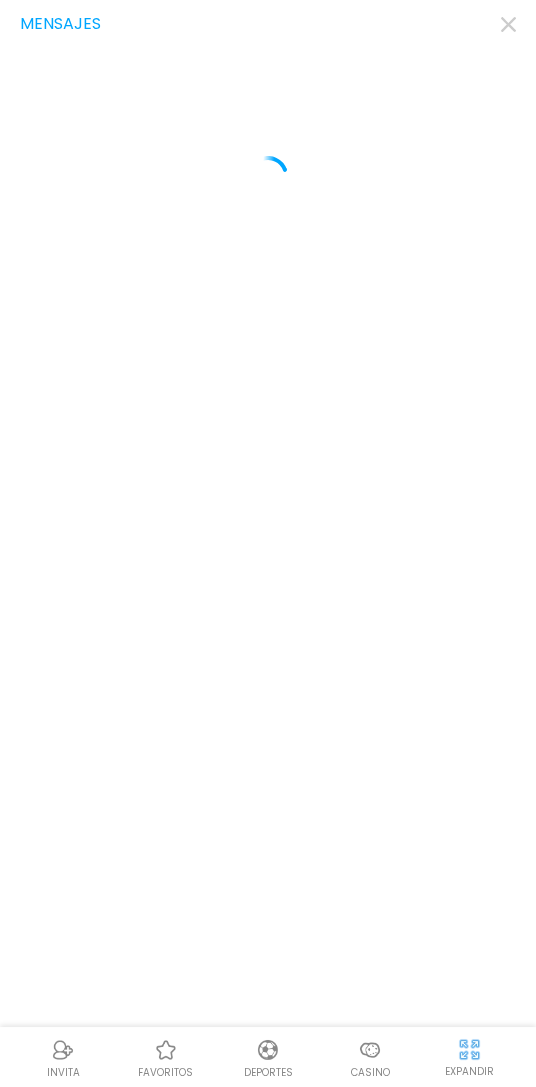 click 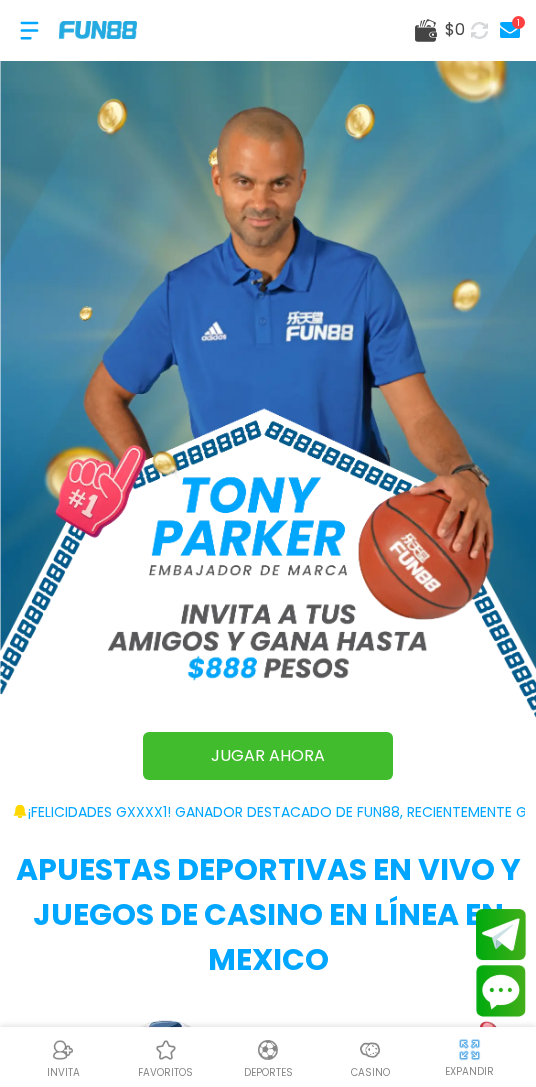 click on "1" at bounding box center [518, 22] 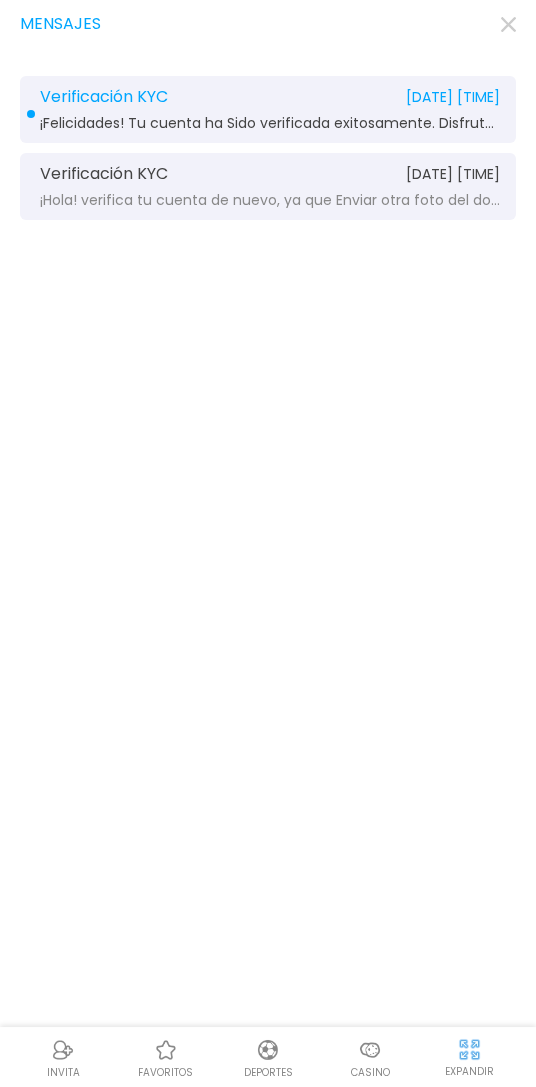click on "Mensajes Verificación KYC [DATE] [TIME] ¡Felicidades! Tu cuenta ha Sido verificada exitosamente. Disfruta de tu bono, depósitos rápidos y retiros en 20 minutos.! Verificación KYC [DATE] [TIME] ¡Hola! verifica tu cuenta de nuevo, ya que Enviar otra foto del documento de identidad.
Ingresa al sitio. FUN88" at bounding box center [268, 543] 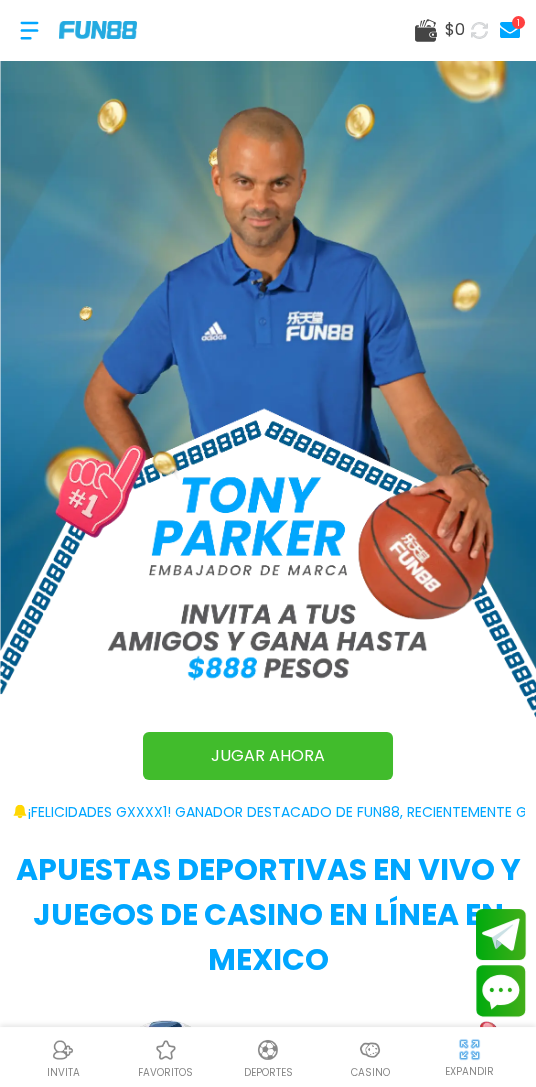 click on "$ 0" at bounding box center (455, 30) 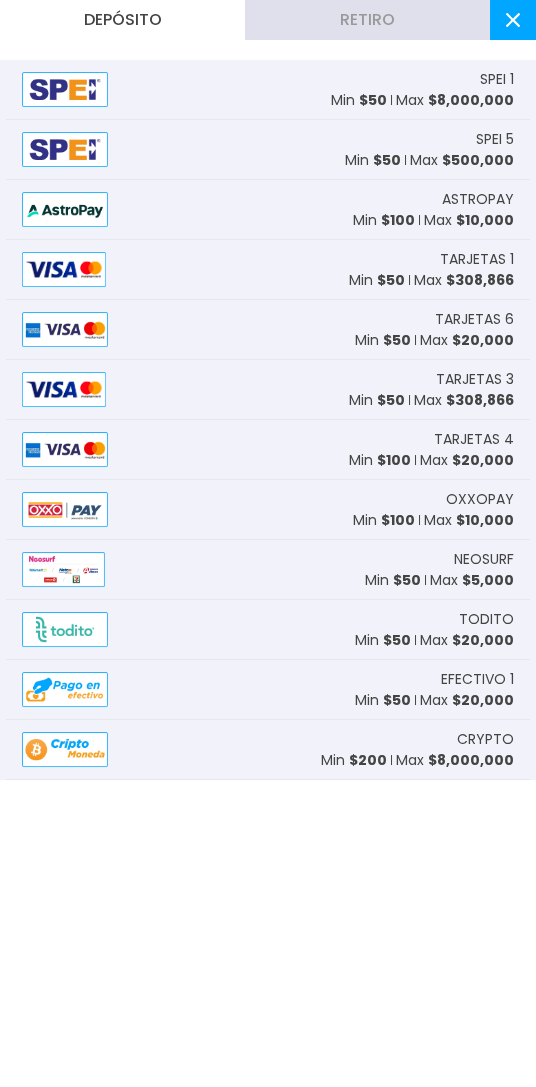 click on "Depósito" at bounding box center (122, 20) 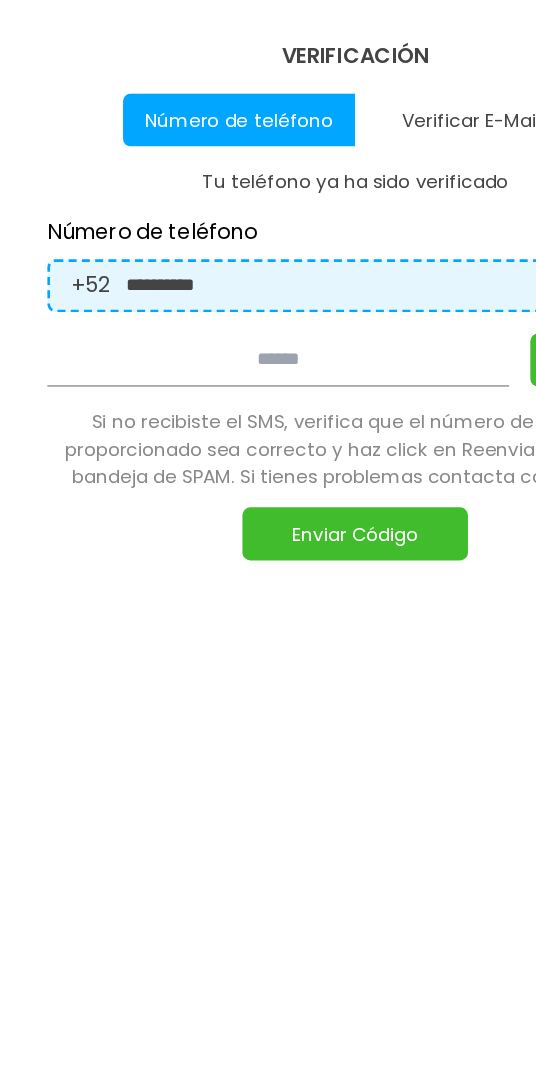 scroll, scrollTop: 105, scrollLeft: 0, axis: vertical 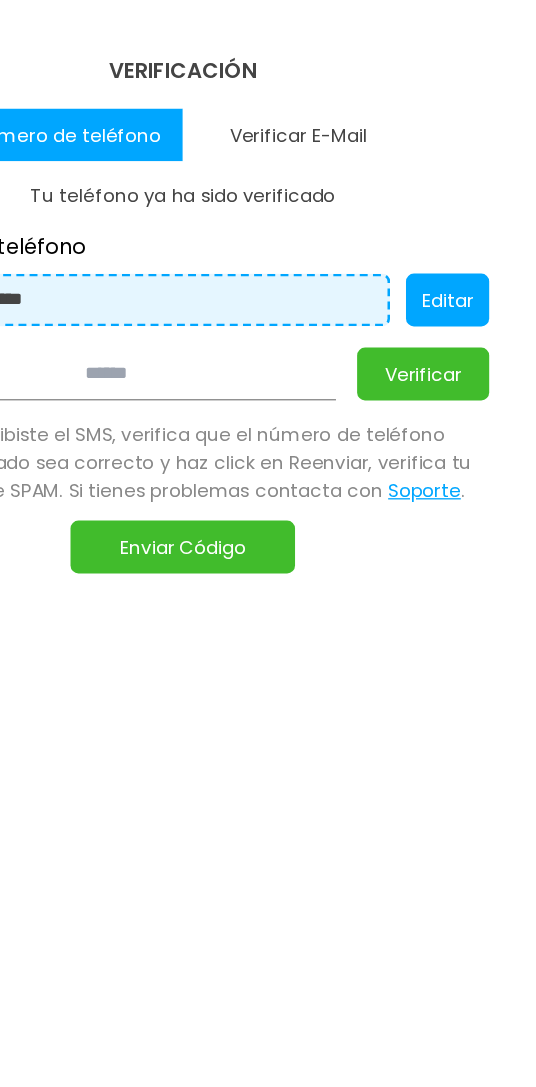 click on "Editar" at bounding box center [468, 339] 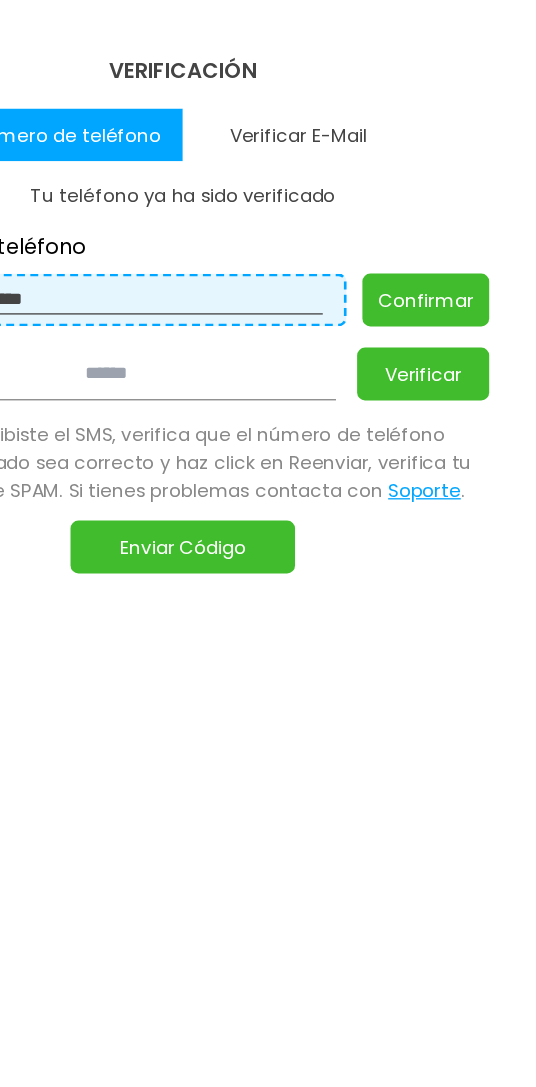 click on "Confirmar" at bounding box center [452, 339] 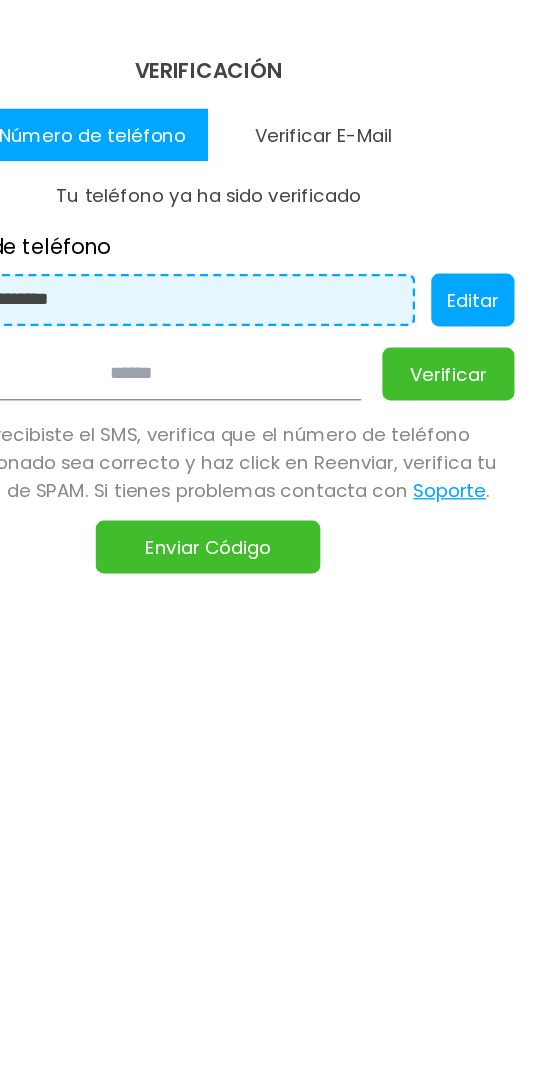 click on "Enviar Código" at bounding box center [268, 526] 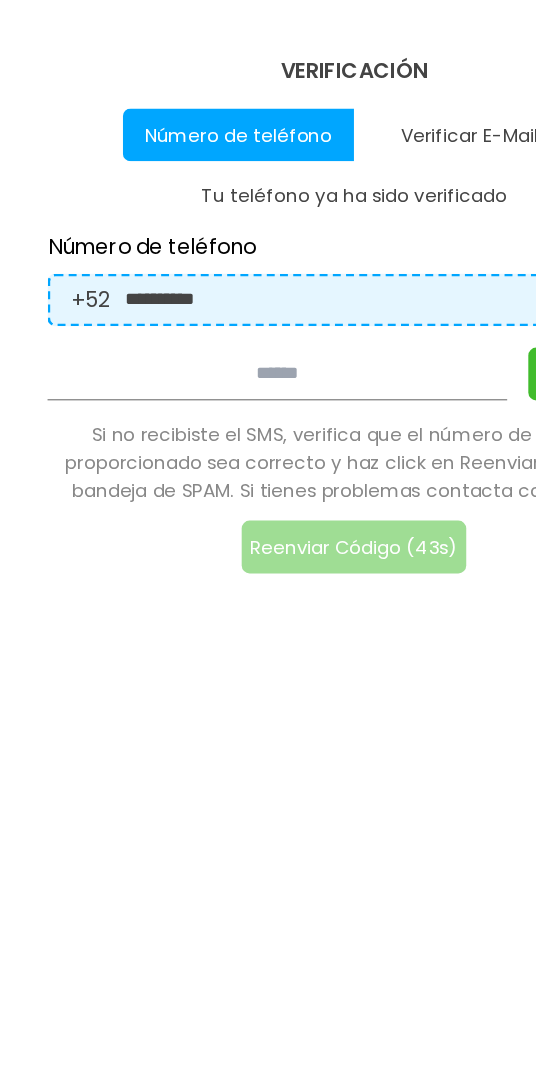 scroll, scrollTop: 105, scrollLeft: 0, axis: vertical 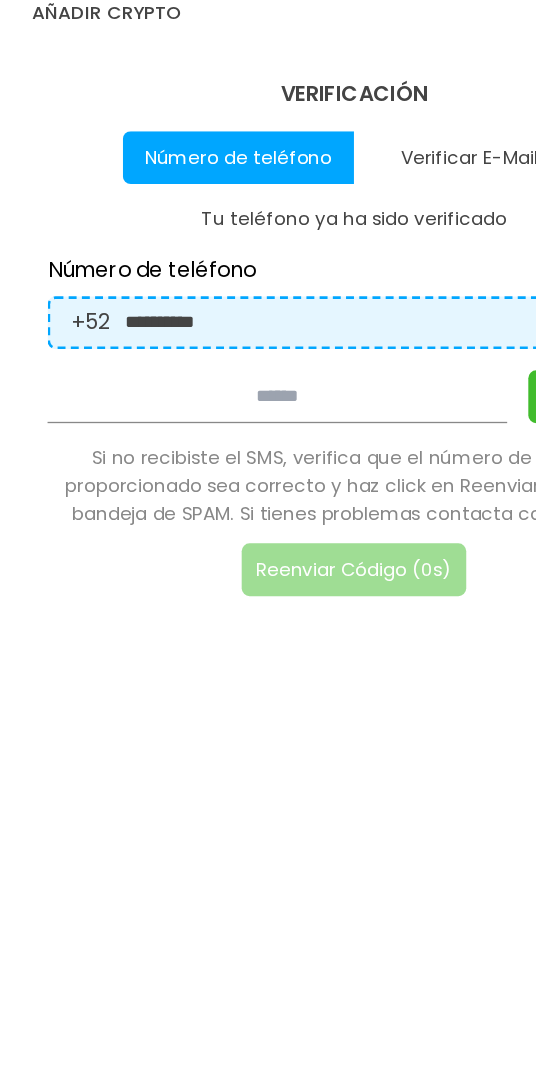 click at bounding box center [210, 395] 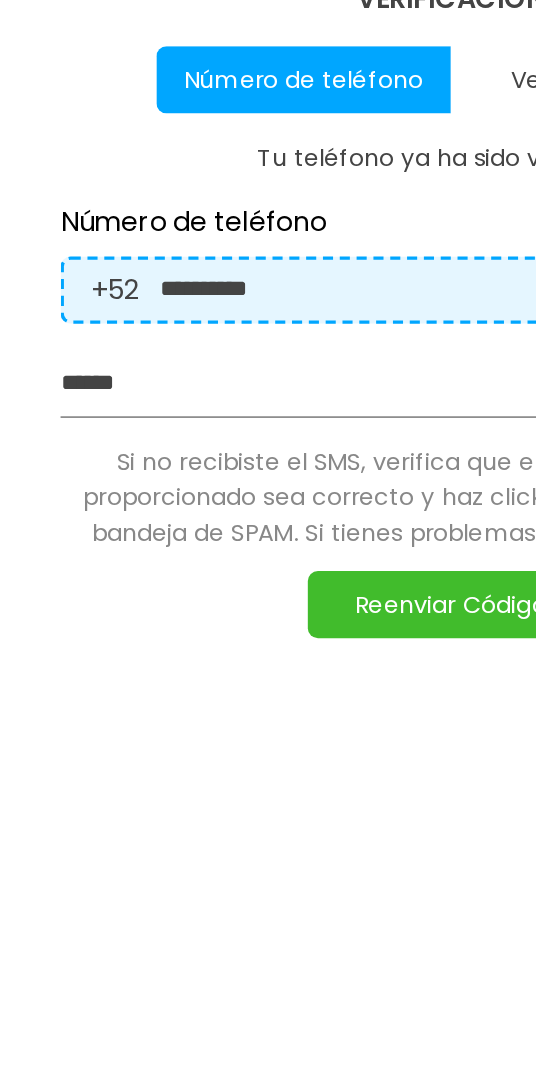 scroll, scrollTop: 105, scrollLeft: 0, axis: vertical 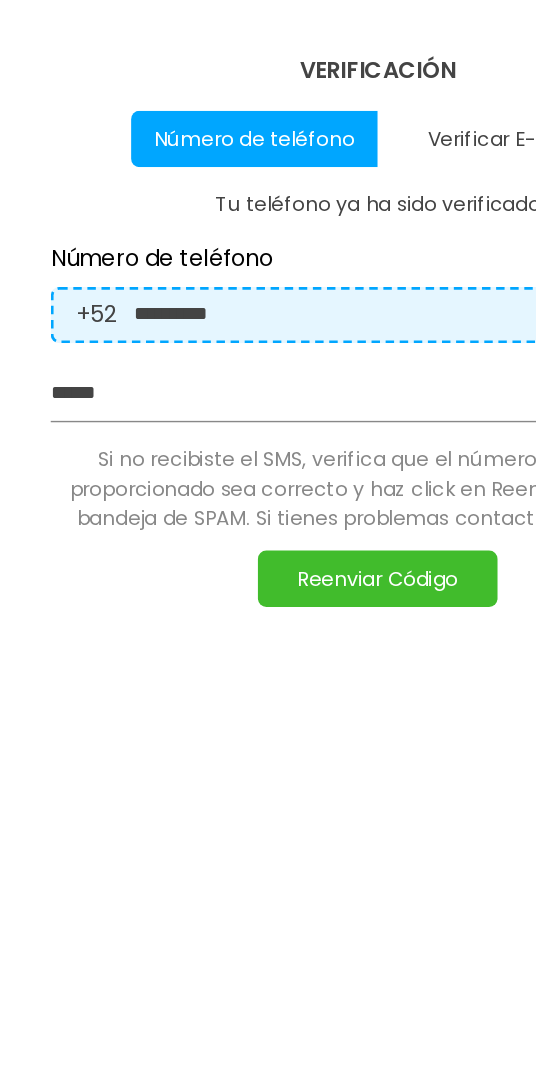 click on "Reenviar Código" at bounding box center (268, 526) 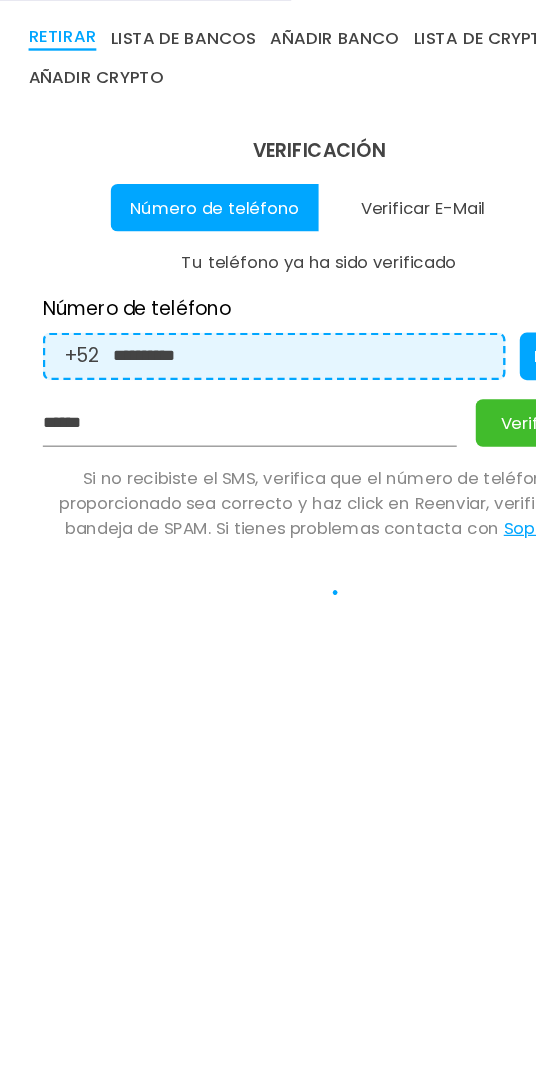 scroll, scrollTop: 80, scrollLeft: 0, axis: vertical 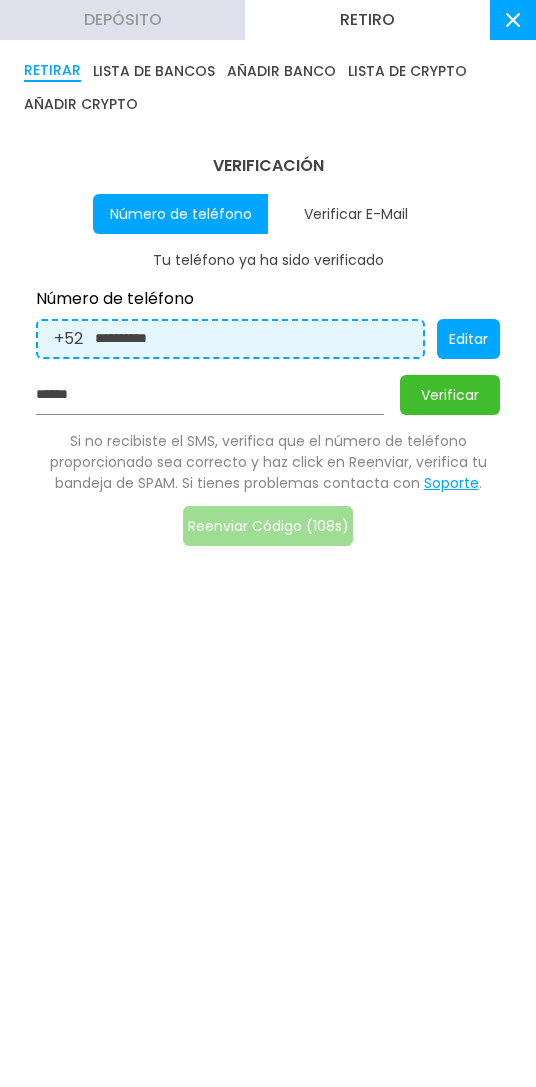 click on "**********" at bounding box center (268, 543) 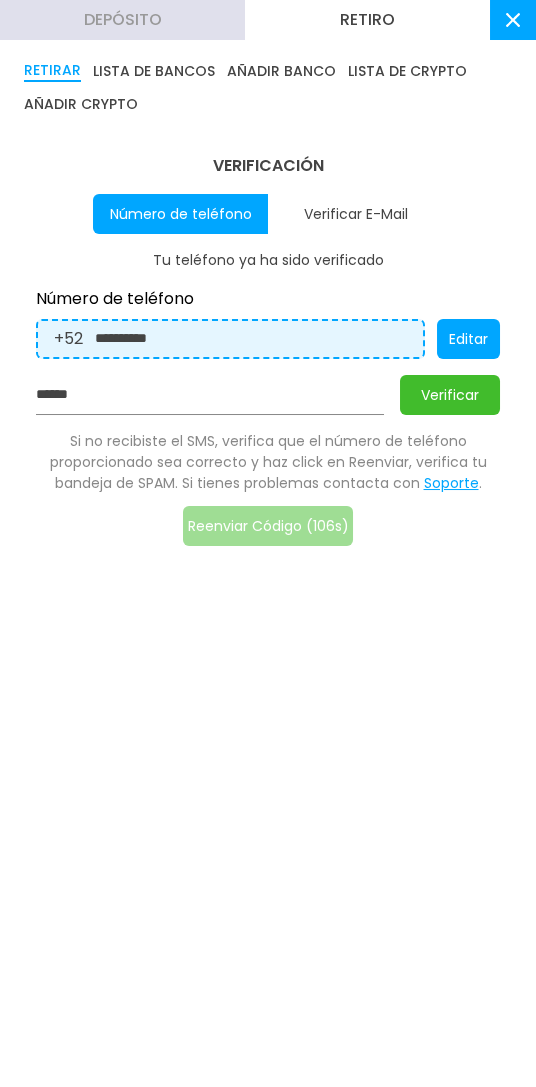 click on "Verificar" at bounding box center (450, 395) 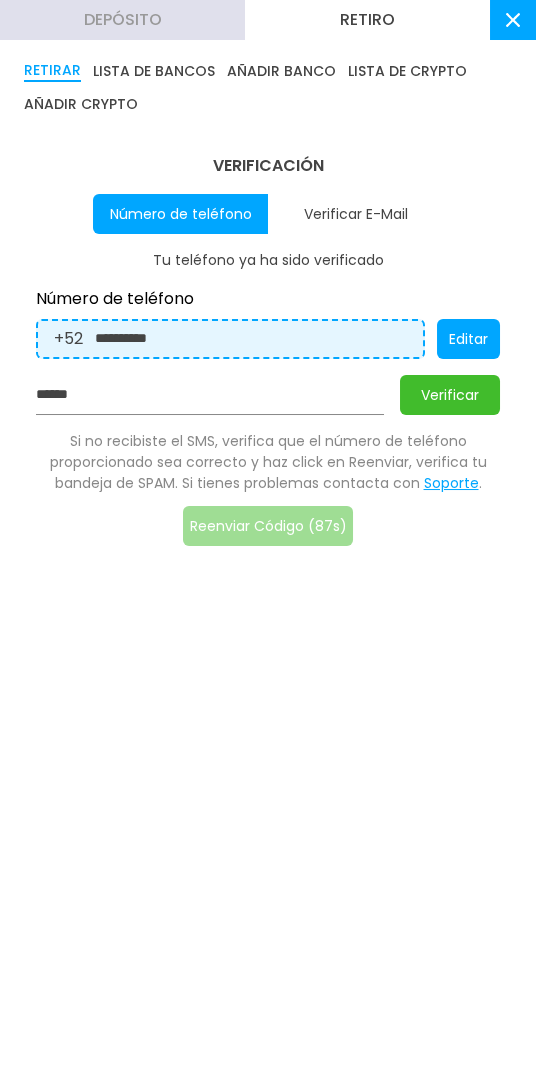 click on "Verificar" at bounding box center [450, 395] 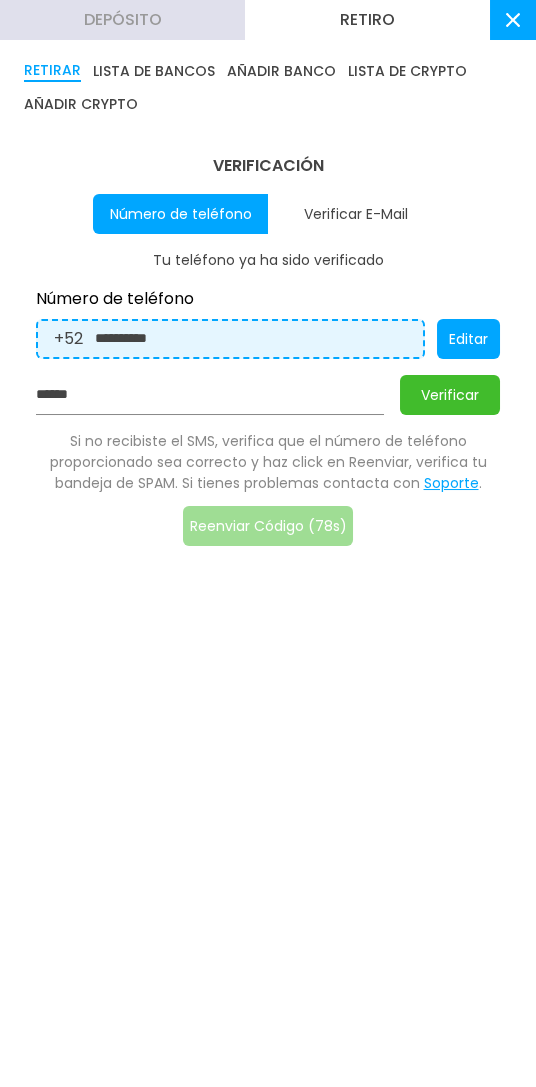 click on "******" at bounding box center (210, 395) 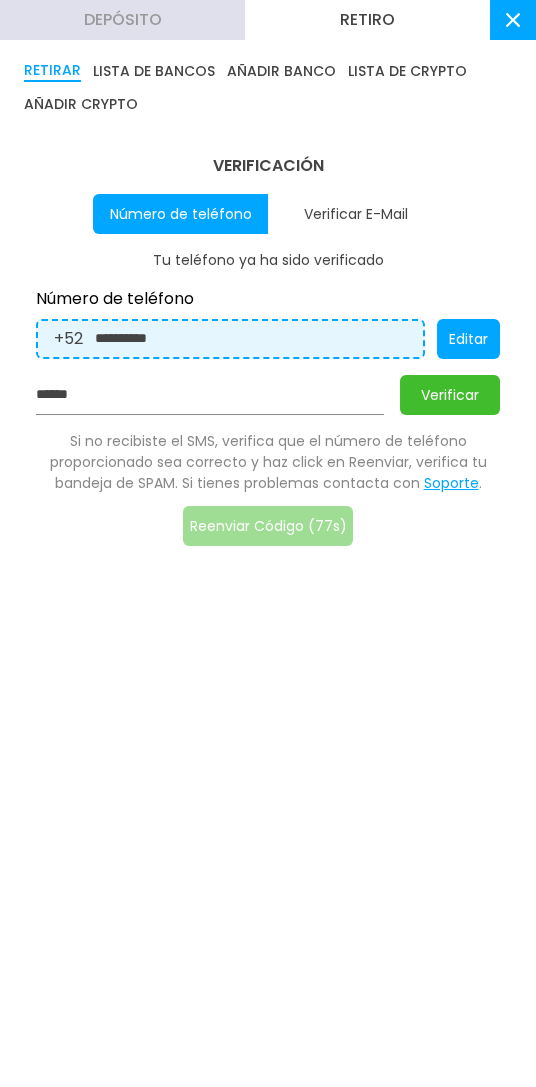 scroll, scrollTop: 80, scrollLeft: 0, axis: vertical 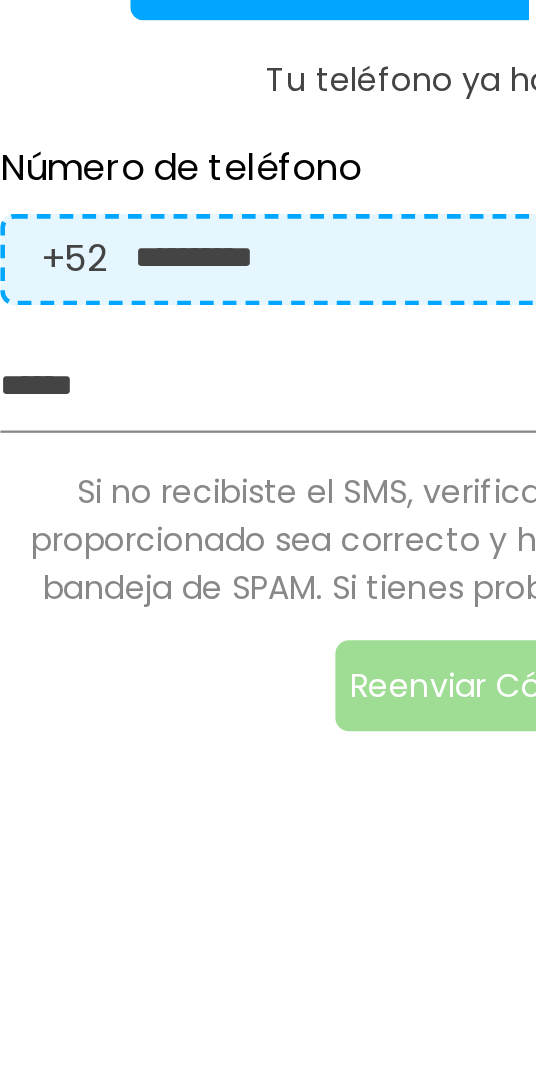 click on "******" at bounding box center [210, 395] 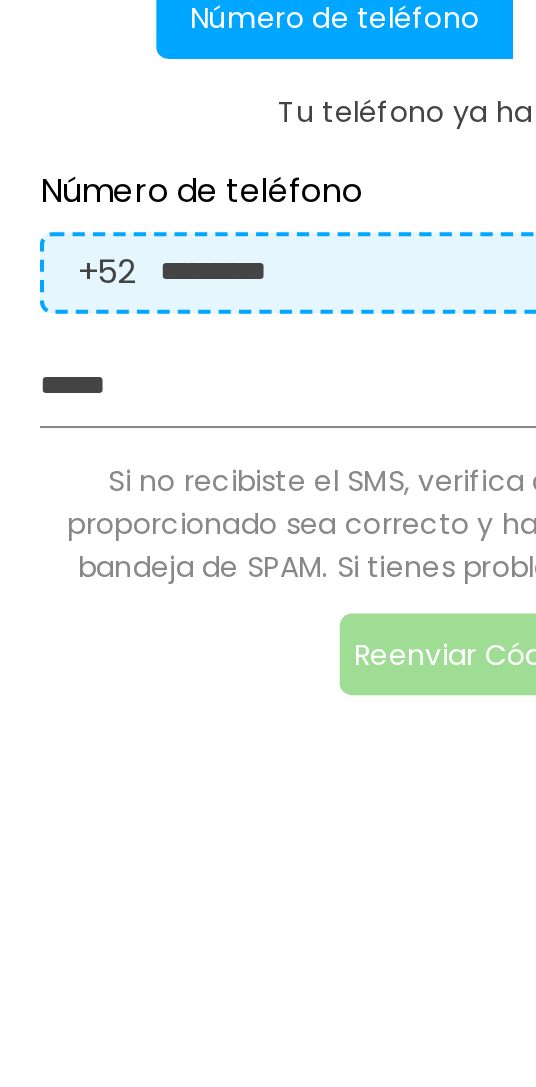 scroll, scrollTop: 80, scrollLeft: 0, axis: vertical 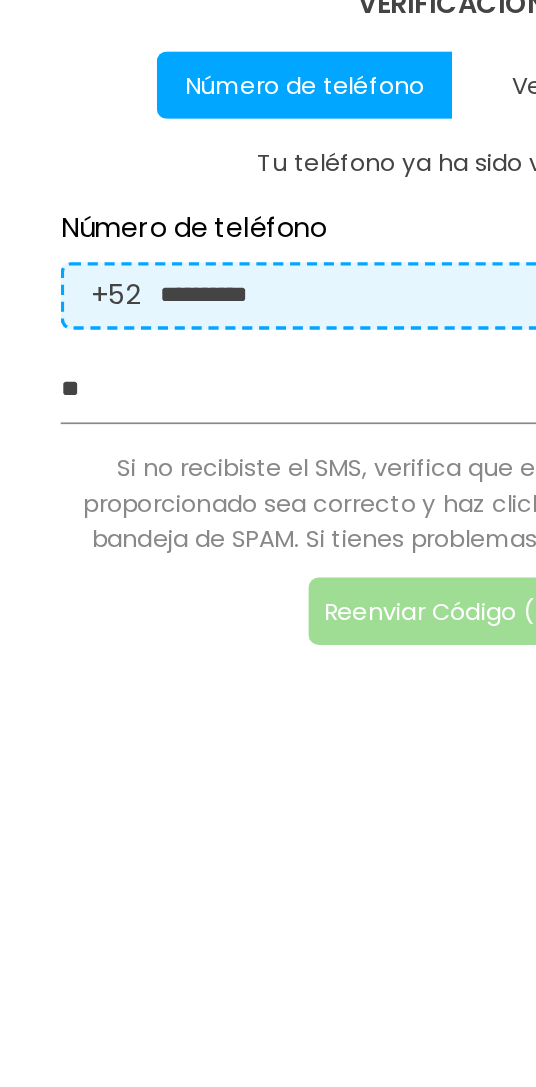 type on "*" 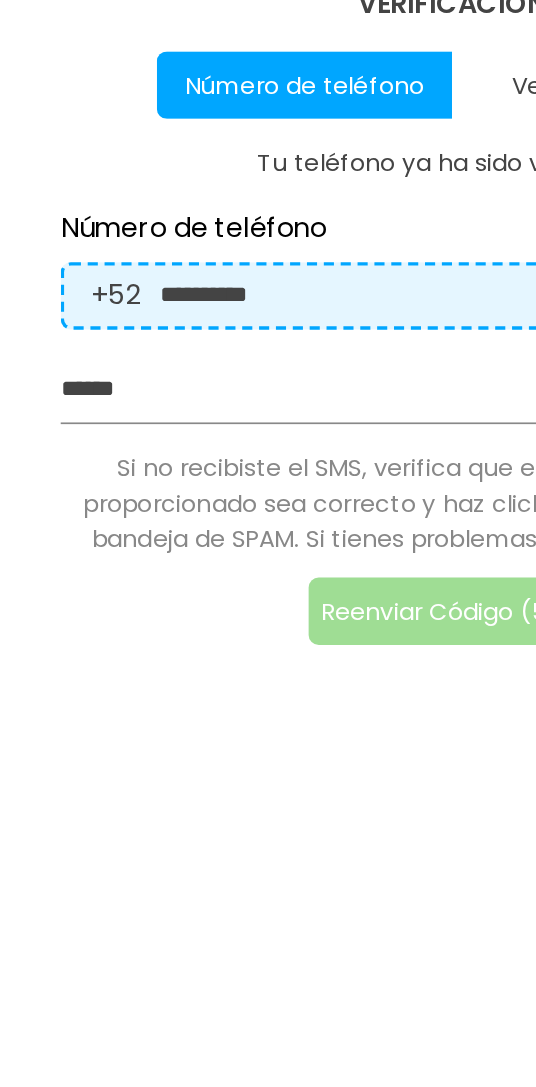 click on "******" at bounding box center (210, 395) 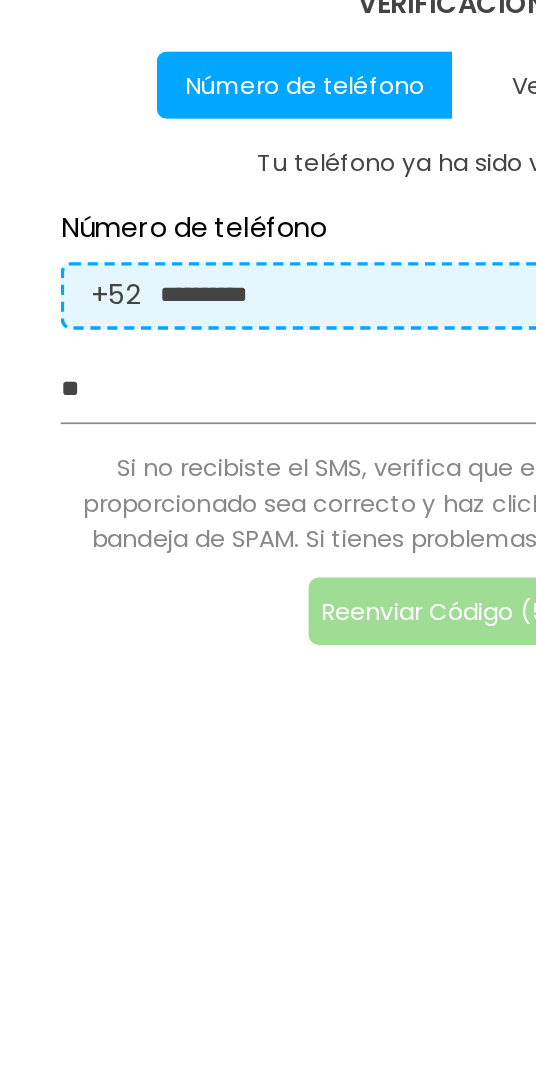 type on "*" 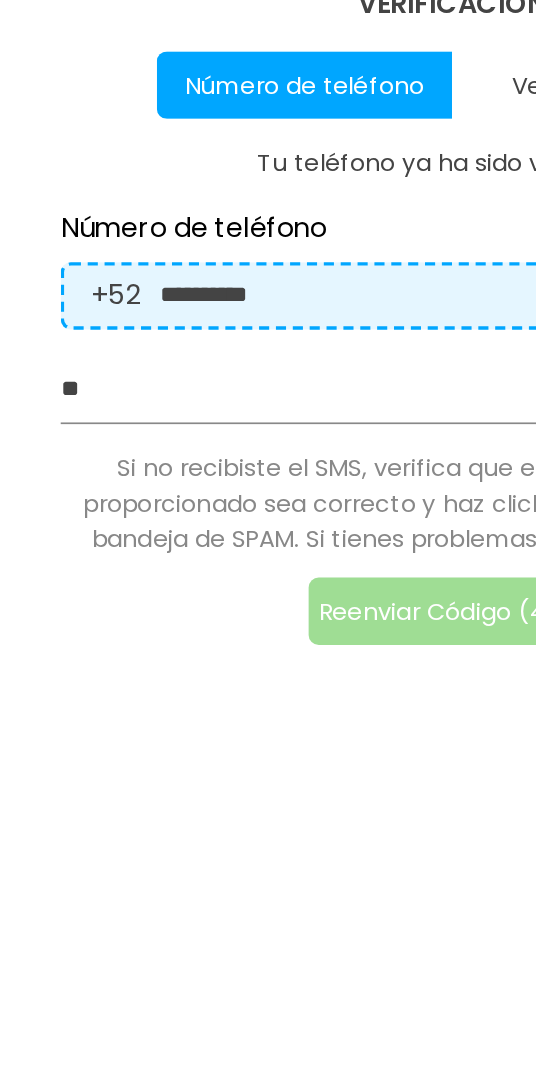 type on "*" 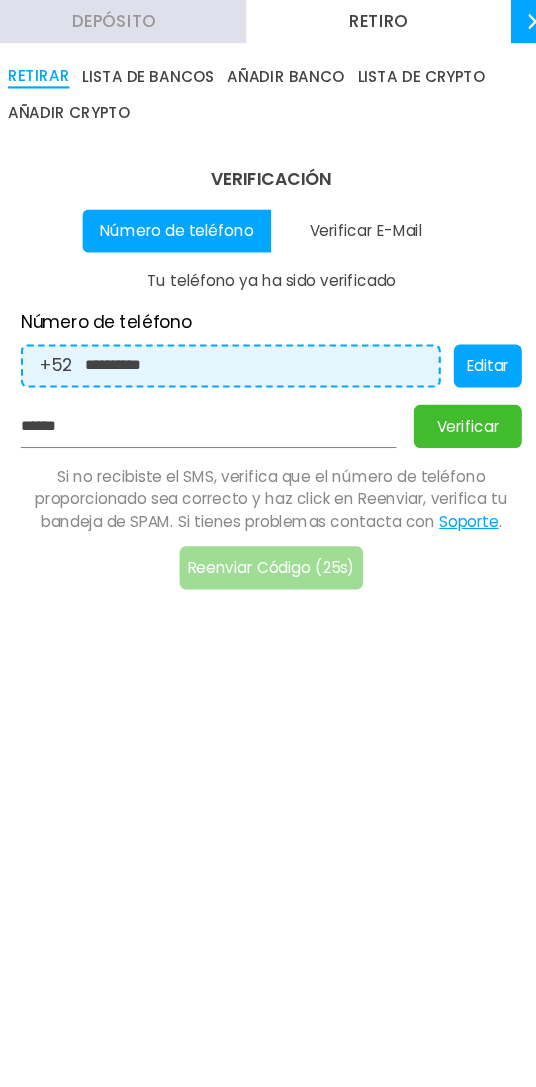 scroll, scrollTop: 79, scrollLeft: 0, axis: vertical 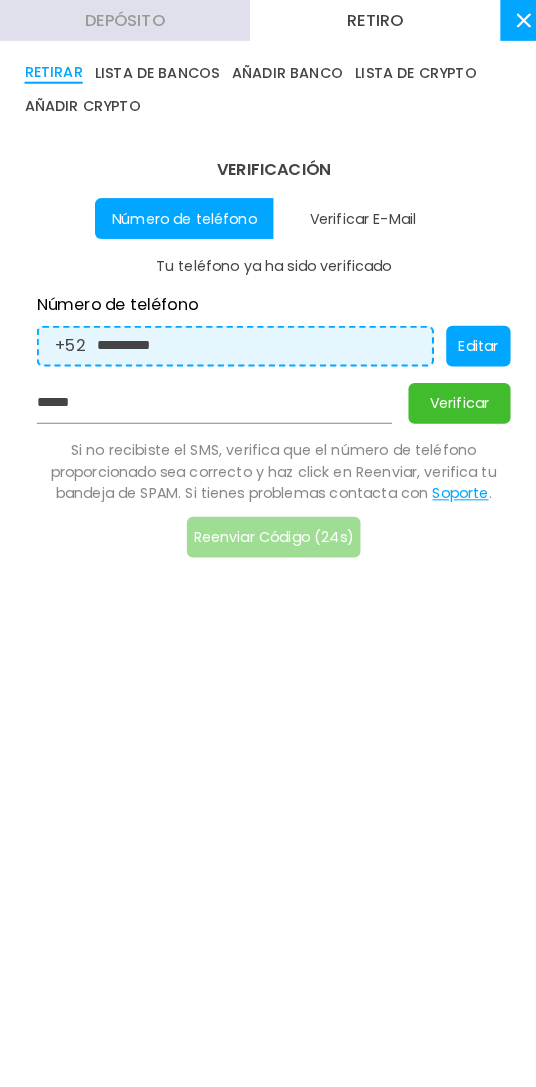 click on "Verificar" at bounding box center [450, 395] 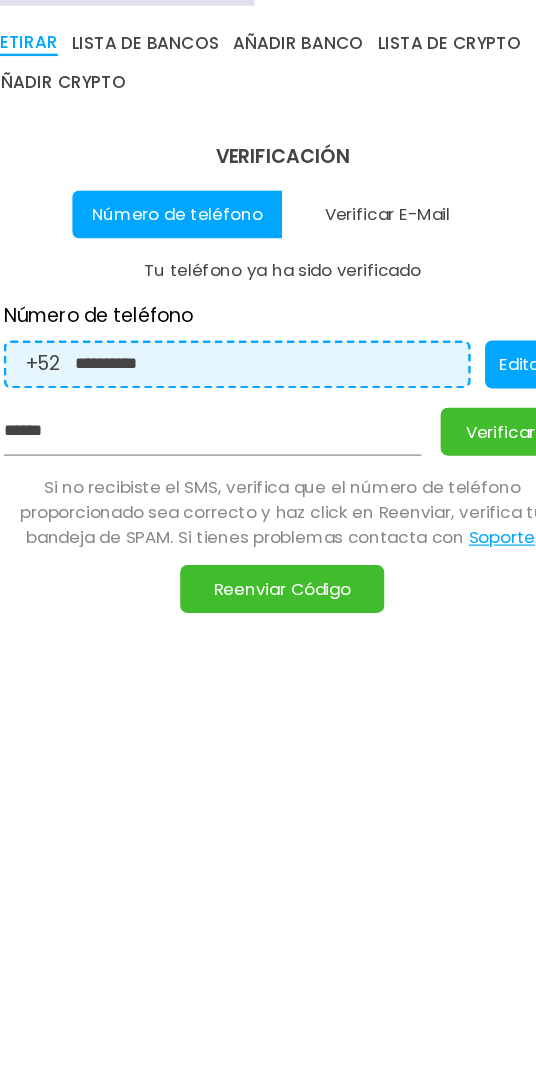 click on "******" at bounding box center [210, 395] 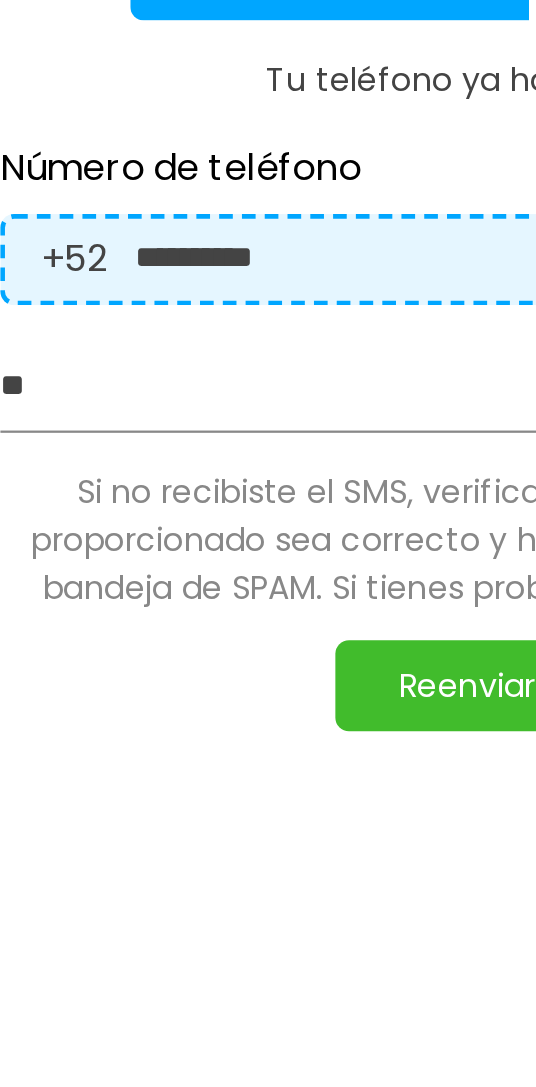 type on "*" 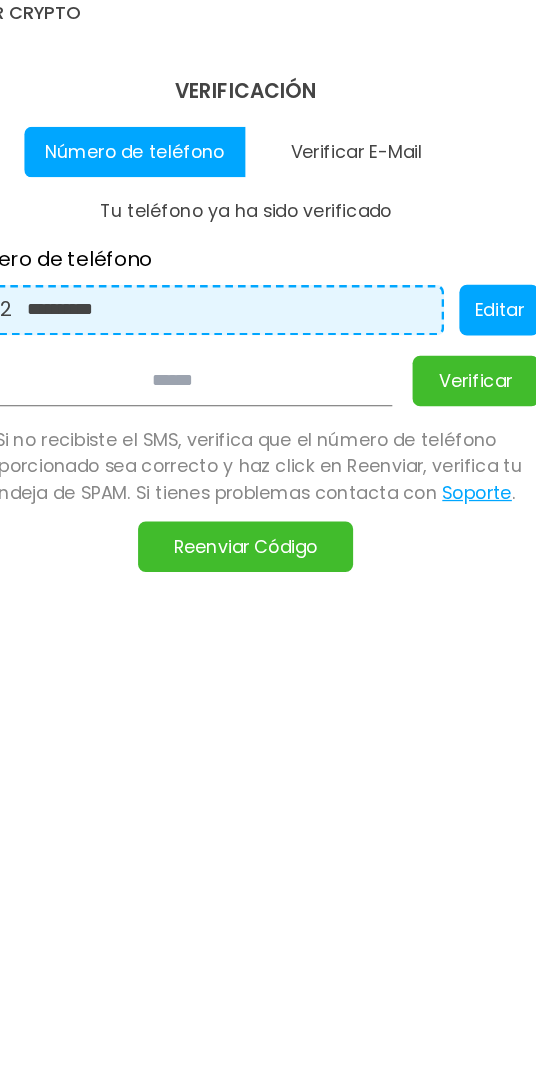 scroll, scrollTop: 53, scrollLeft: 0, axis: vertical 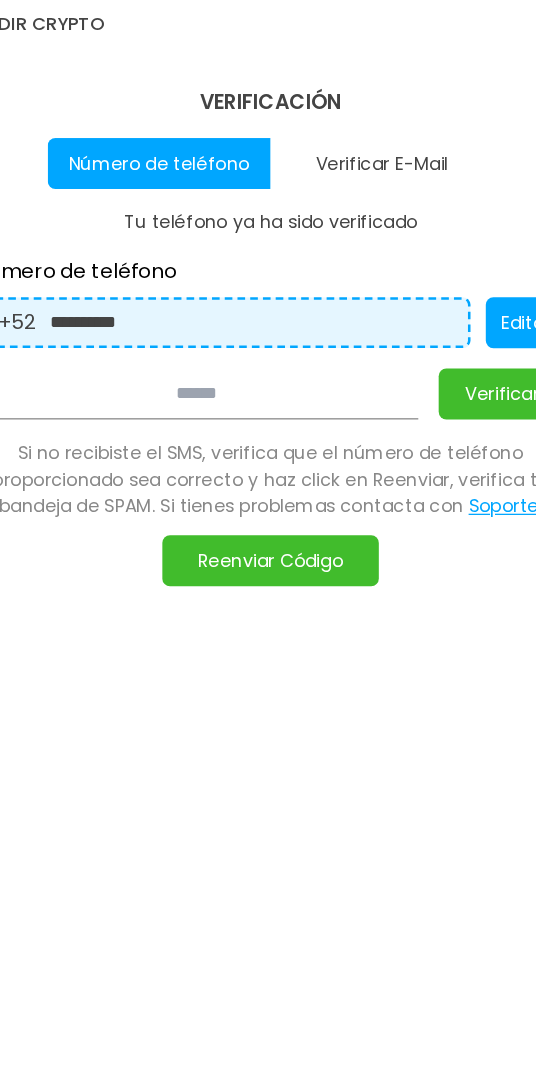 click on "Reenviar Código" at bounding box center (268, 526) 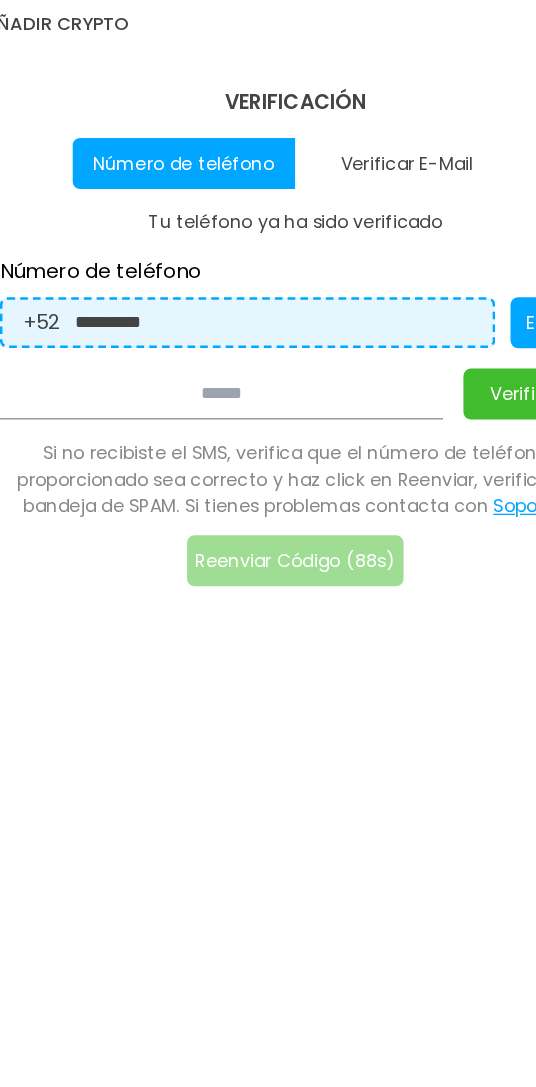 click at bounding box center (210, 395) 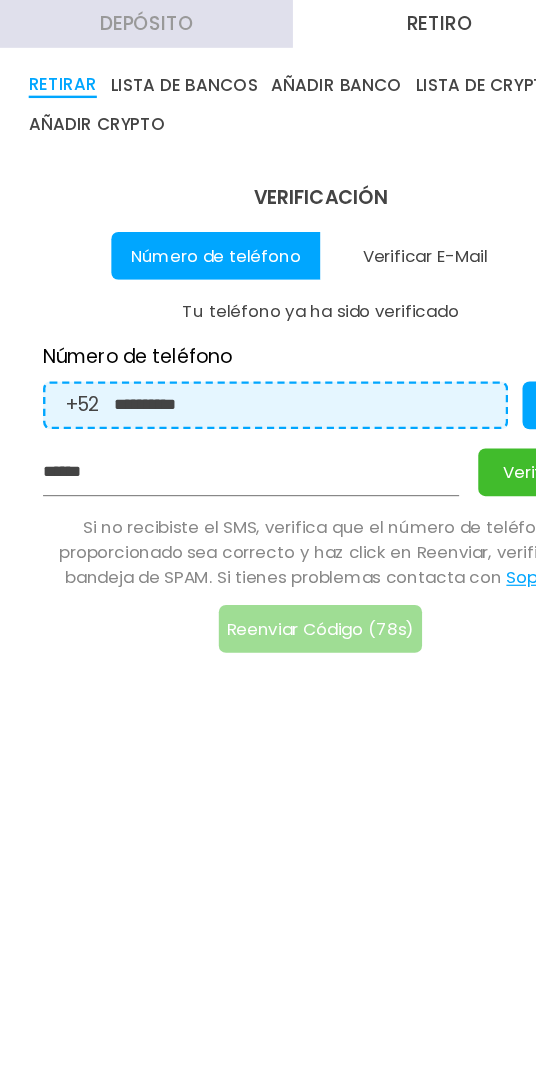 scroll, scrollTop: 52, scrollLeft: 0, axis: vertical 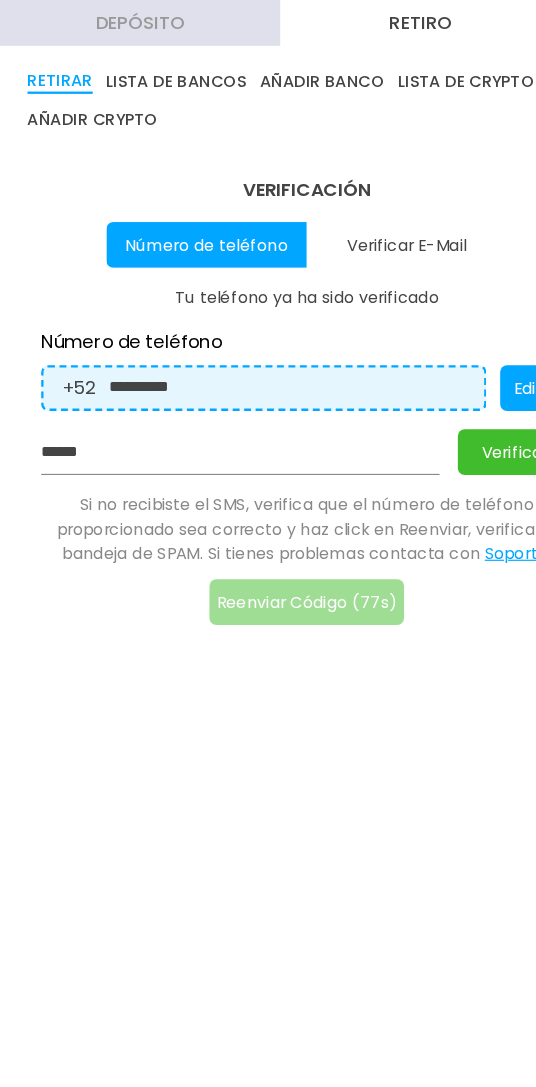 type on "******" 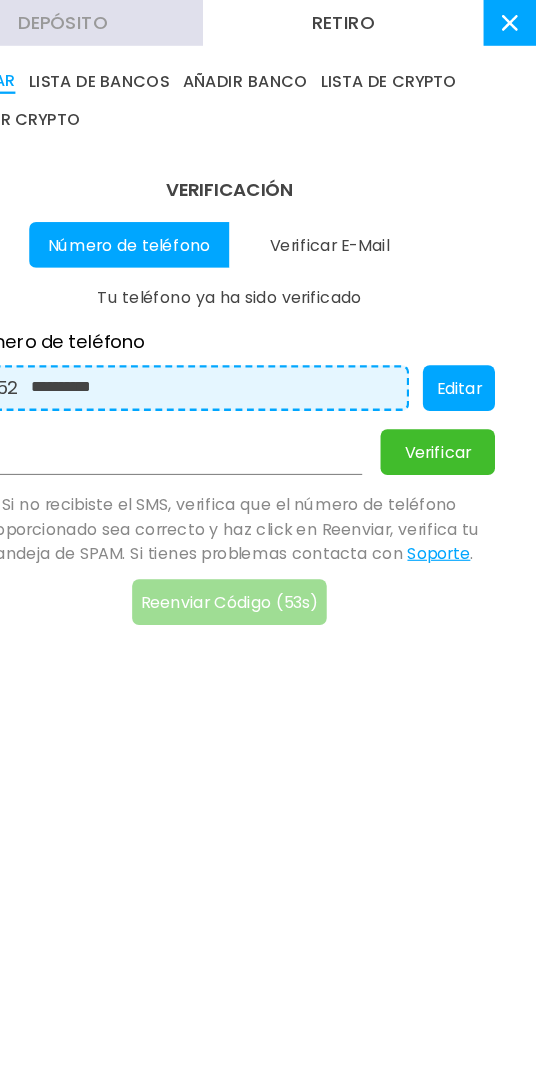 click on "Verificar" at bounding box center (450, 395) 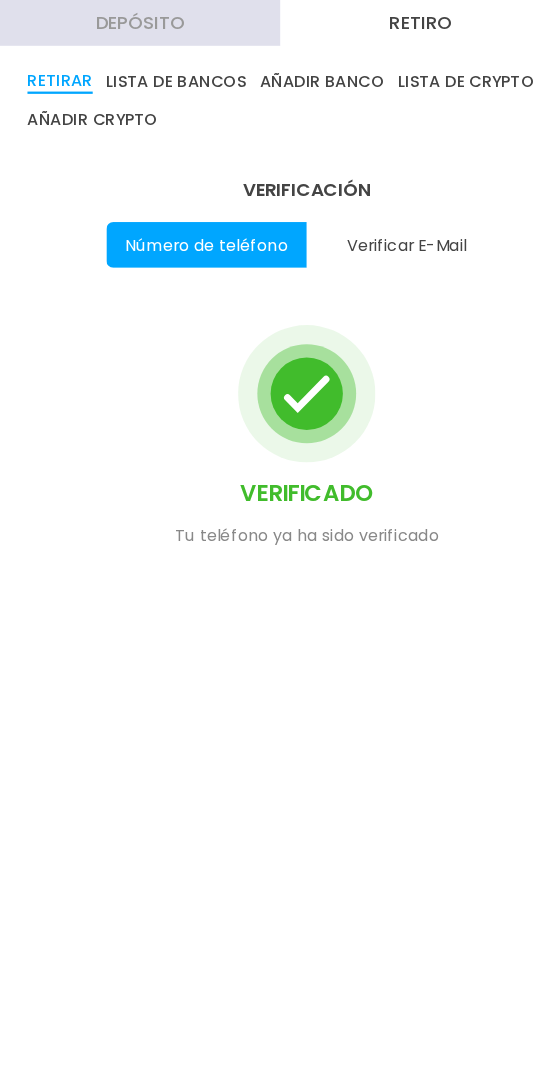 scroll, scrollTop: 0, scrollLeft: 0, axis: both 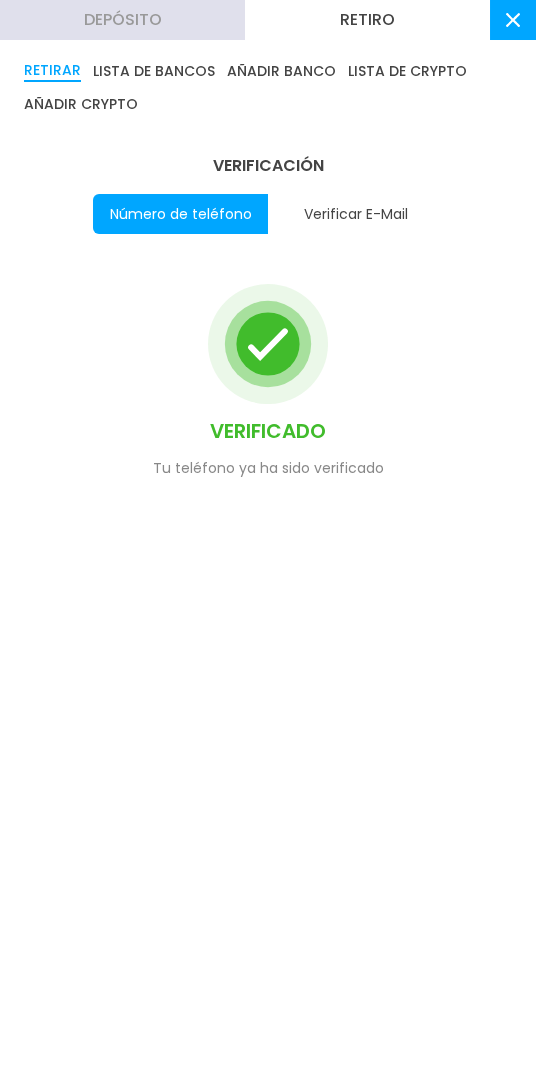 click on "Retiro" at bounding box center (367, 20) 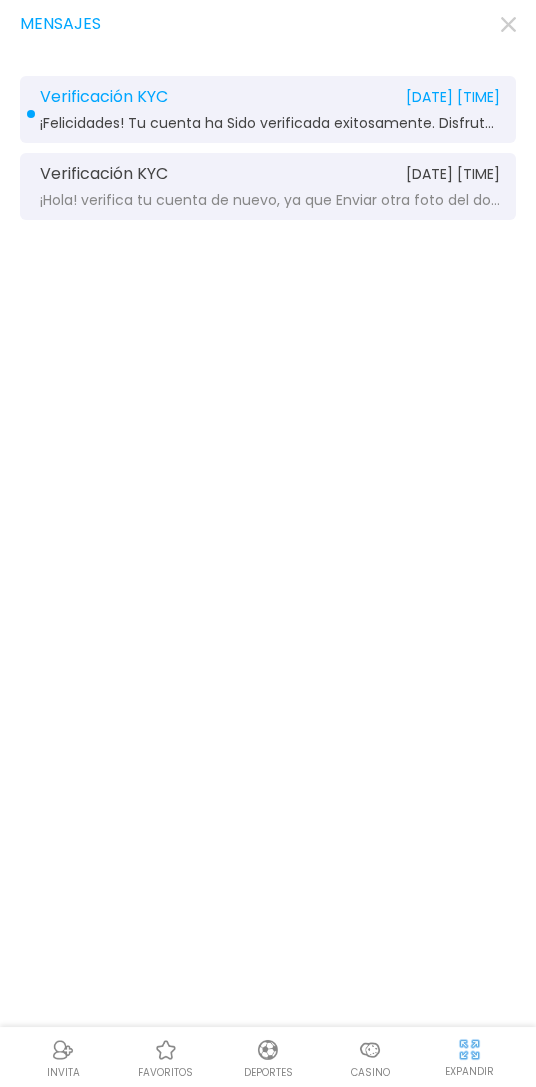click 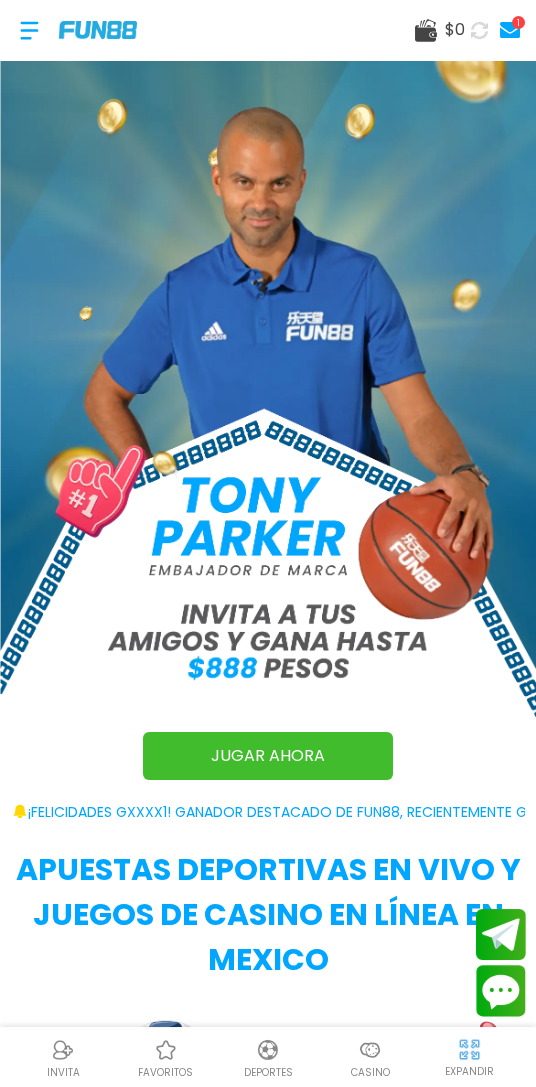 click 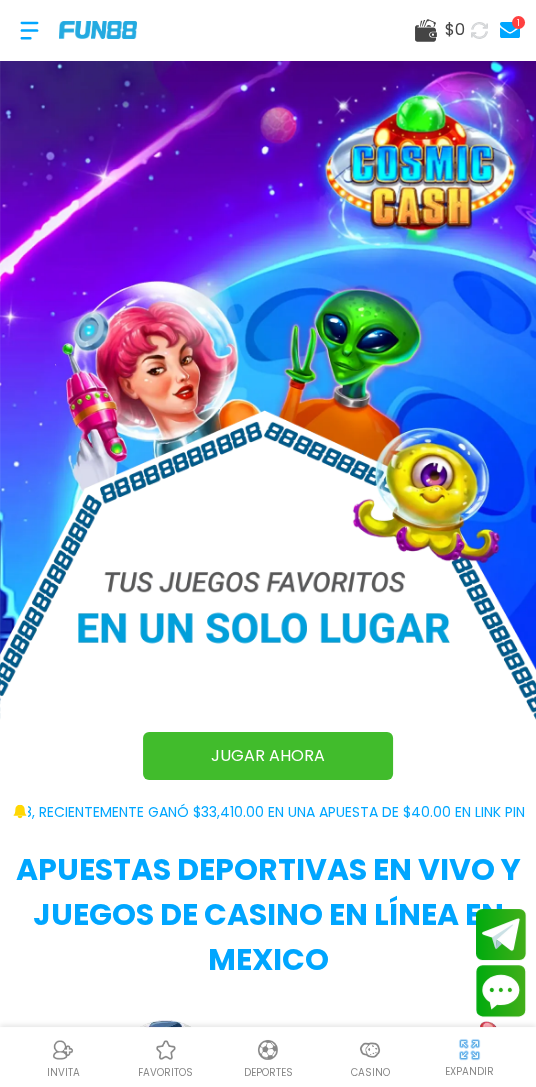 click on "$ 0" at bounding box center [455, 30] 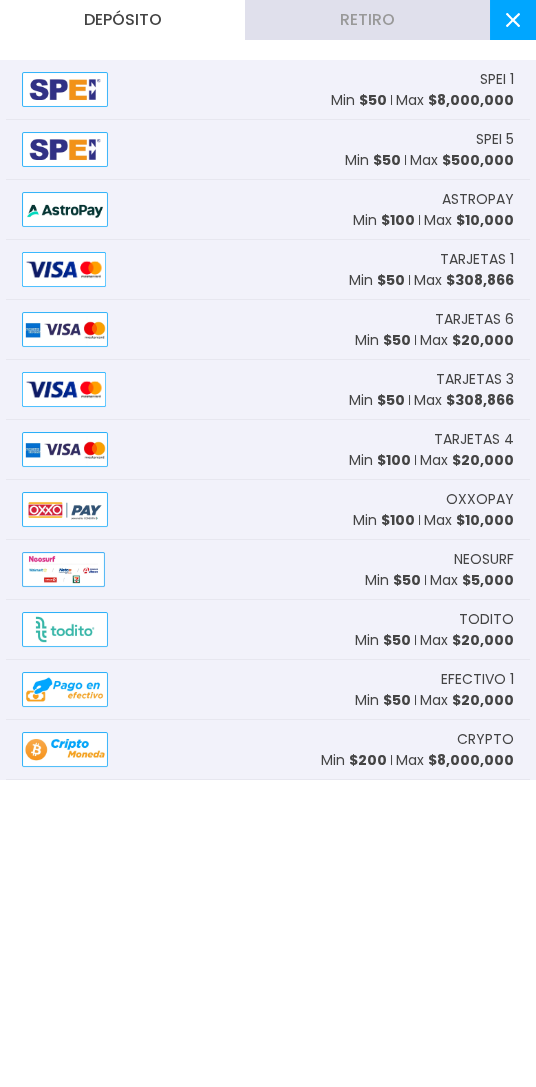 click on "Retiro" at bounding box center [367, 20] 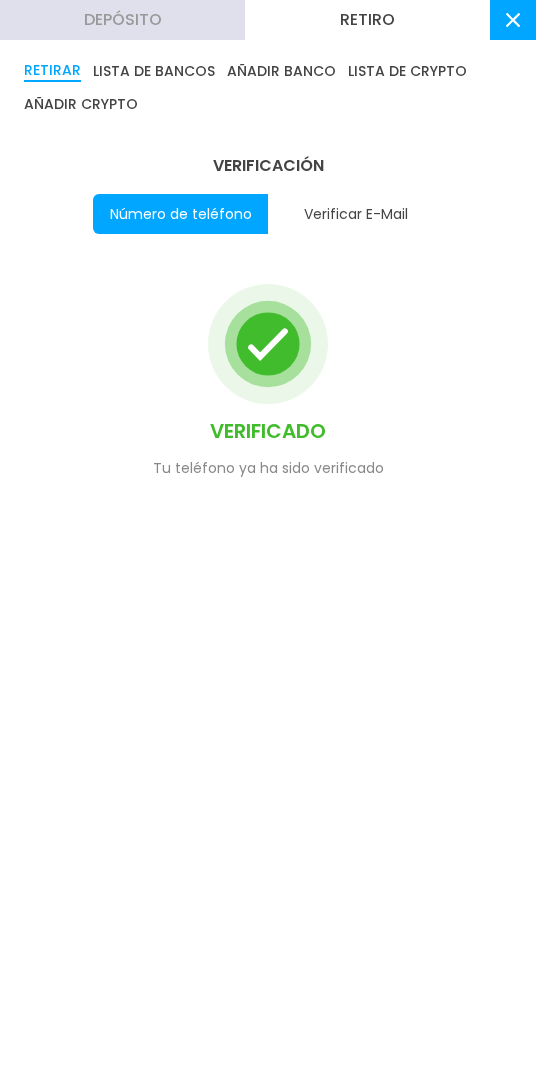 click on "LISTA DE BANCOS" at bounding box center [154, 71] 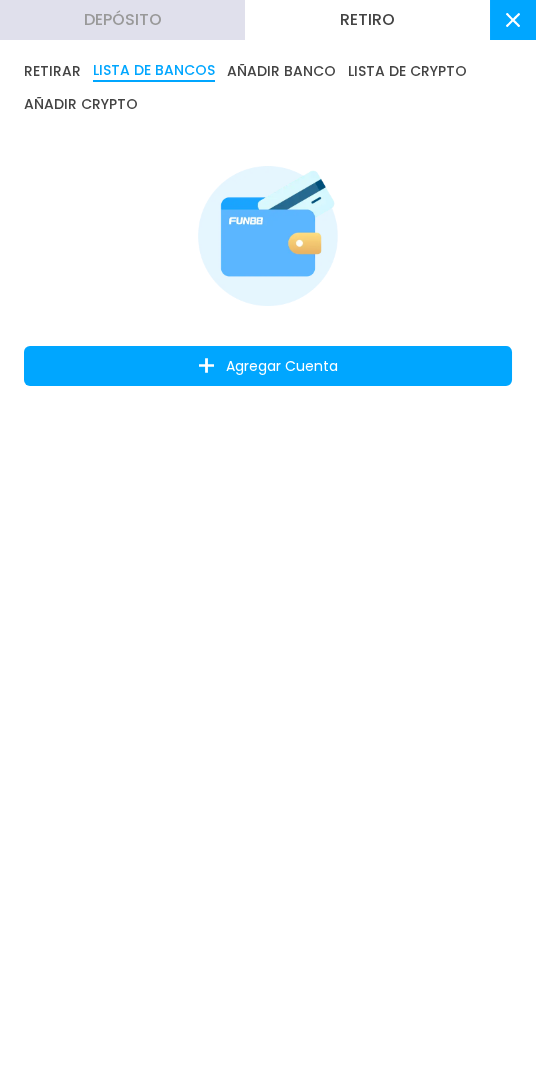click on "Agregar Cuenta" at bounding box center [268, 366] 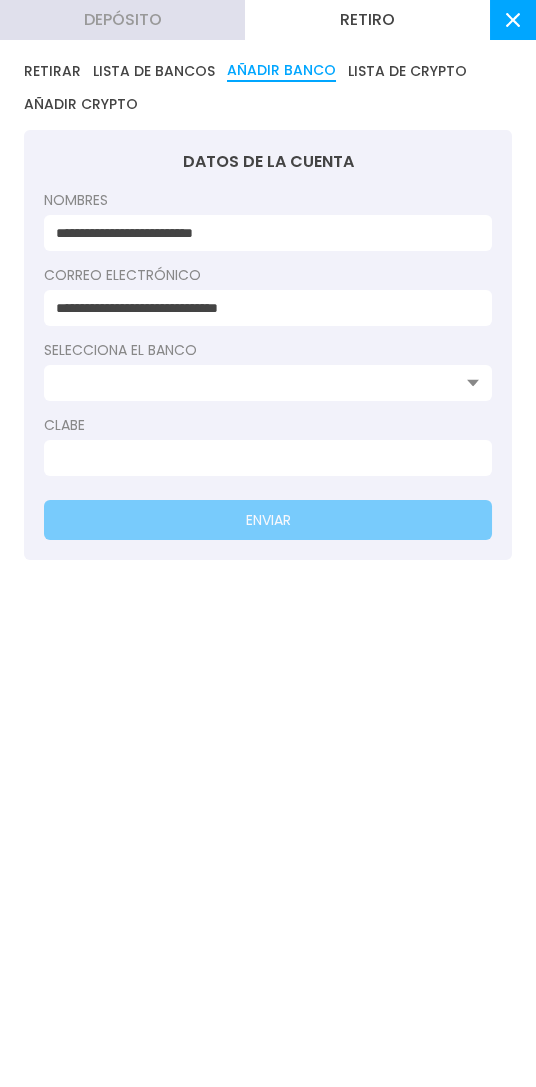 click at bounding box center (262, 383) 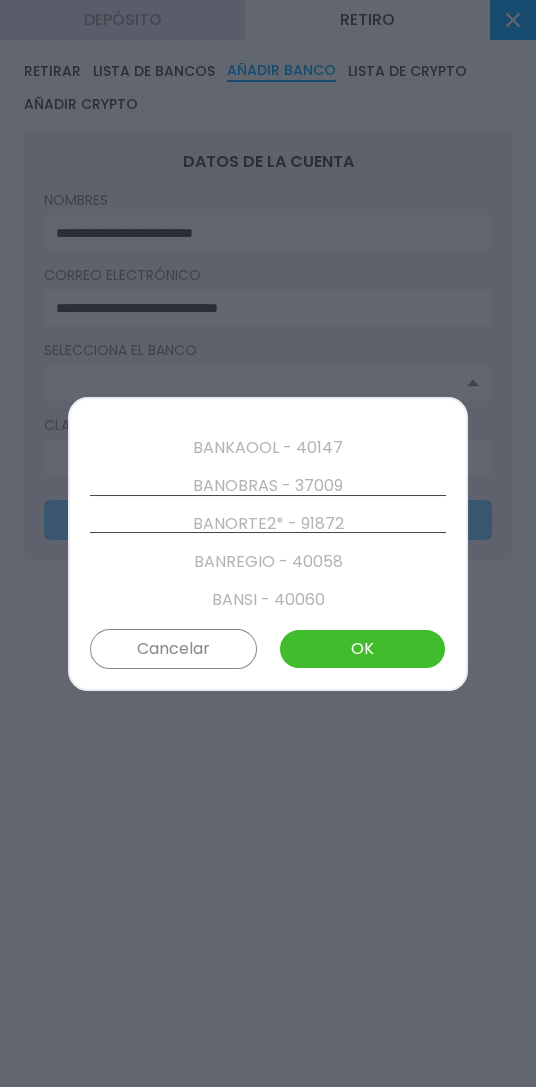scroll, scrollTop: 1102, scrollLeft: 0, axis: vertical 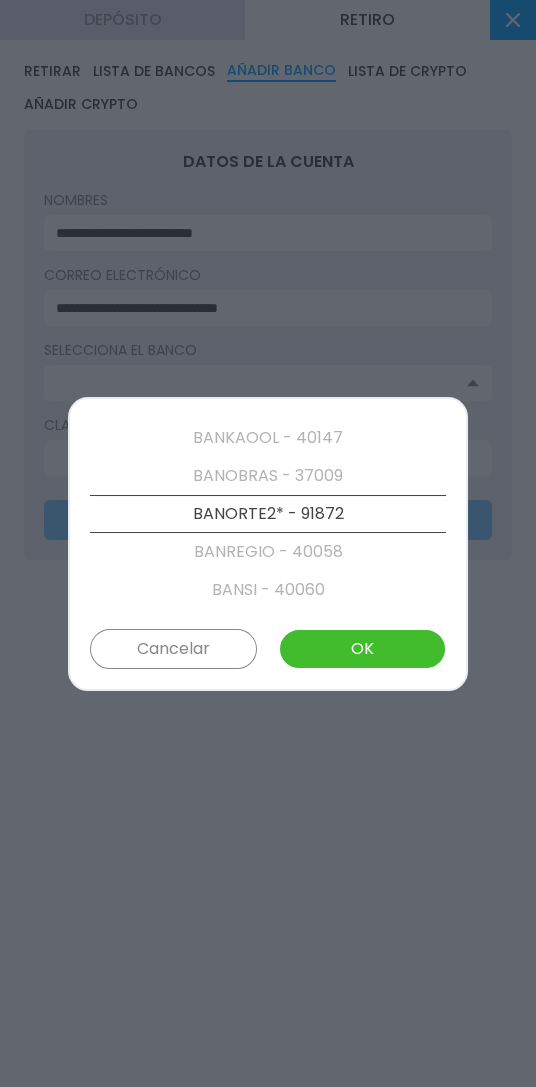 click on "OK" at bounding box center (362, 649) 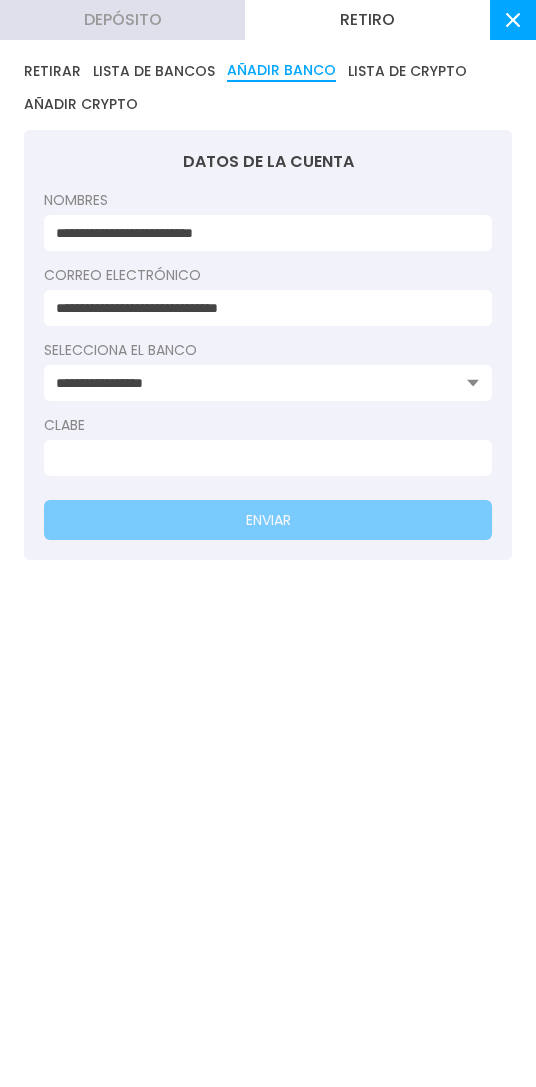 click at bounding box center (262, 458) 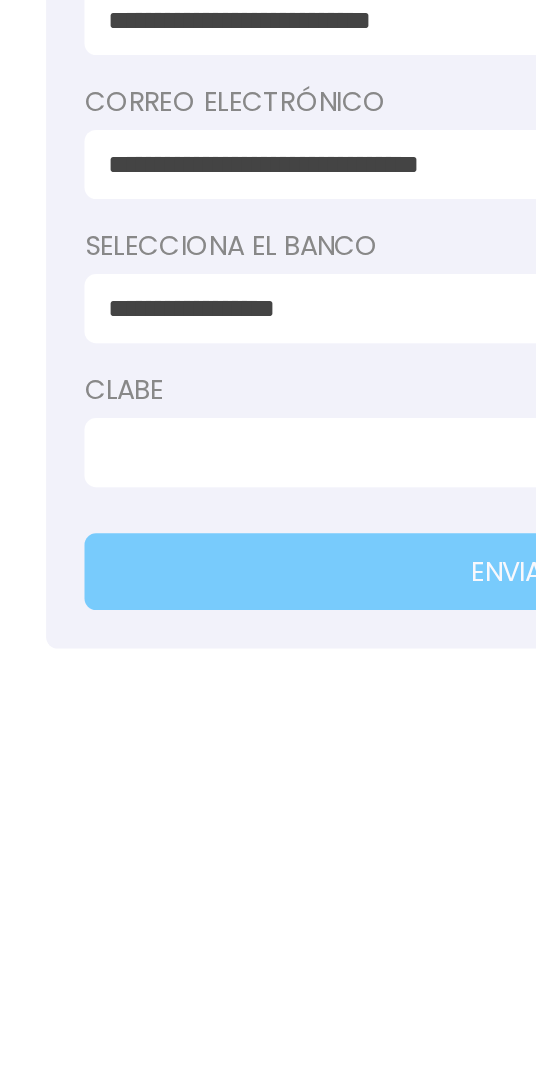 click at bounding box center [262, 458] 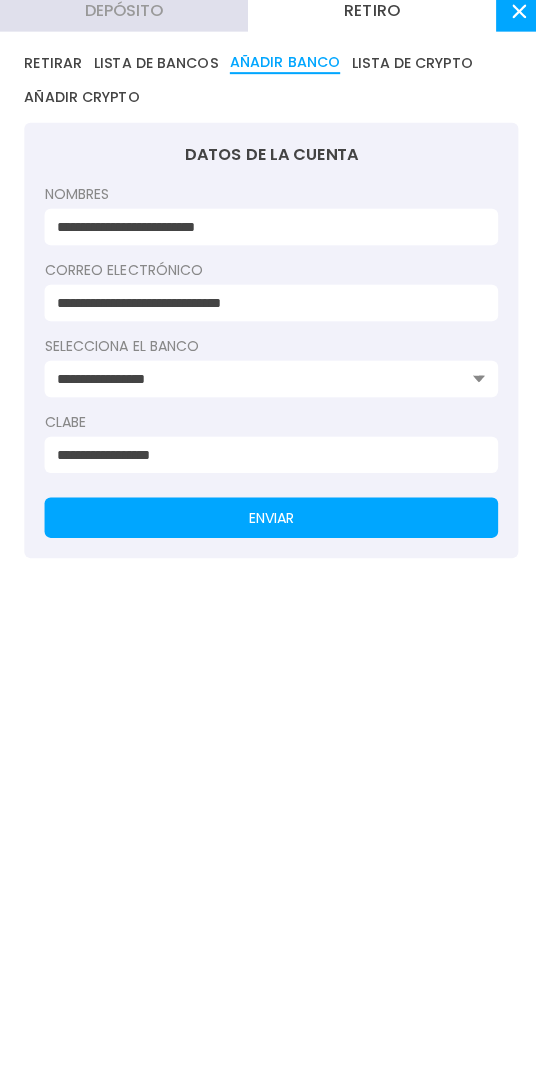 type on "**********" 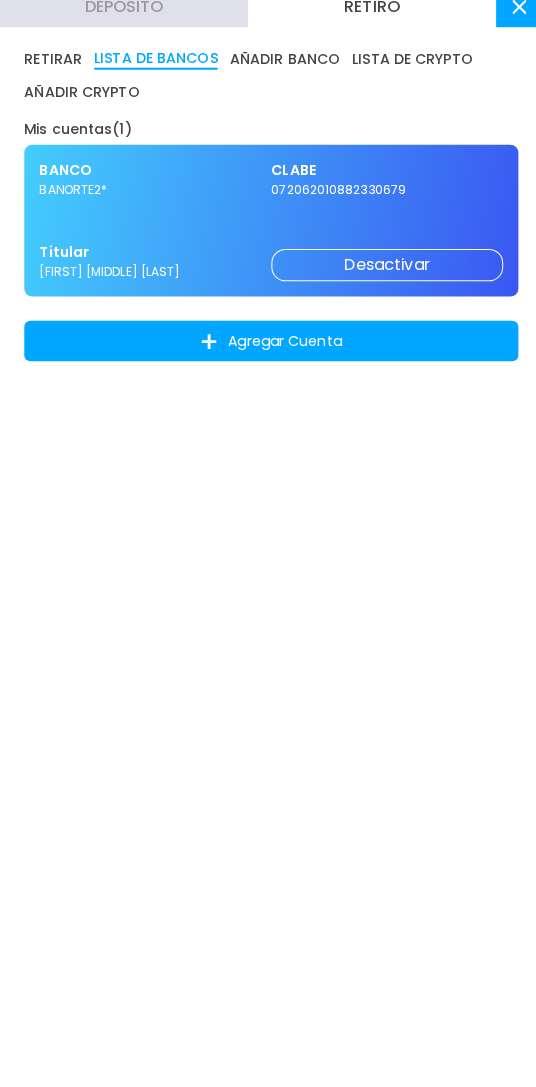 scroll, scrollTop: 74, scrollLeft: 0, axis: vertical 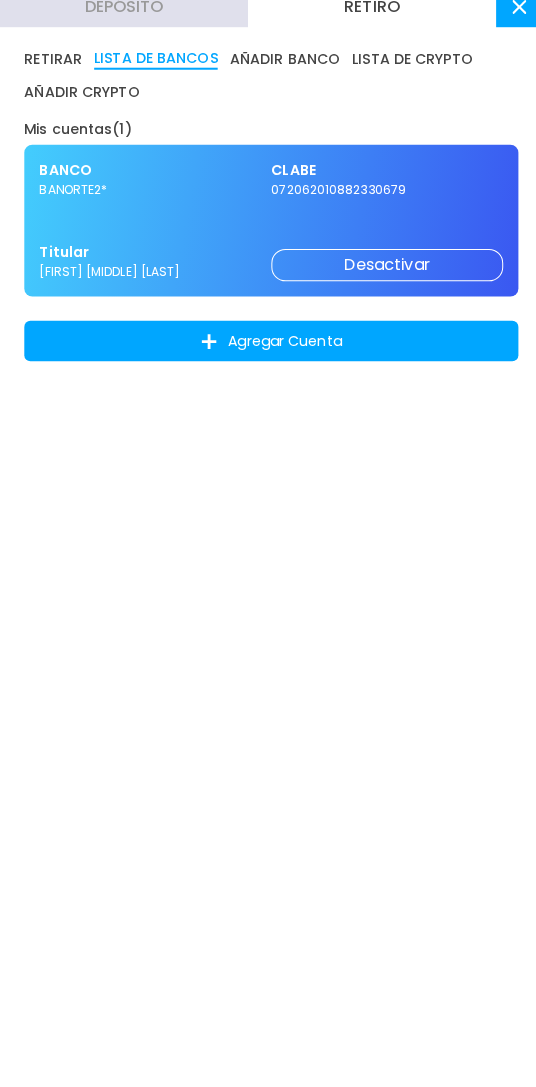 click on "AÑADIR BANCO" at bounding box center [281, 71] 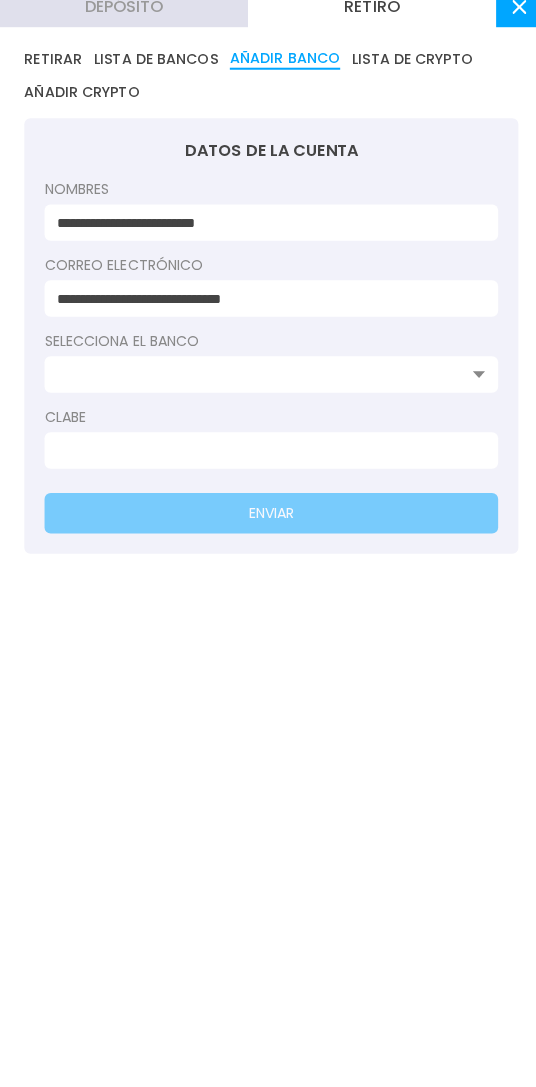 scroll, scrollTop: 98, scrollLeft: 0, axis: vertical 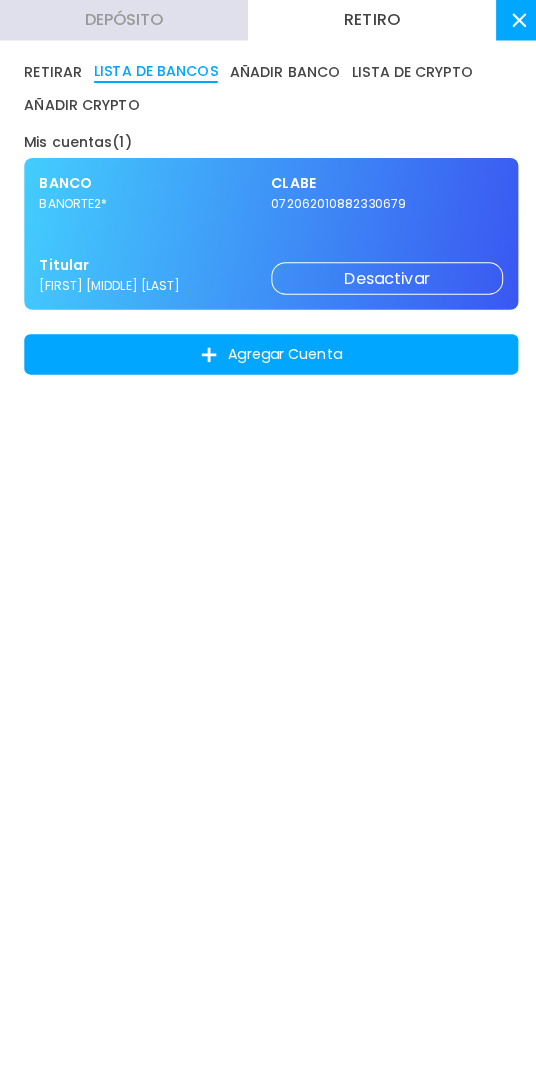 click on "Retiro" at bounding box center [367, 20] 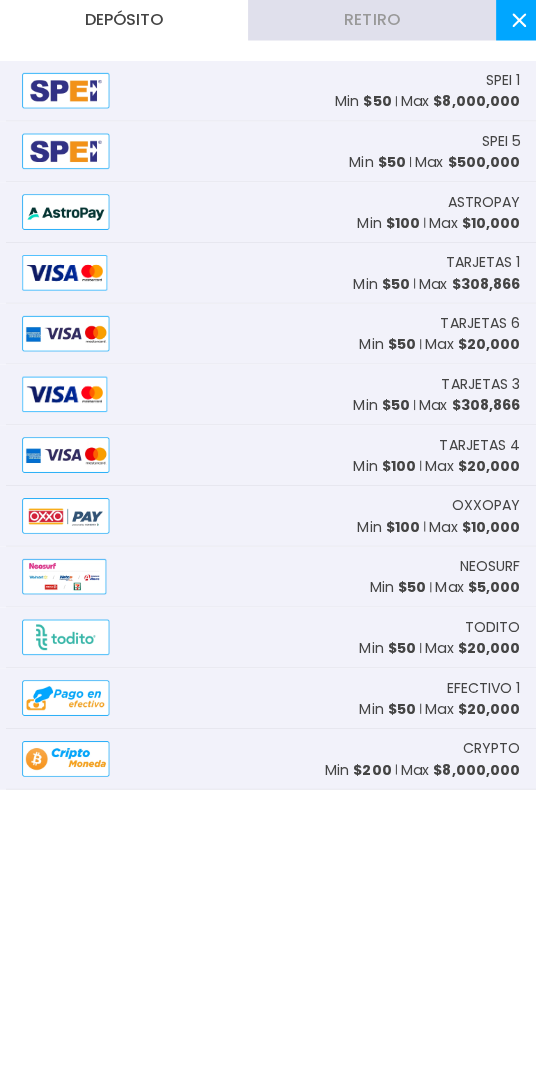 click on "Depósito" at bounding box center (122, 20) 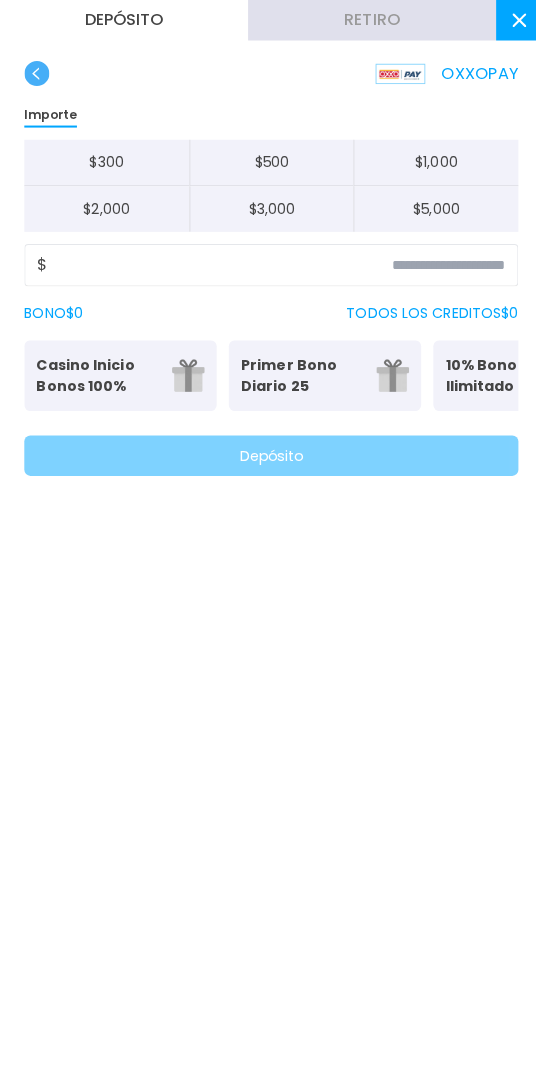 click on "Bono del 10%: (Sin límite de Retiro)" at bounding box center [523, 398] 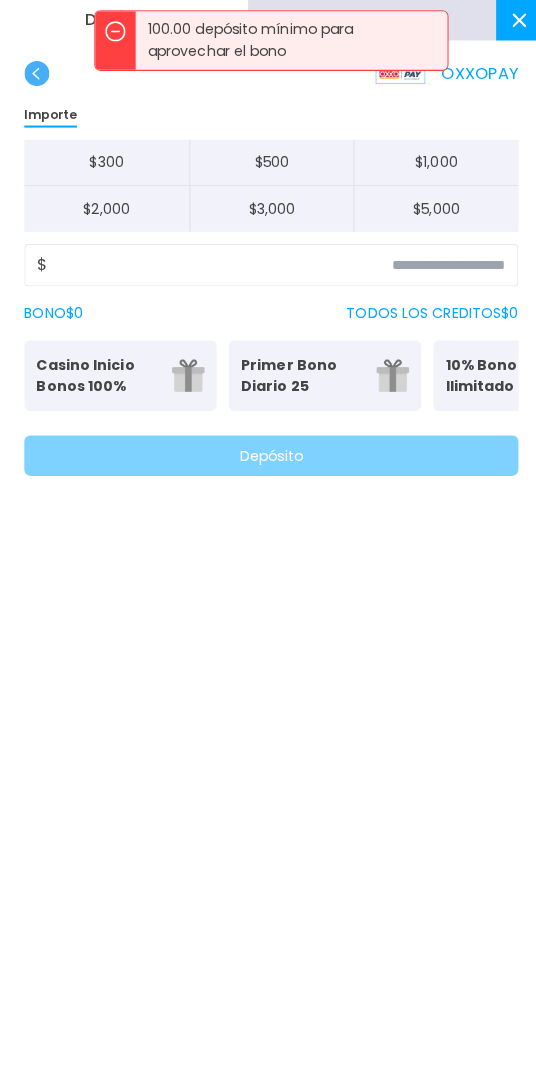 click at bounding box center [388, 371] 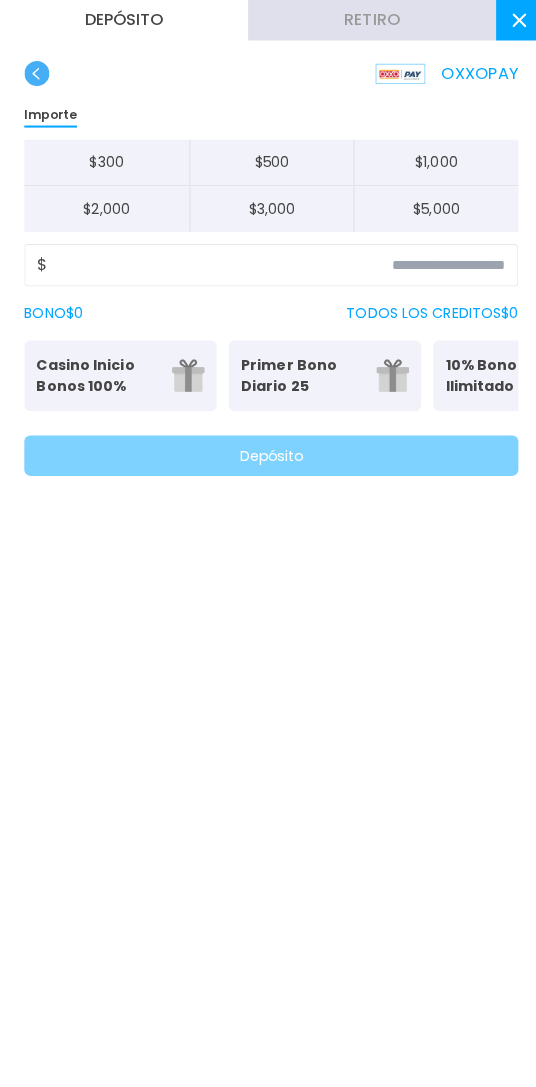 click on "Primer Bono Diario 25" at bounding box center (299, 371) 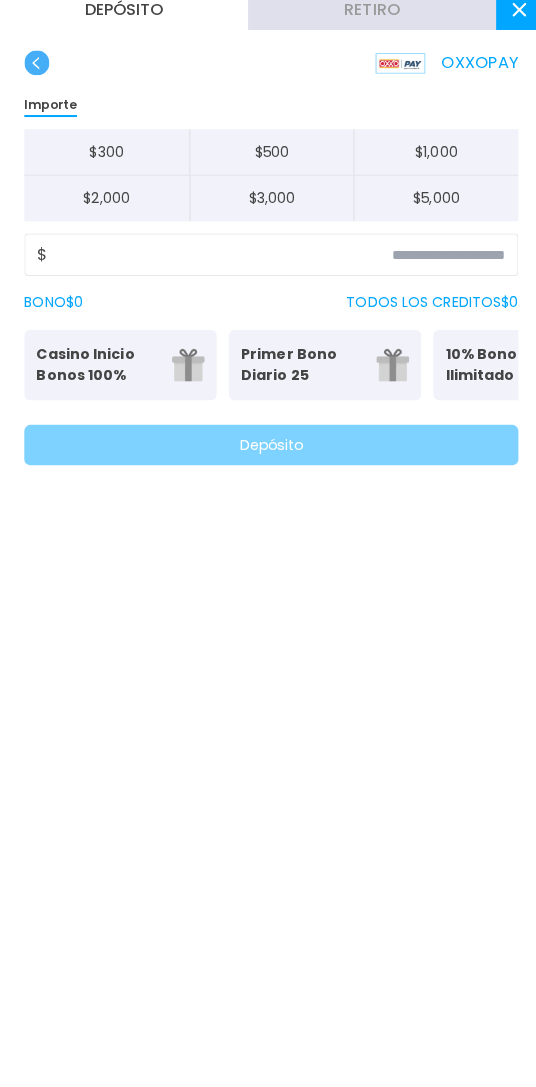 scroll, scrollTop: 64, scrollLeft: 0, axis: vertical 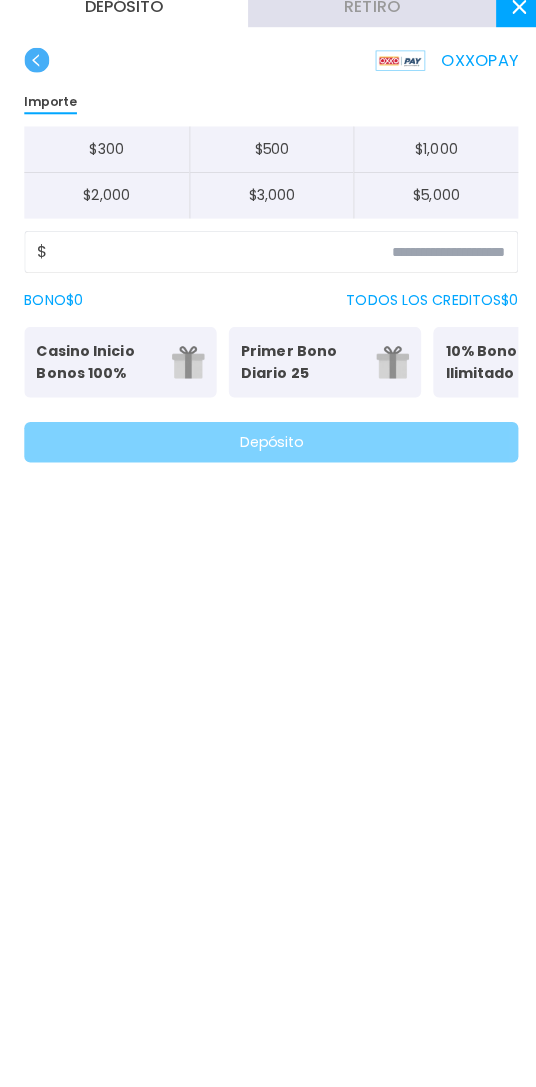 click on "10% Bono Ilimitado" at bounding box center (501, 371) 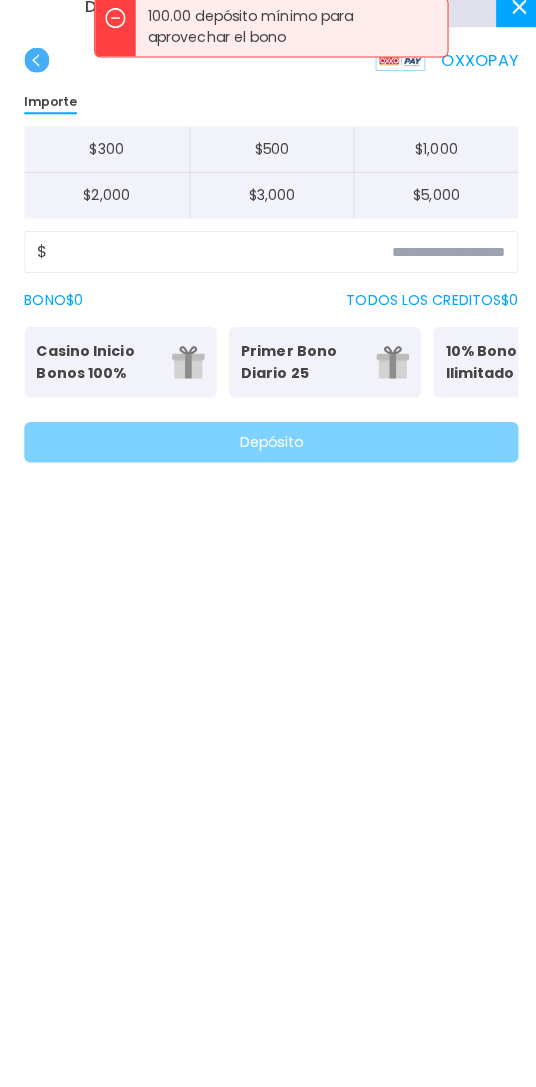click on "10% Bono Ilimitado" at bounding box center (501, 371) 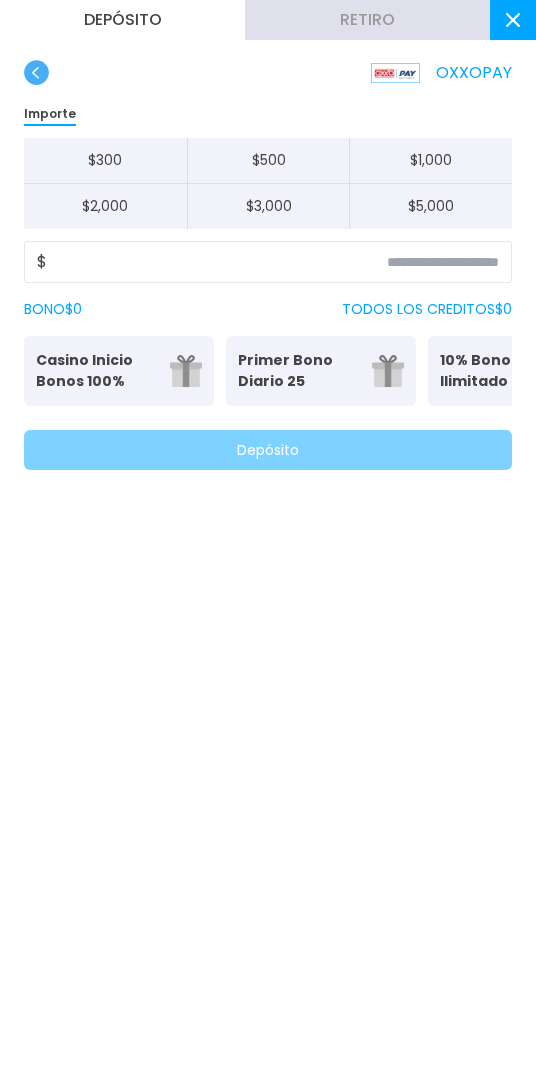scroll, scrollTop: 54, scrollLeft: 0, axis: vertical 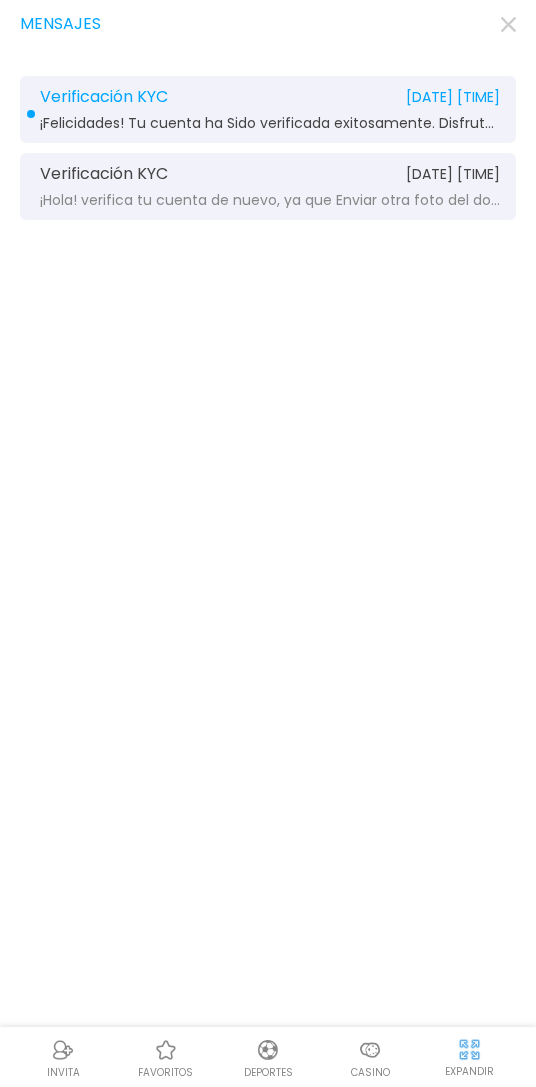click 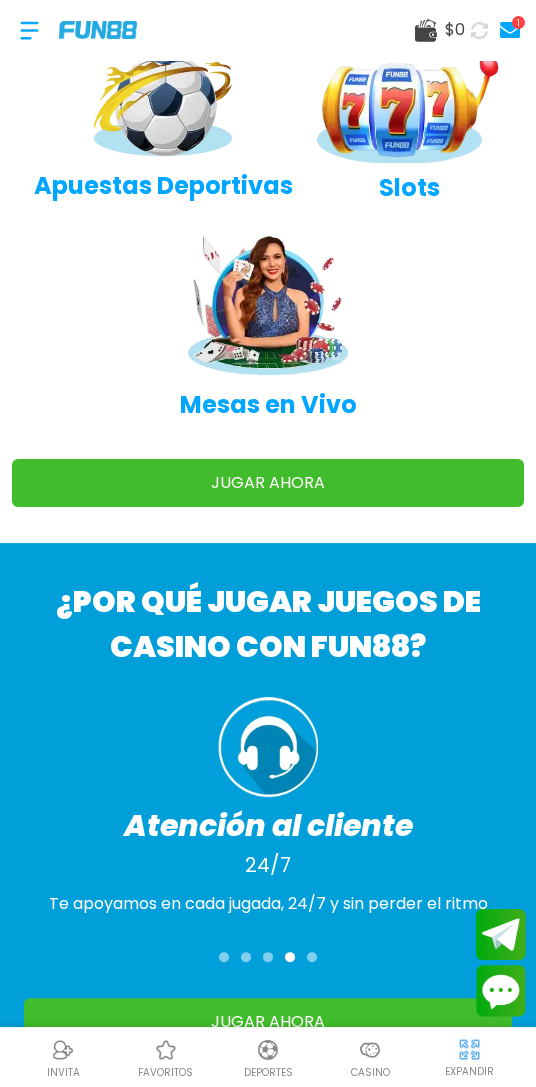 scroll, scrollTop: 0, scrollLeft: 0, axis: both 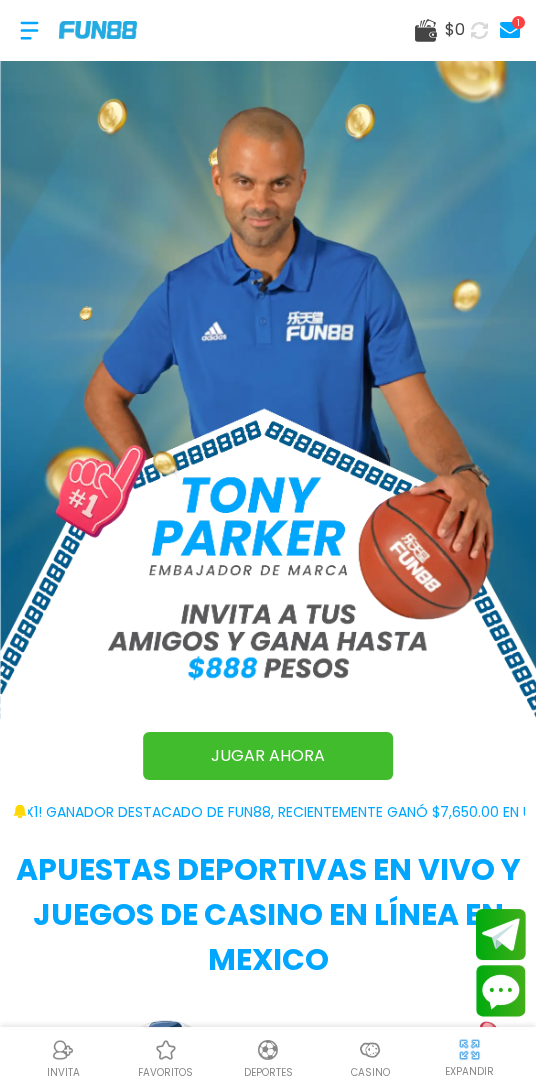 click at bounding box center [29, 30] 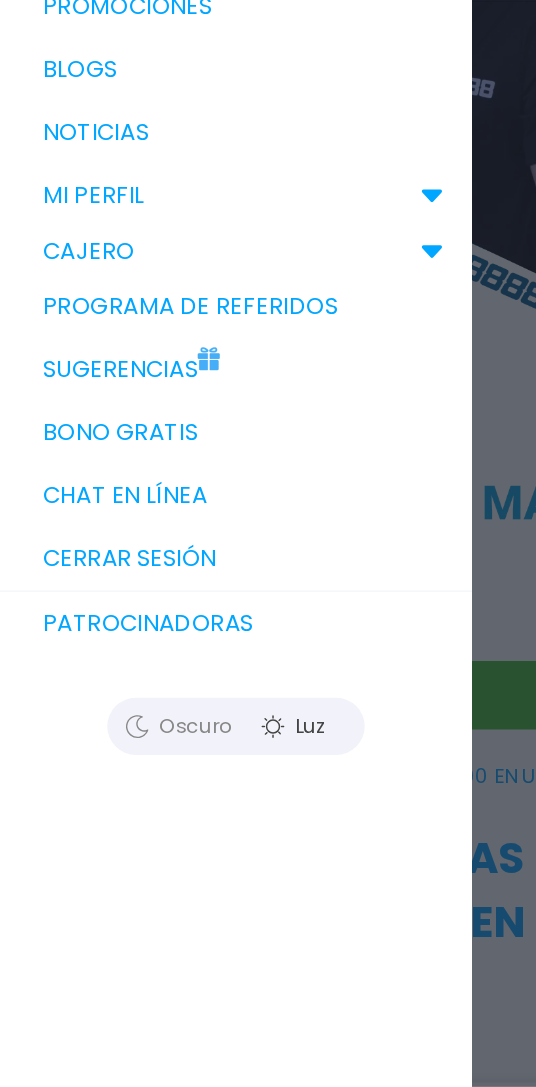 click on "Cerrar sesión" at bounding box center [165, 661] 